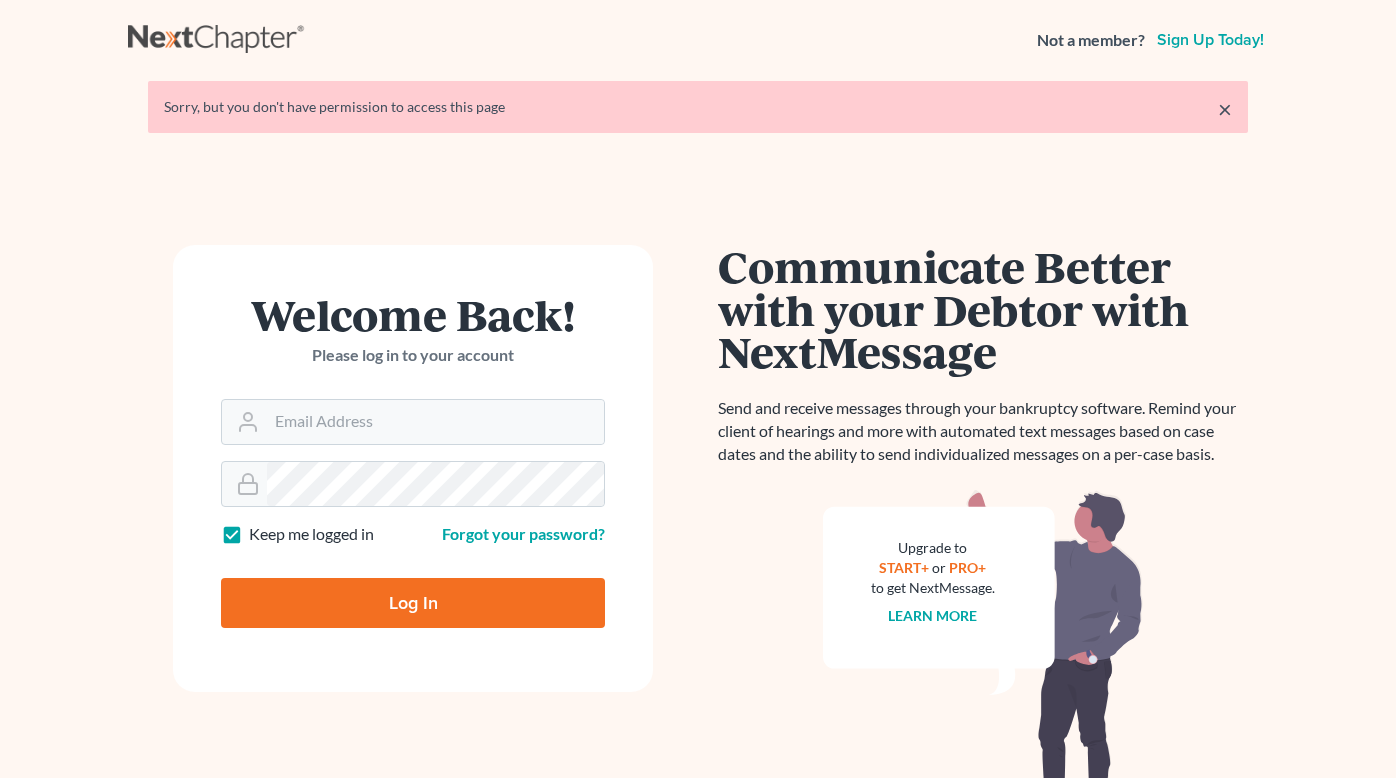 scroll, scrollTop: 0, scrollLeft: 0, axis: both 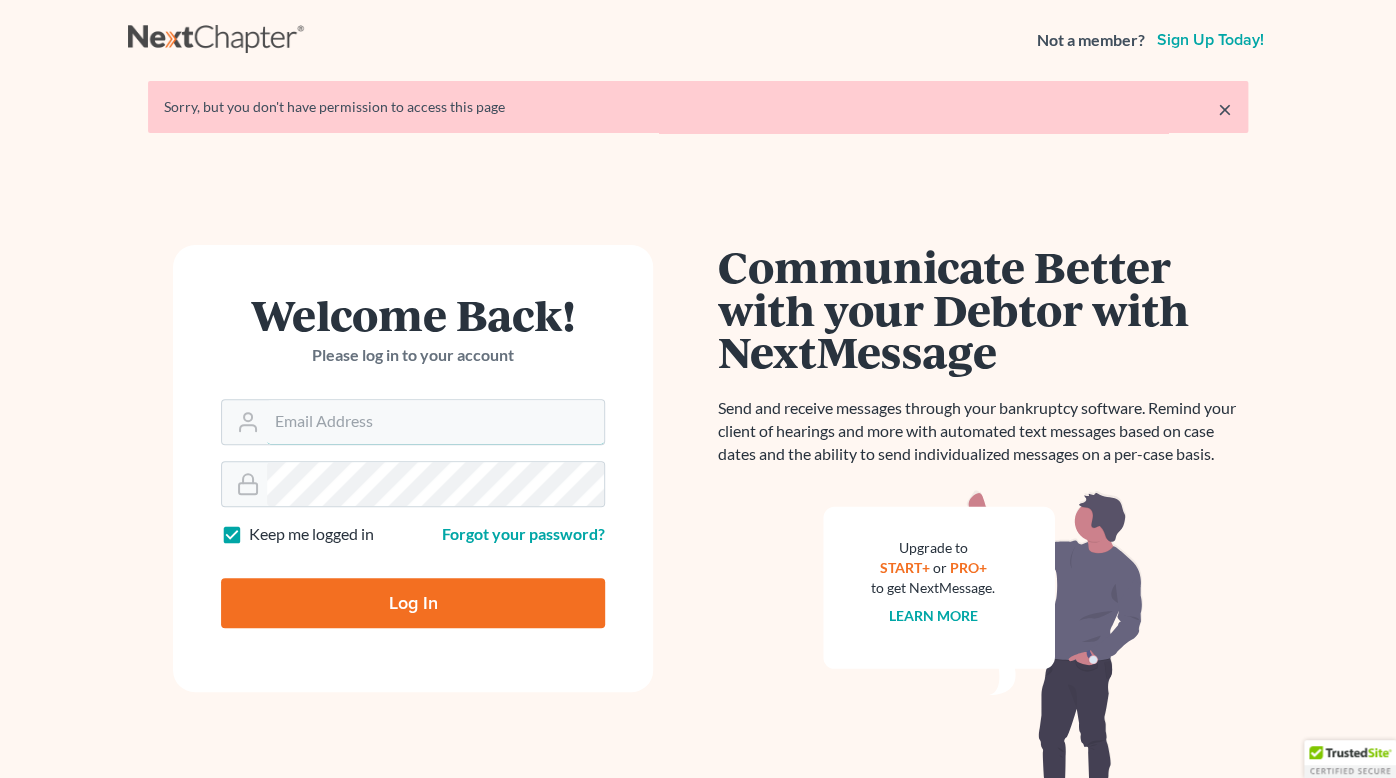 type on "[EMAIL]" 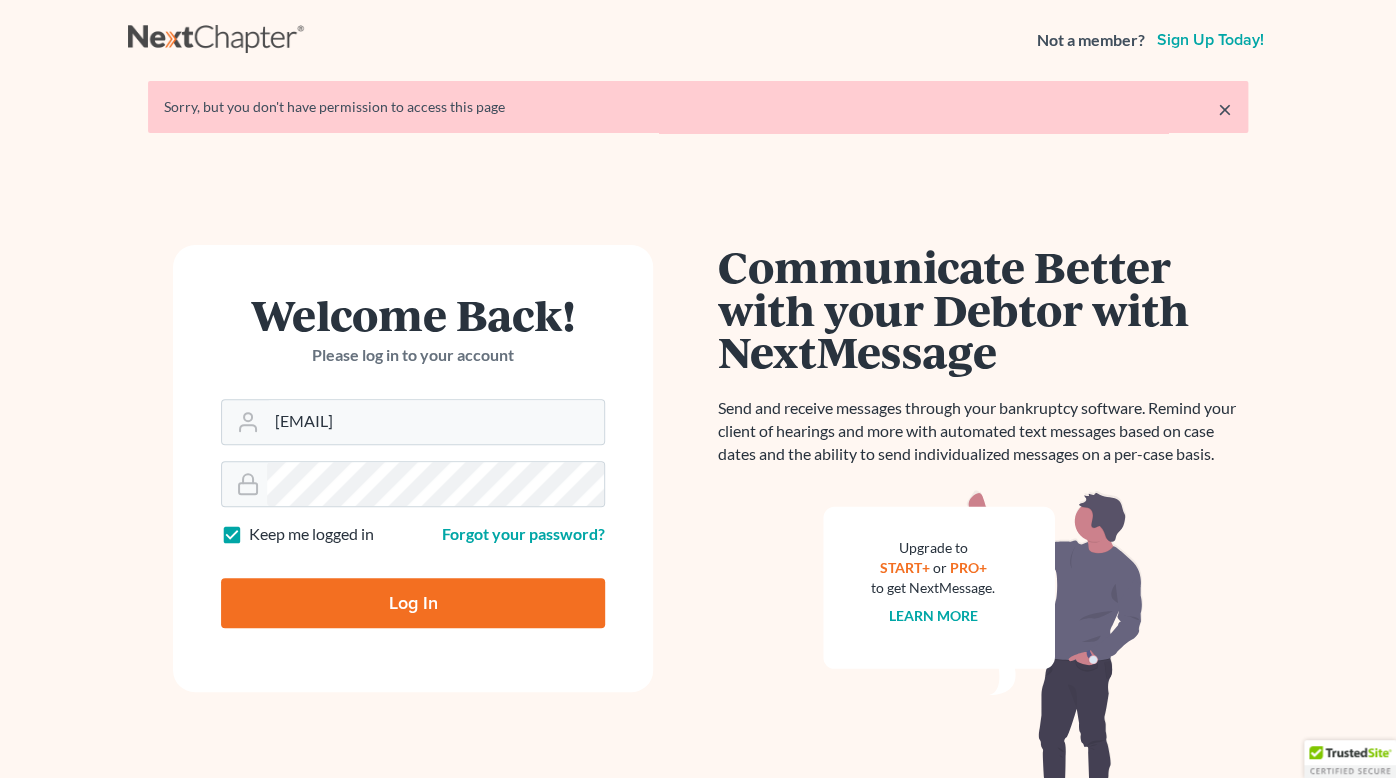 click on "Log In" at bounding box center (413, 603) 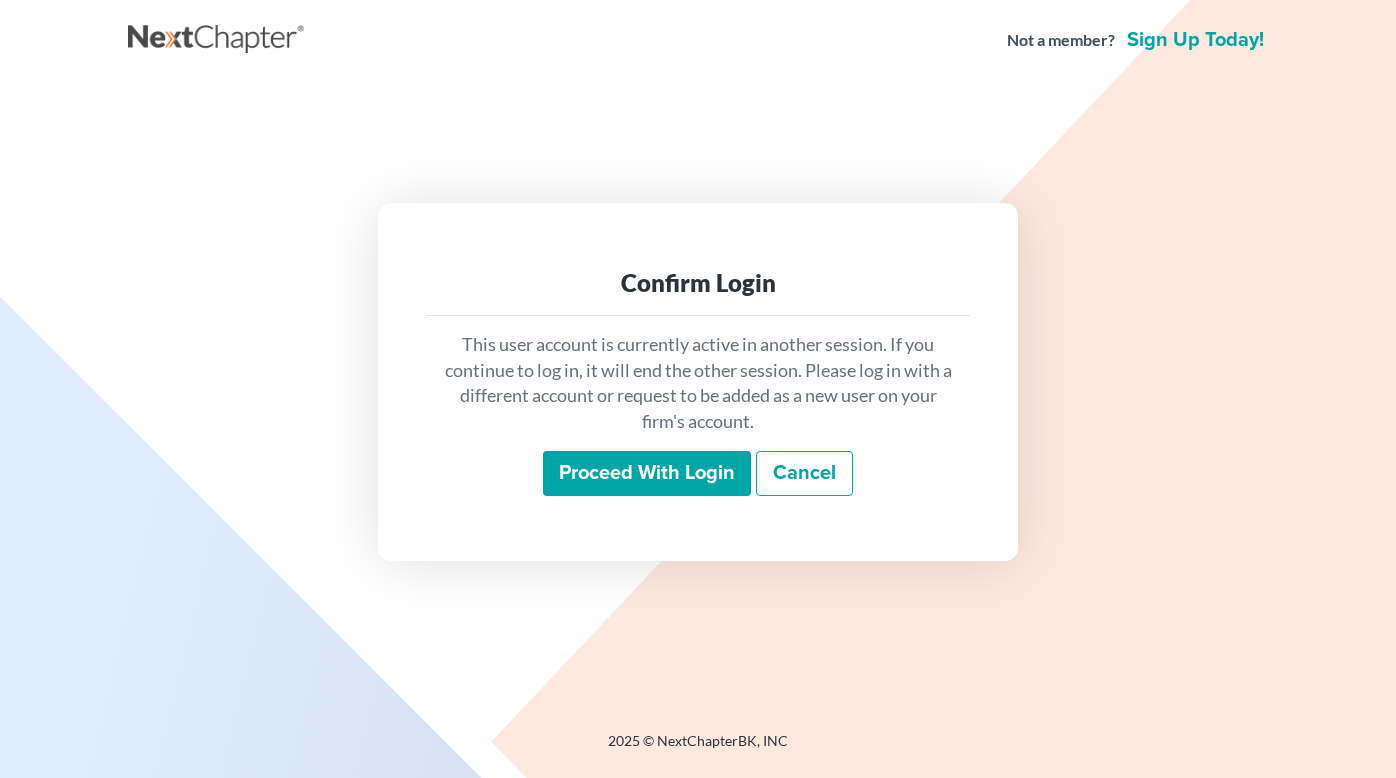 scroll, scrollTop: 0, scrollLeft: 0, axis: both 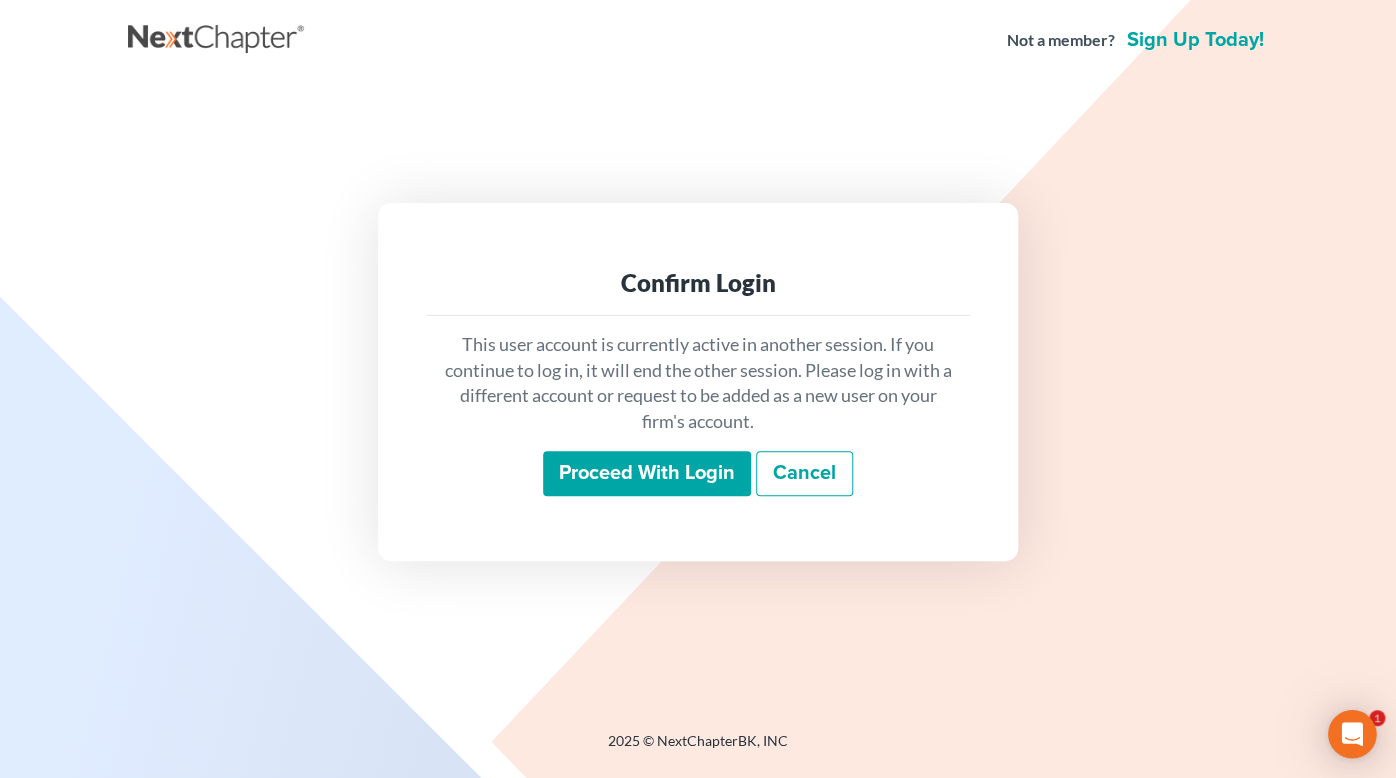 click on "Proceed with login" at bounding box center (647, 474) 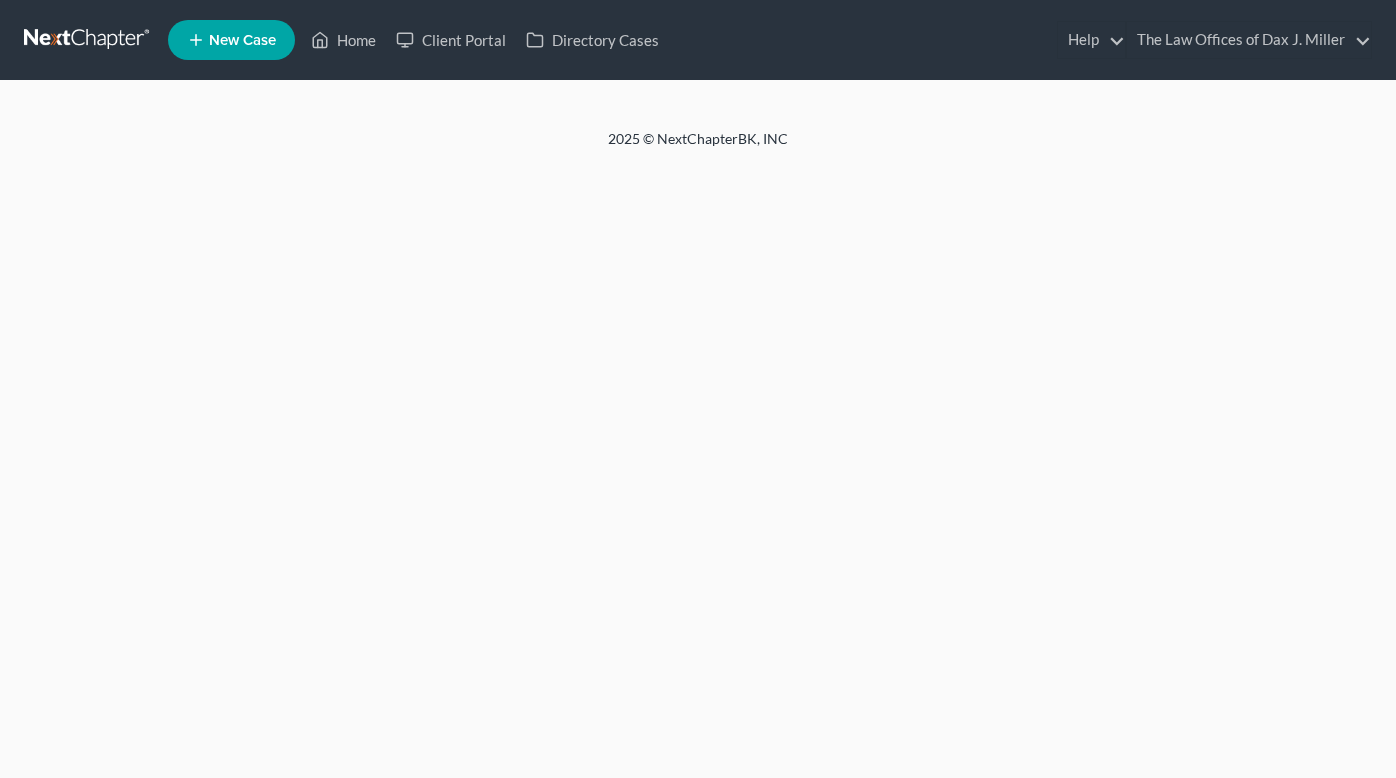 scroll, scrollTop: 0, scrollLeft: 0, axis: both 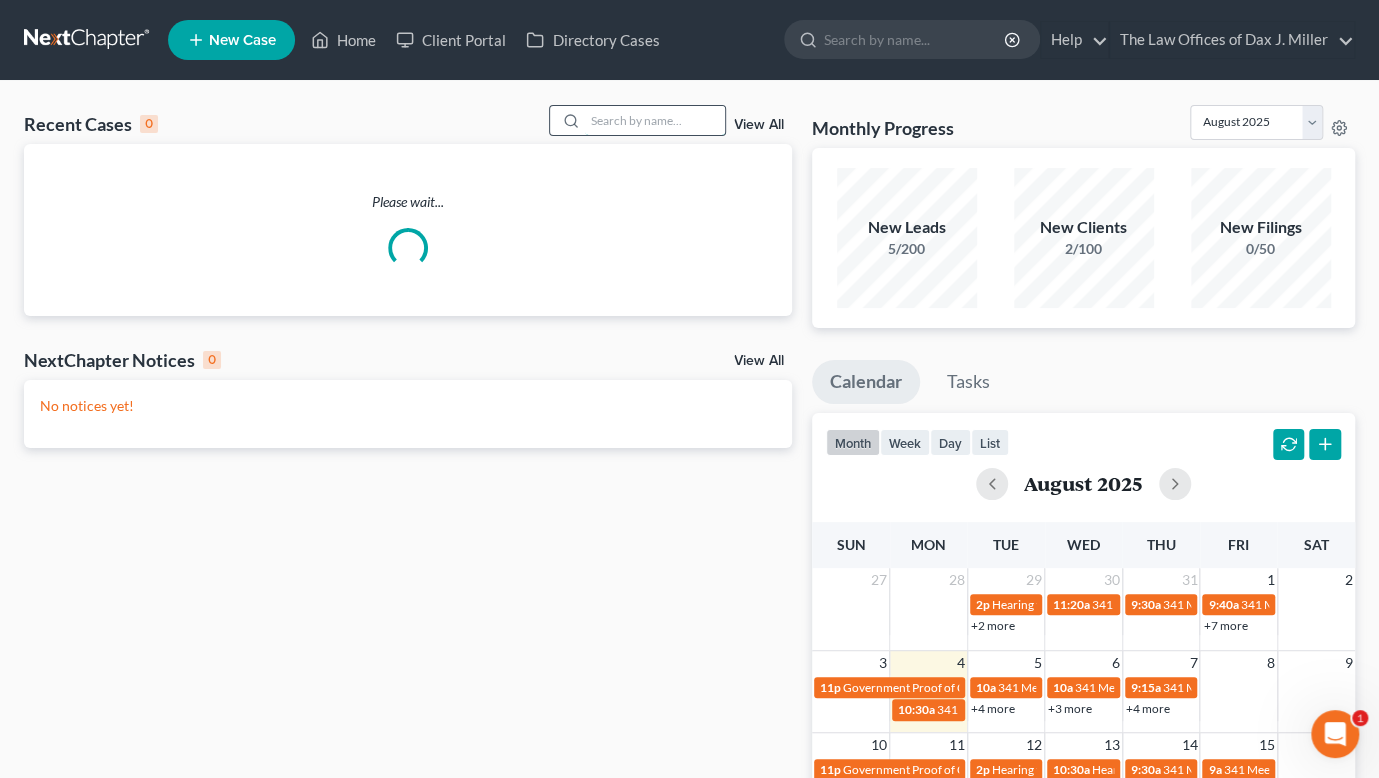 click at bounding box center (655, 120) 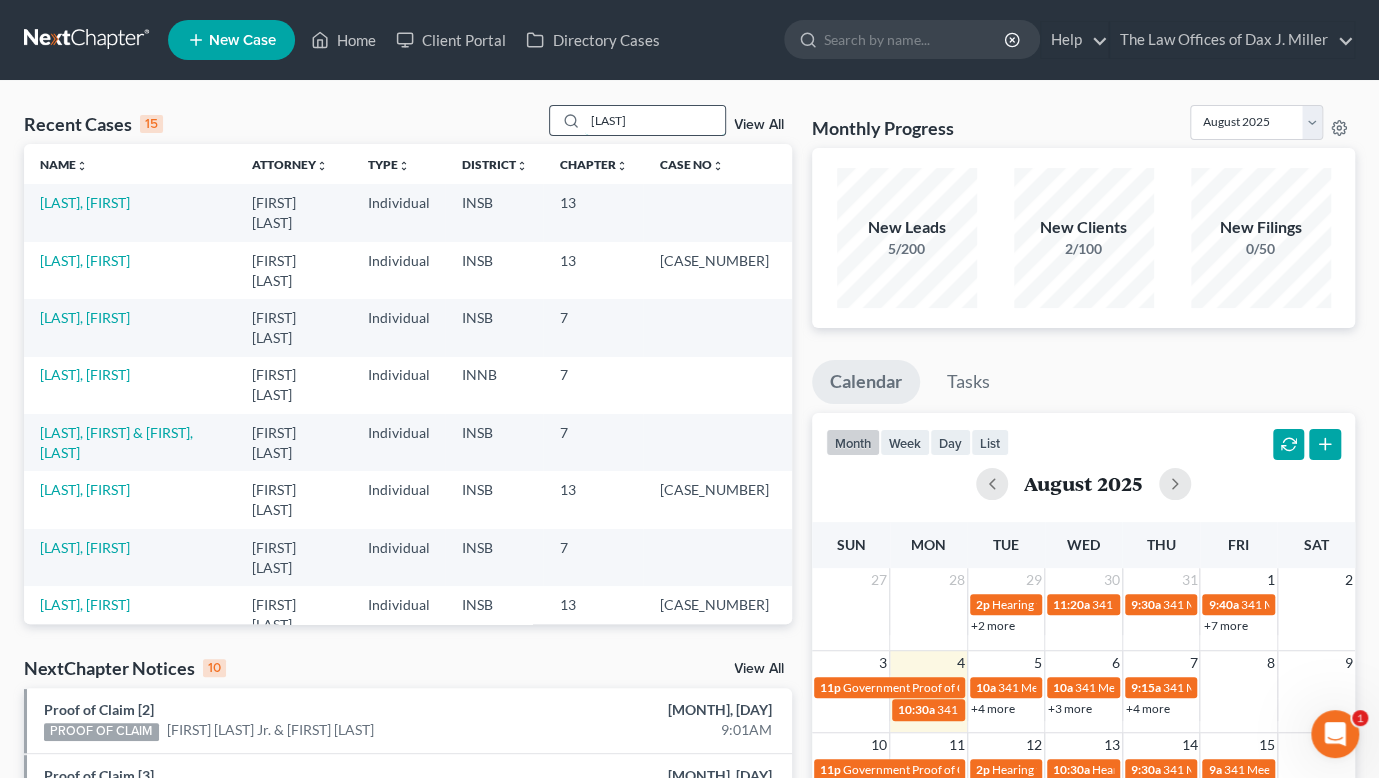 type on "[LAST]" 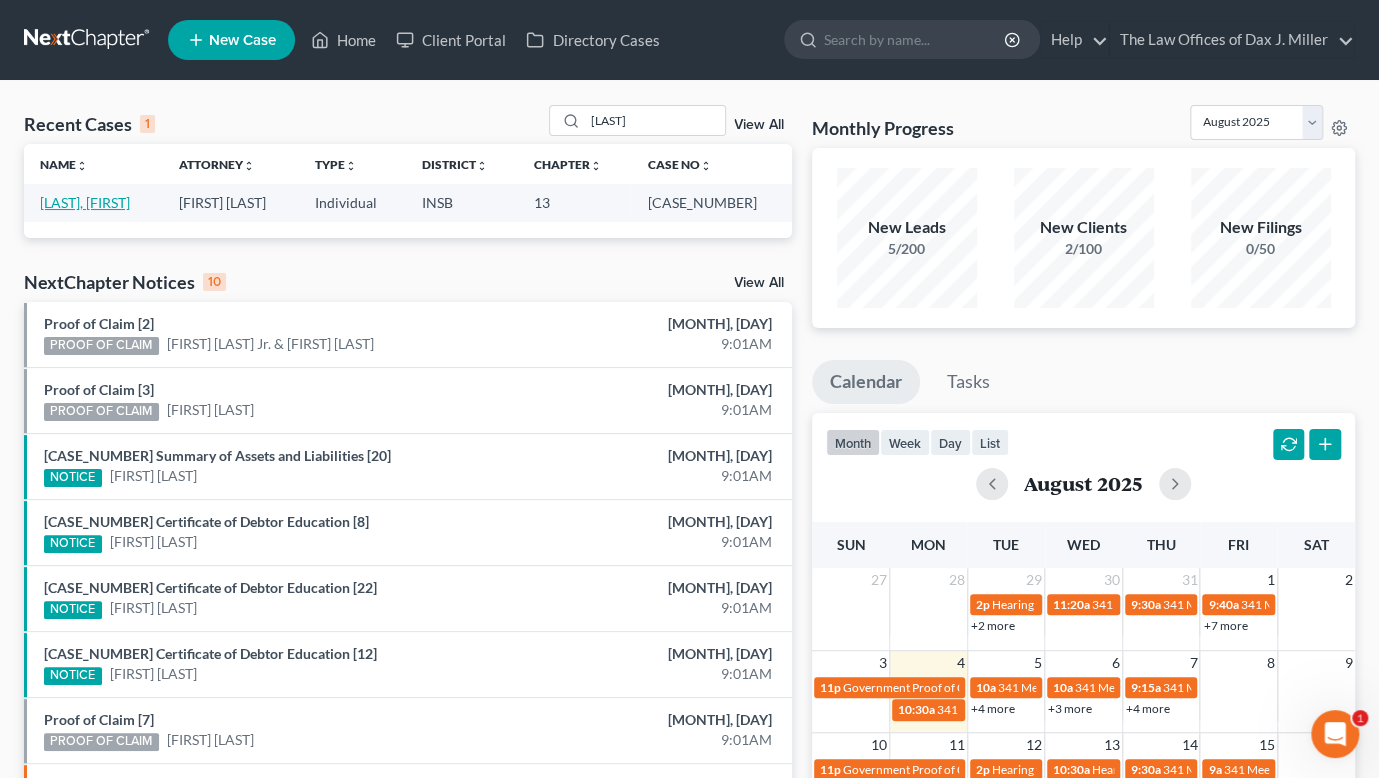 click on "[LAST], [FIRST]" at bounding box center (85, 202) 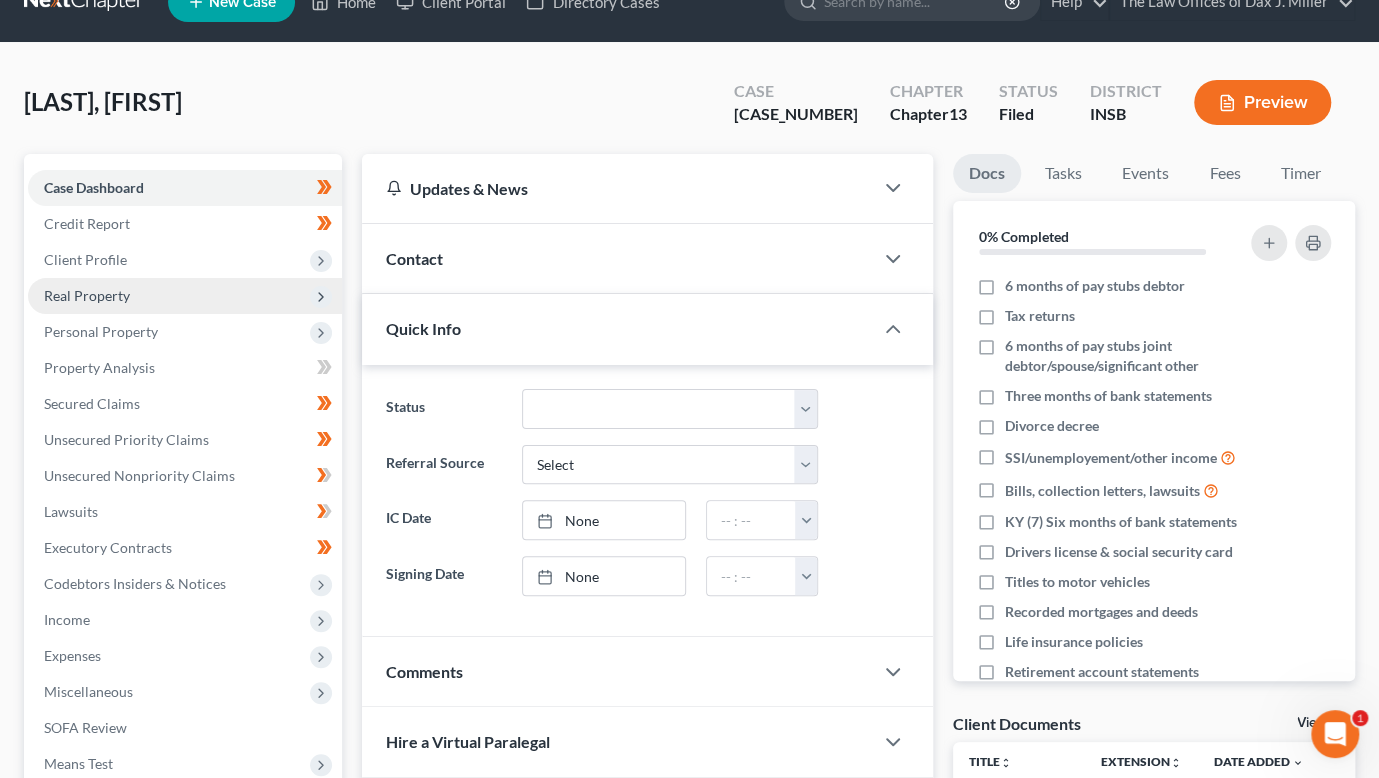 scroll, scrollTop: 44, scrollLeft: 0, axis: vertical 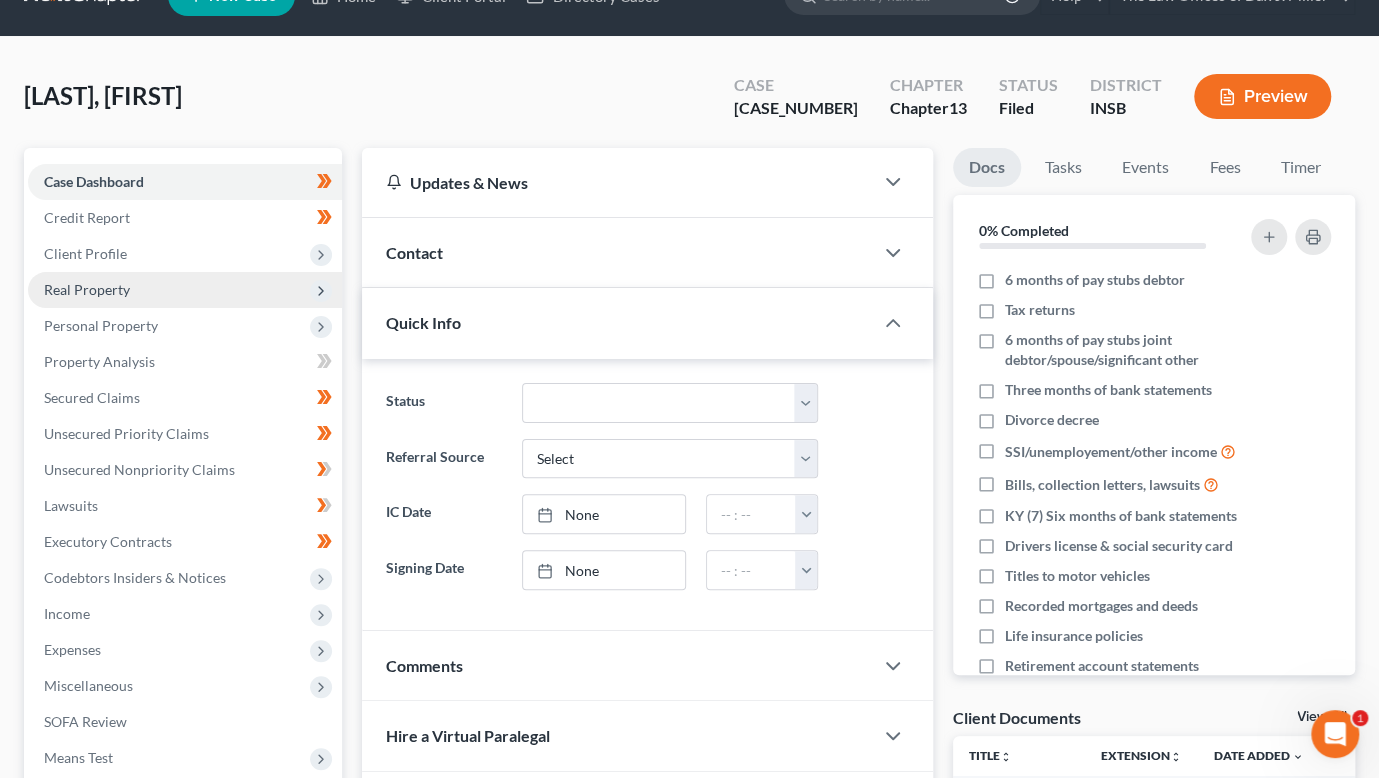 click on "Real Property" at bounding box center (185, 290) 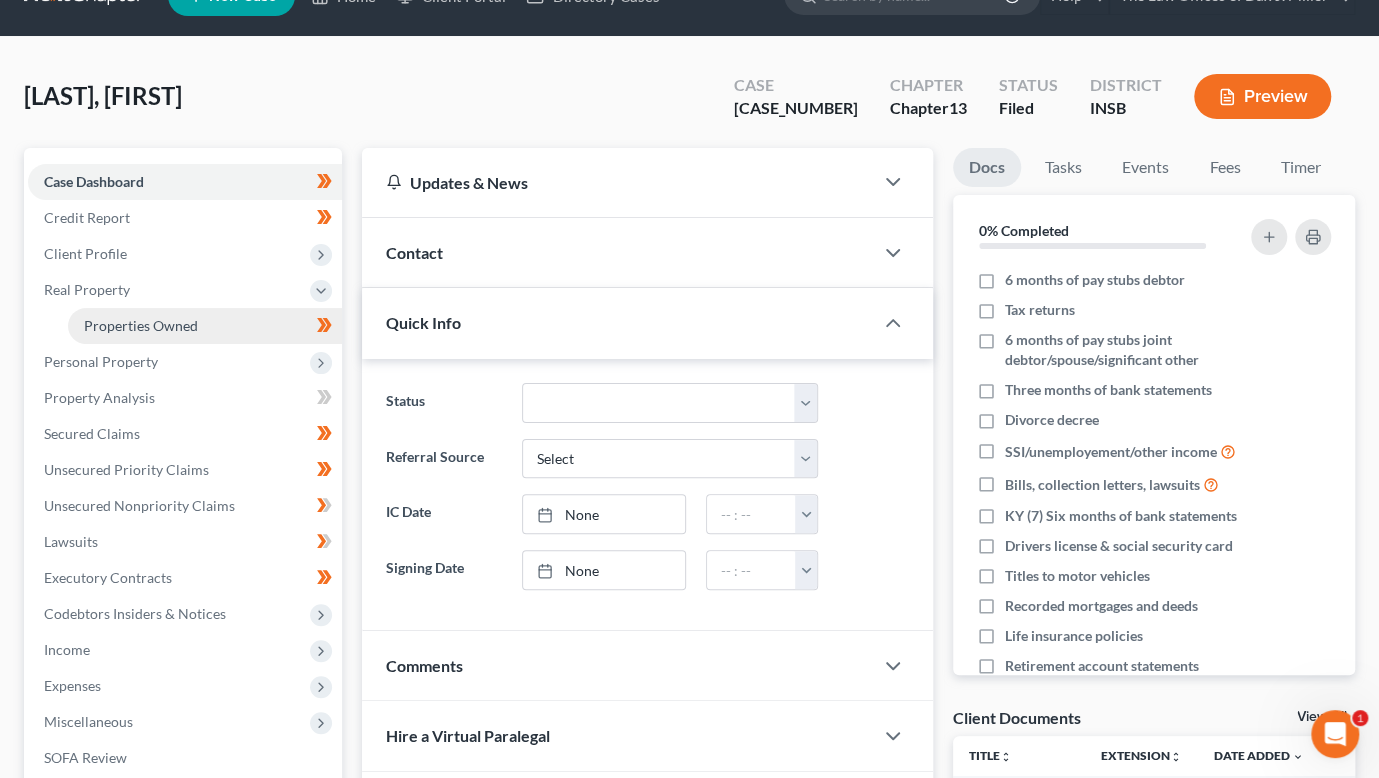 click on "Properties Owned" at bounding box center [141, 325] 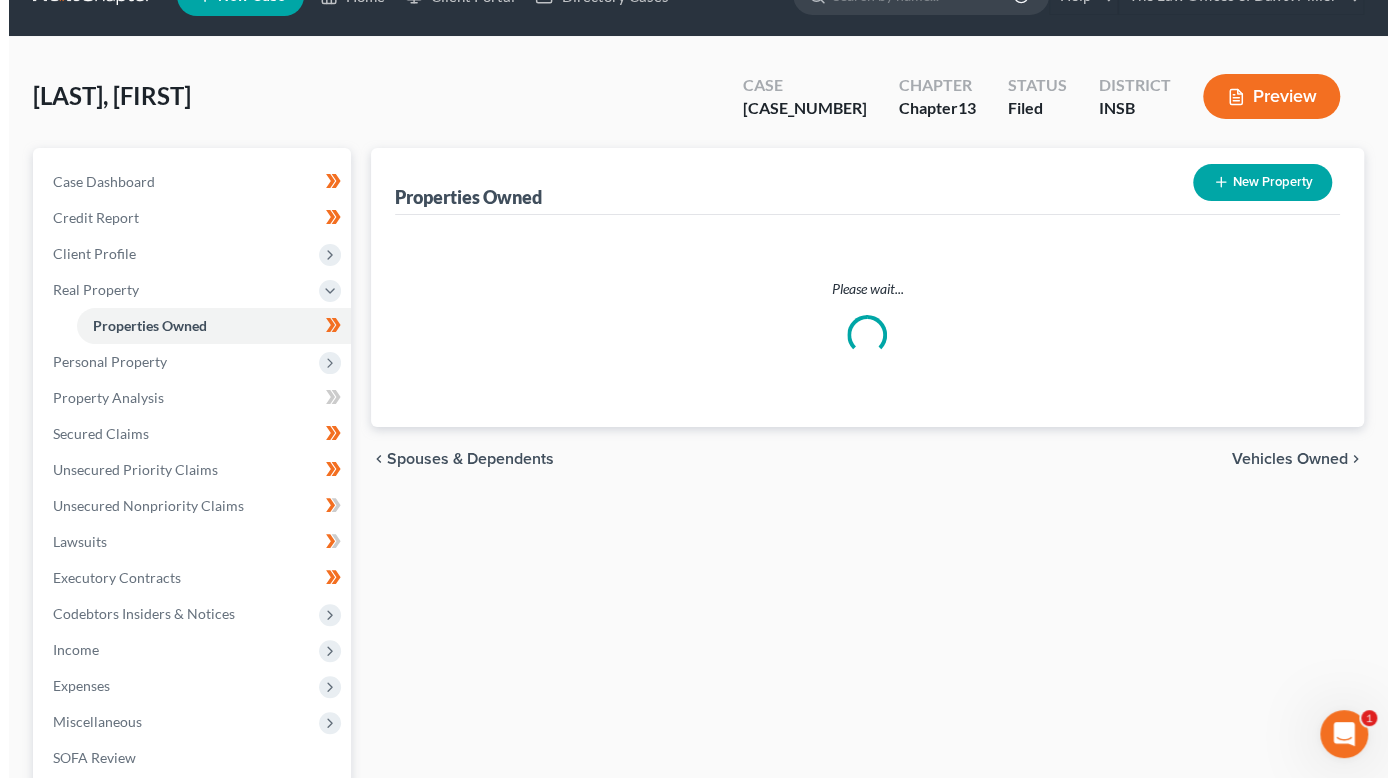scroll, scrollTop: 0, scrollLeft: 0, axis: both 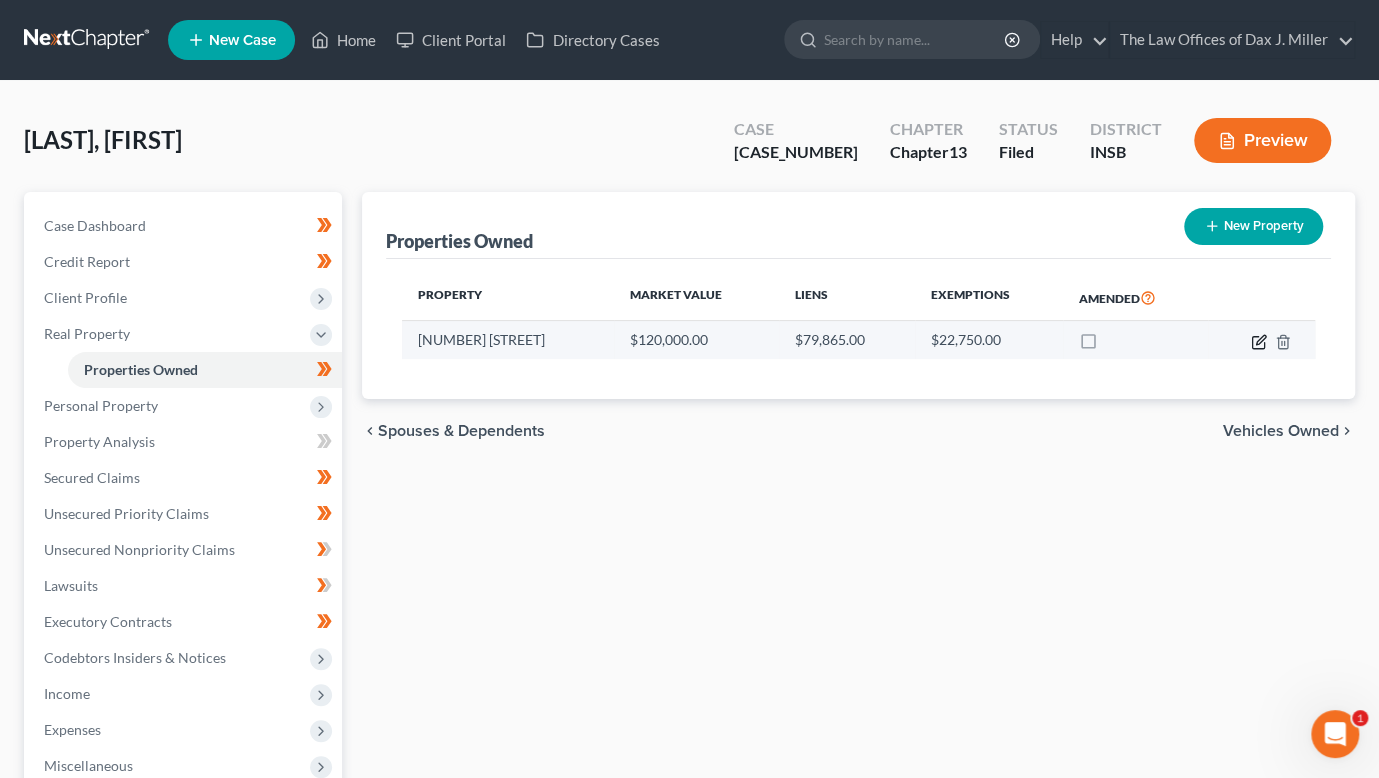 click 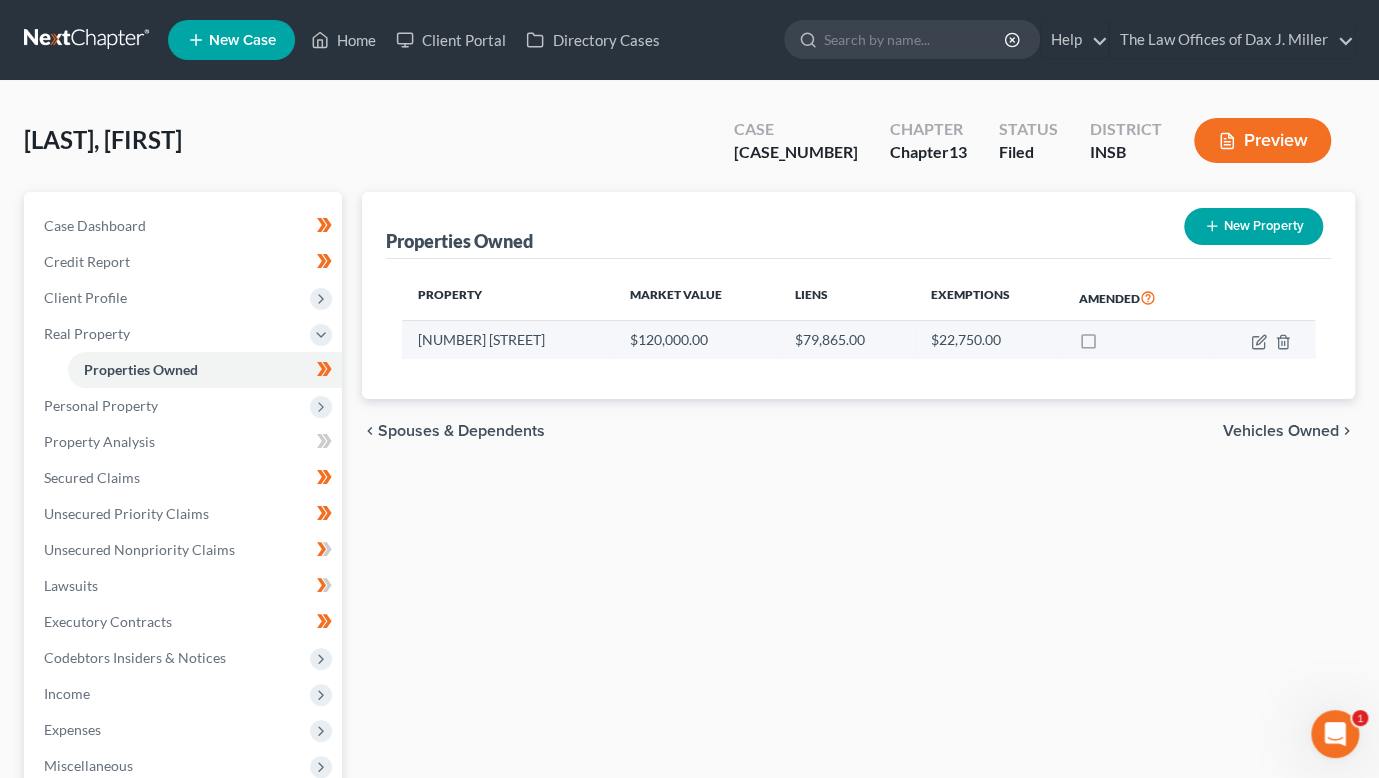 select on "15" 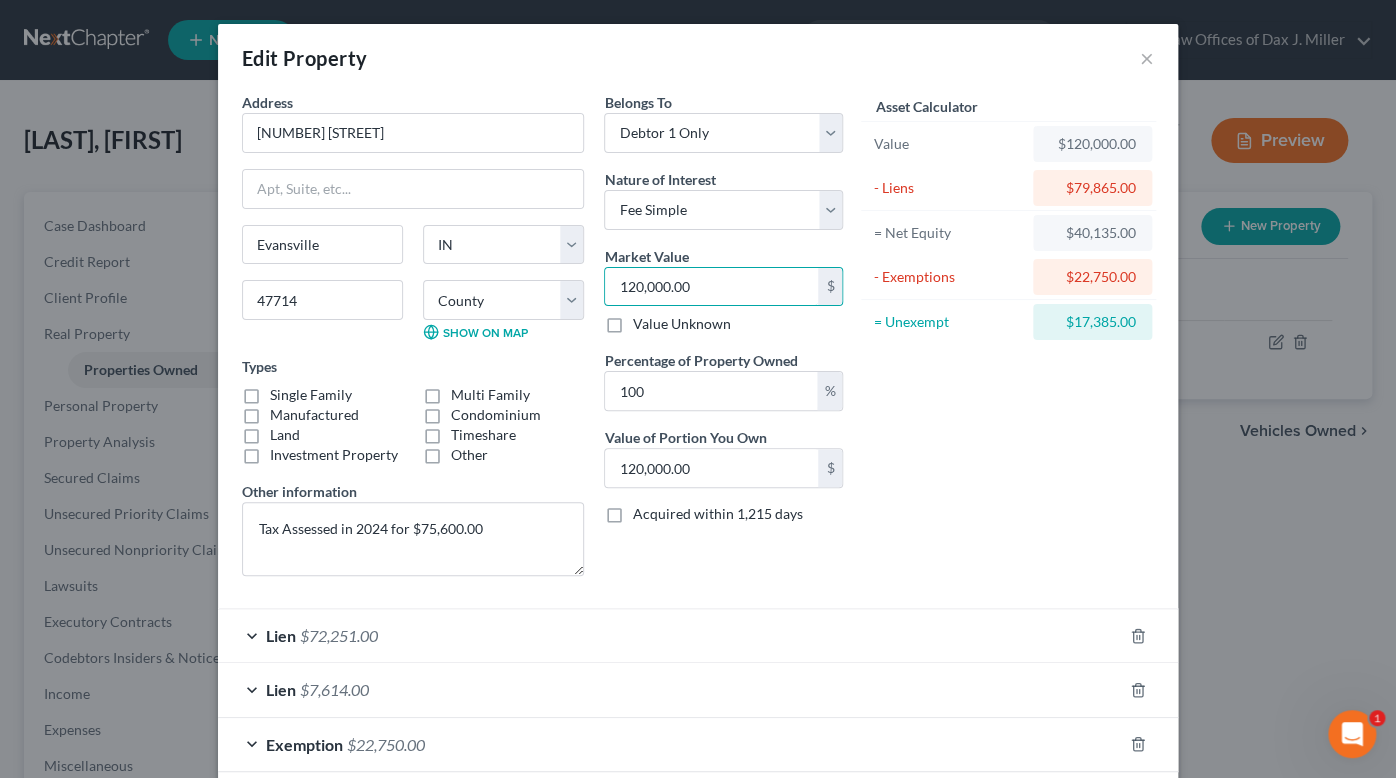 type on "1" 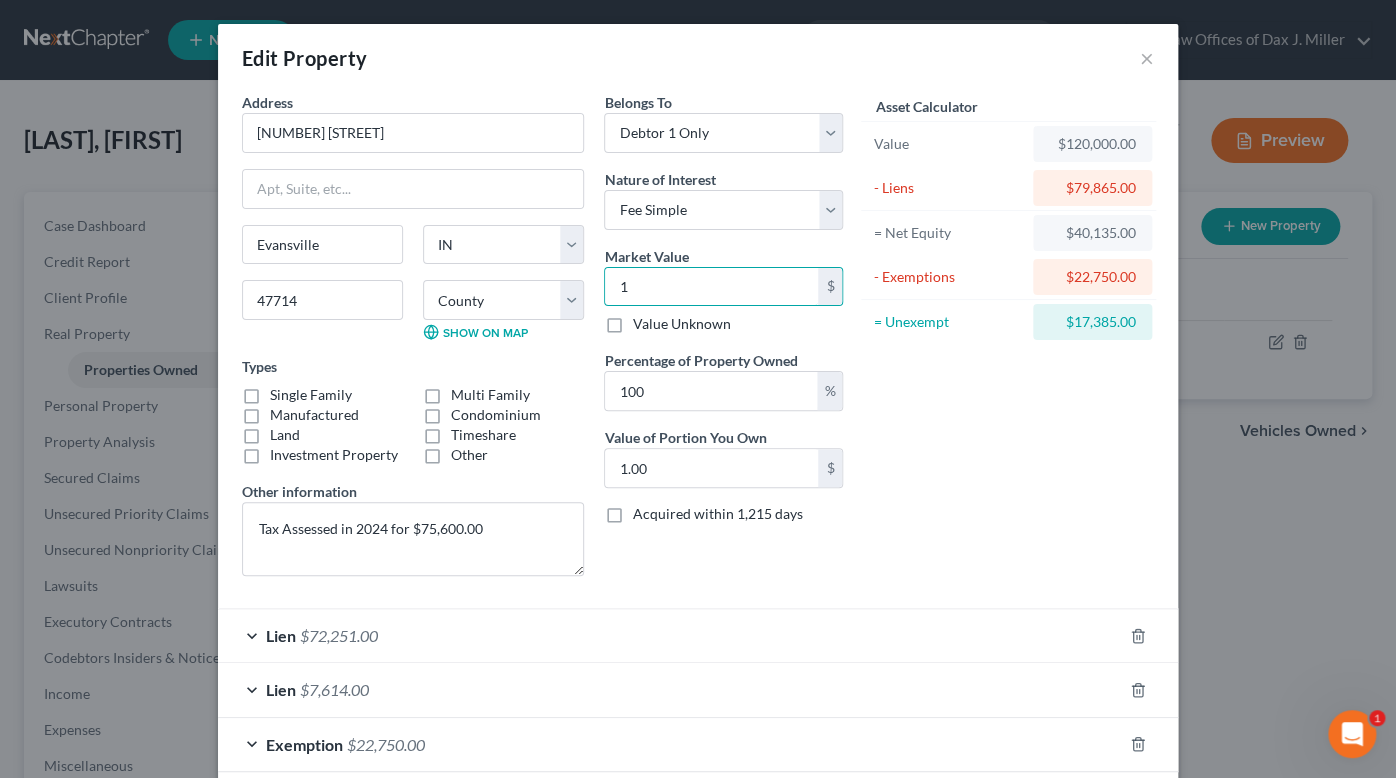 type on "10" 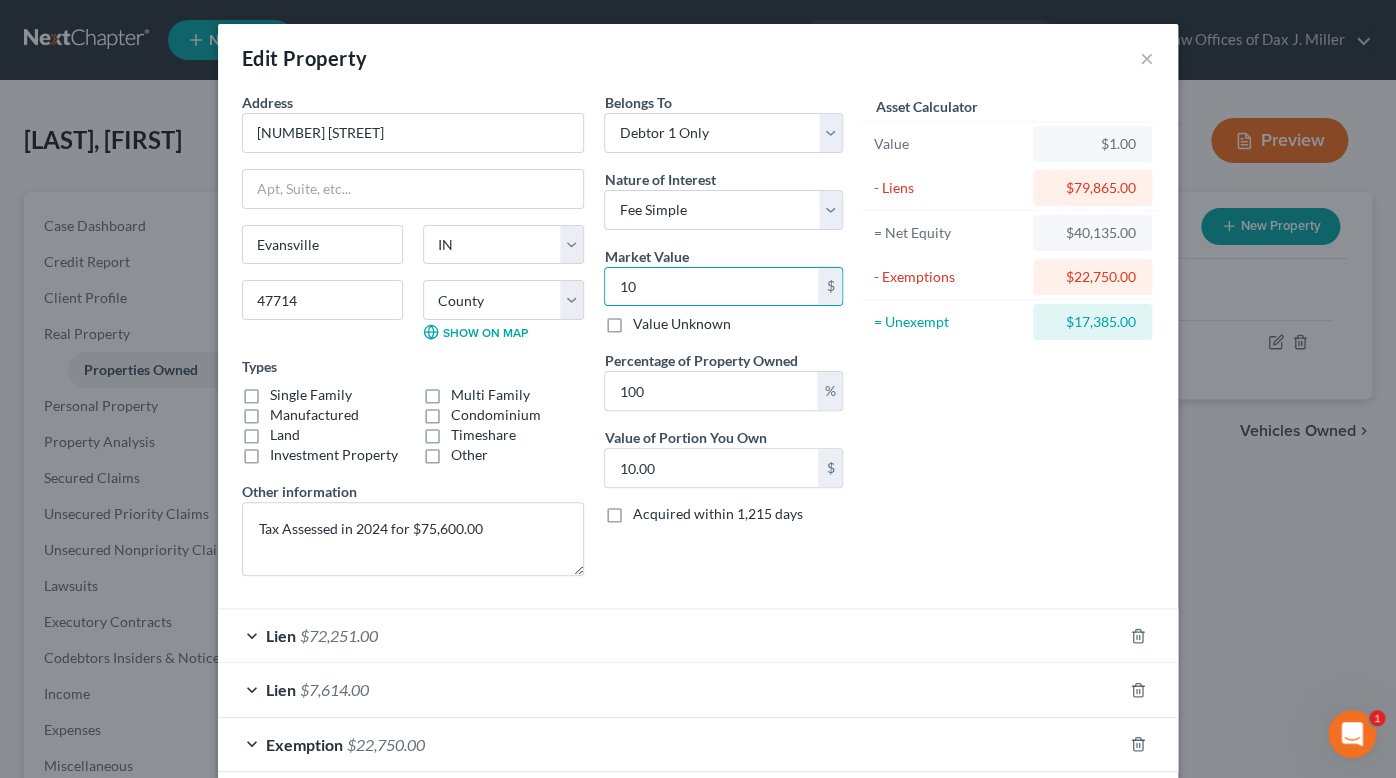 type on "100" 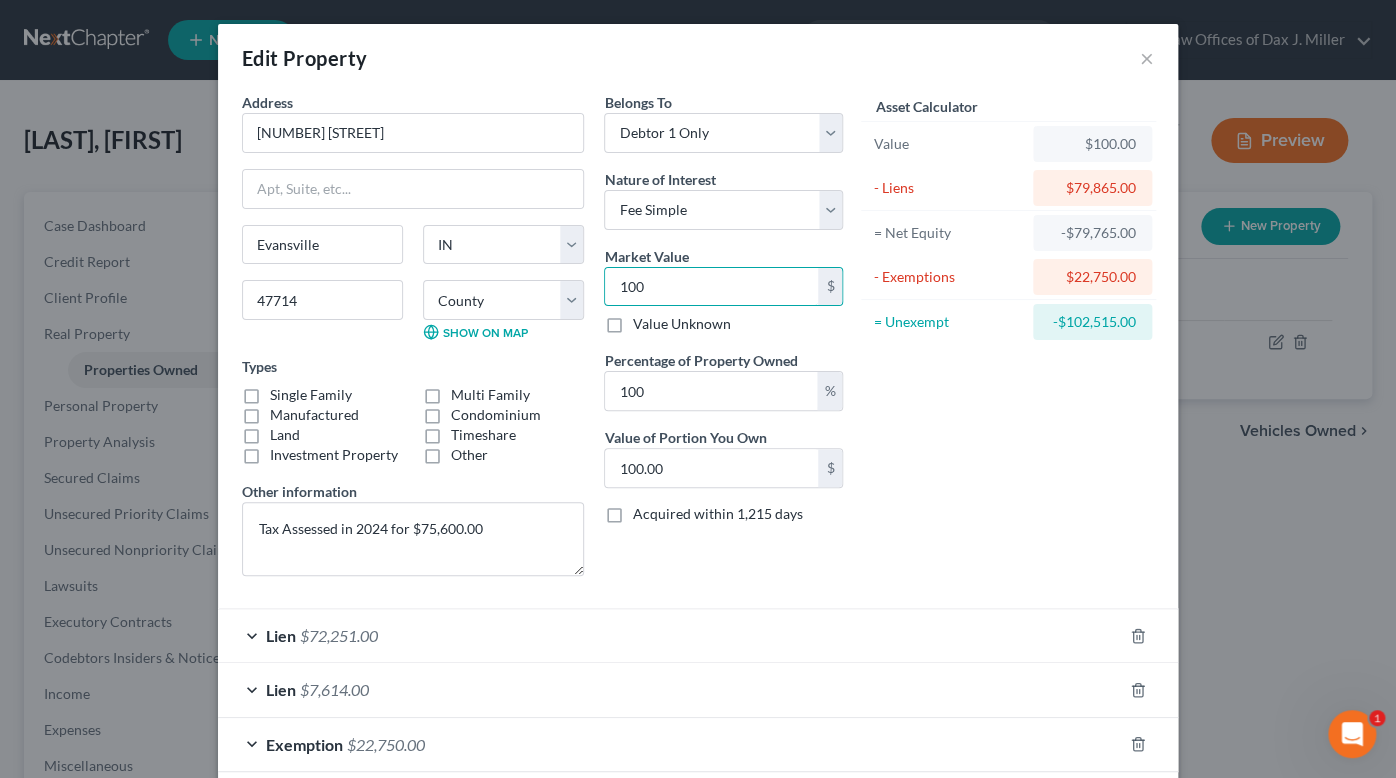 type on "1000" 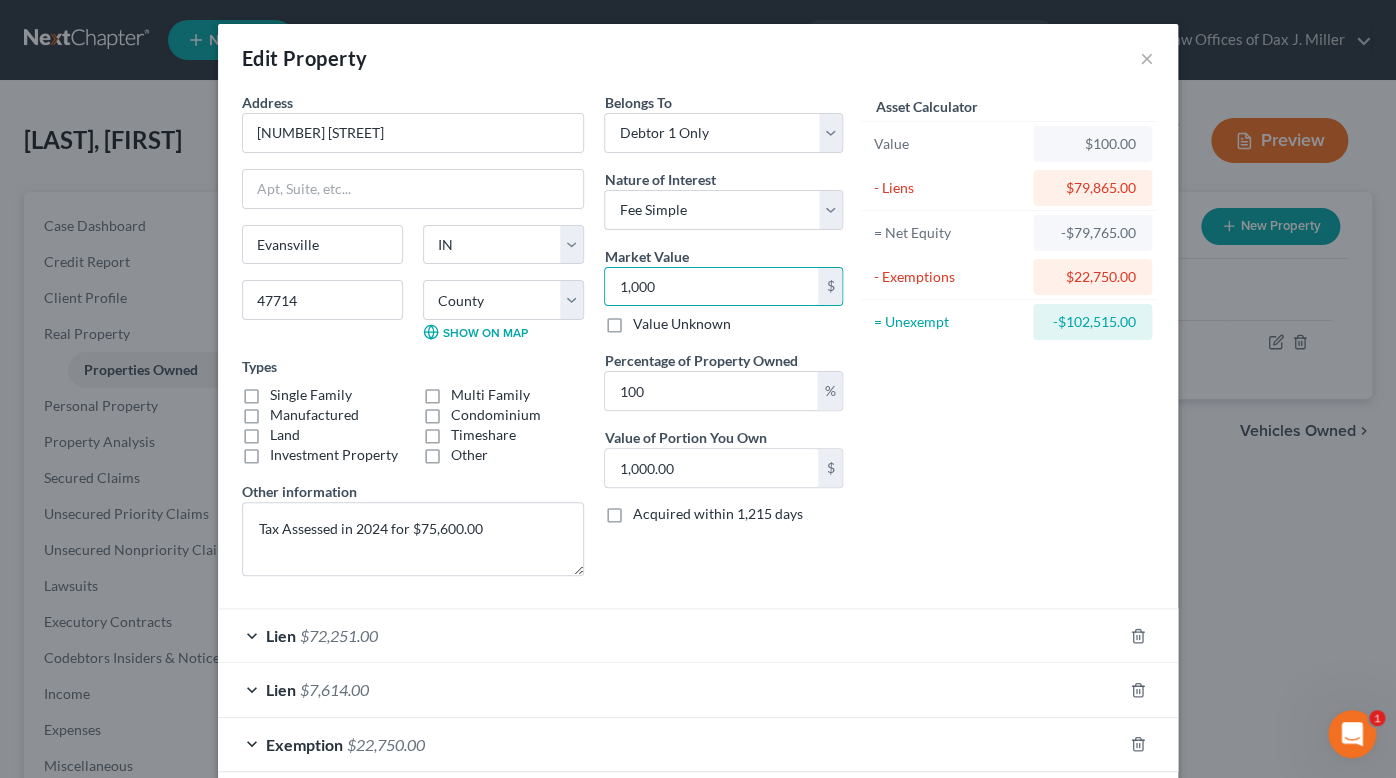 type on "1,0000" 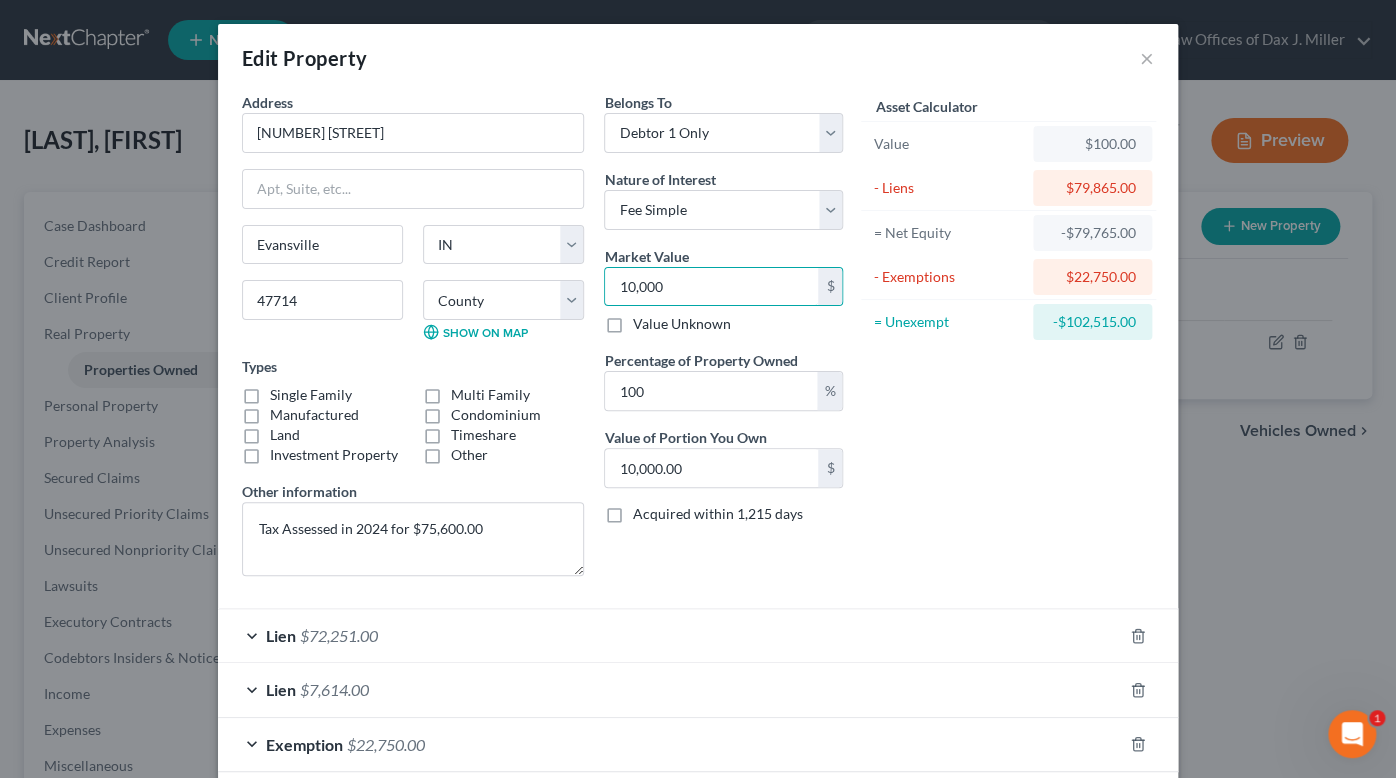 type on "10,0000" 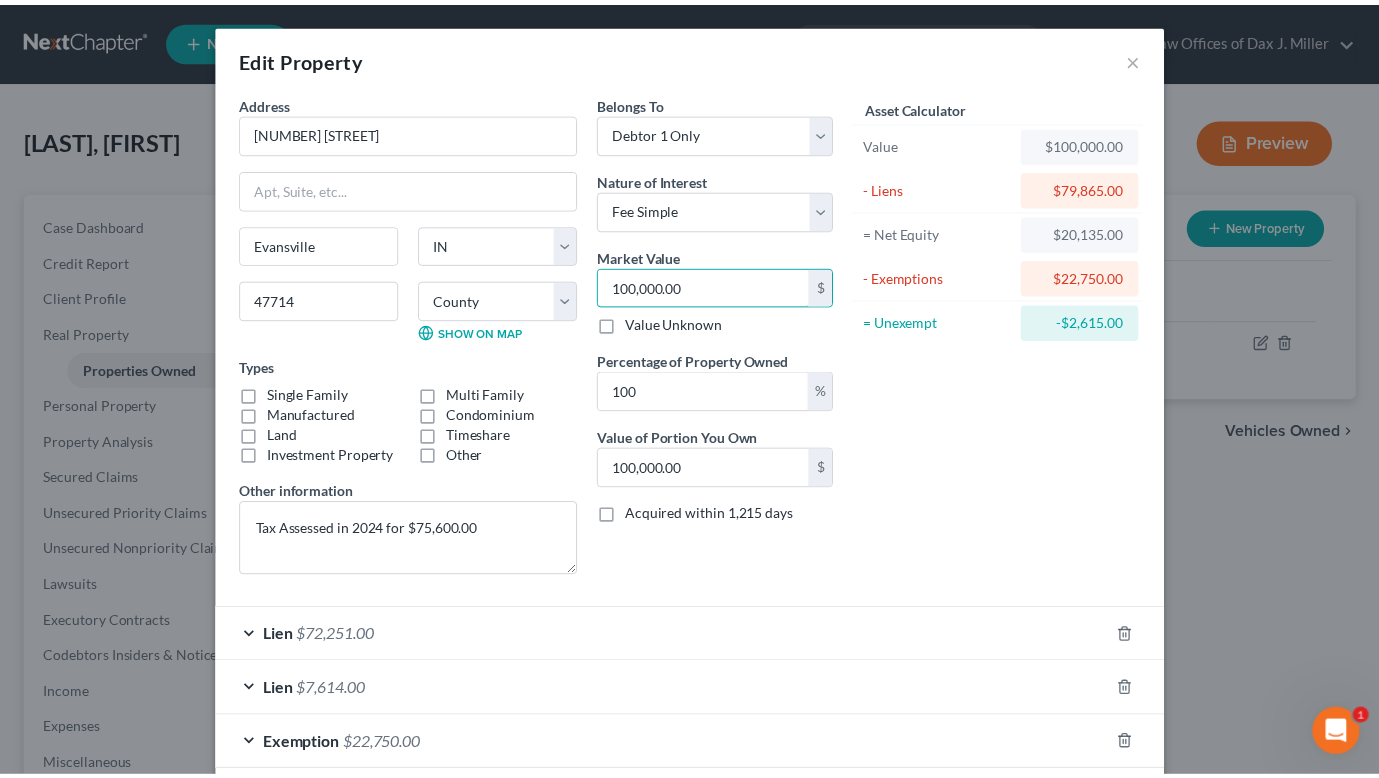 scroll, scrollTop: 102, scrollLeft: 0, axis: vertical 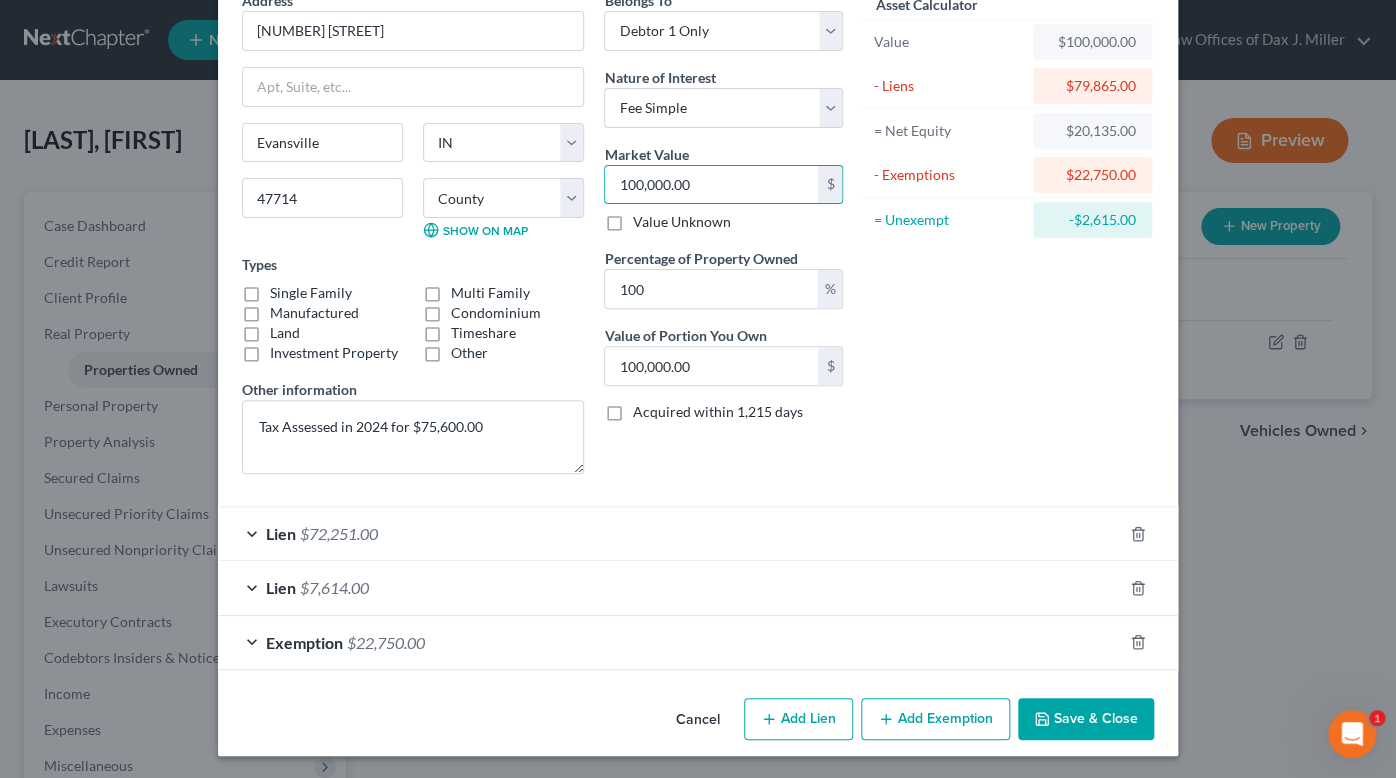 type on "100,000.00" 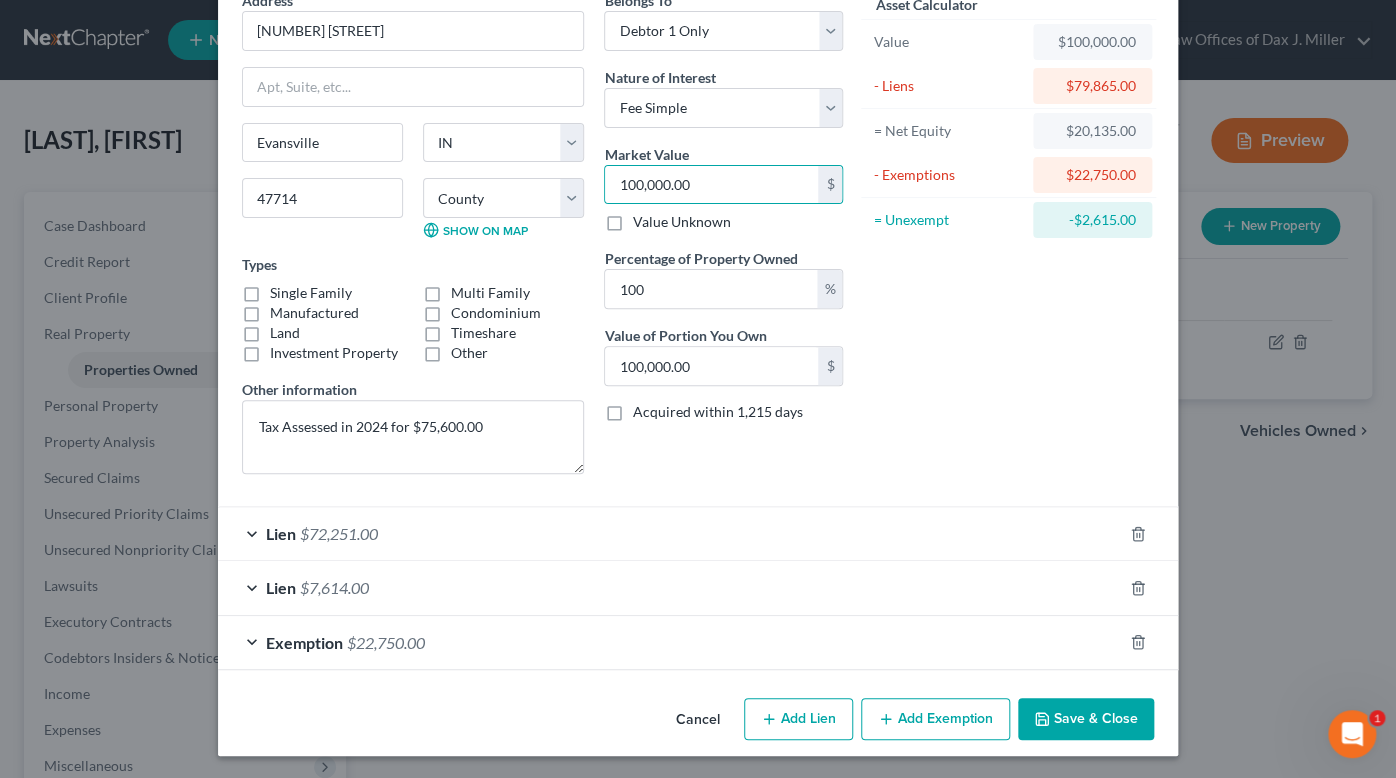 click on "Save & Close" at bounding box center [1086, 719] 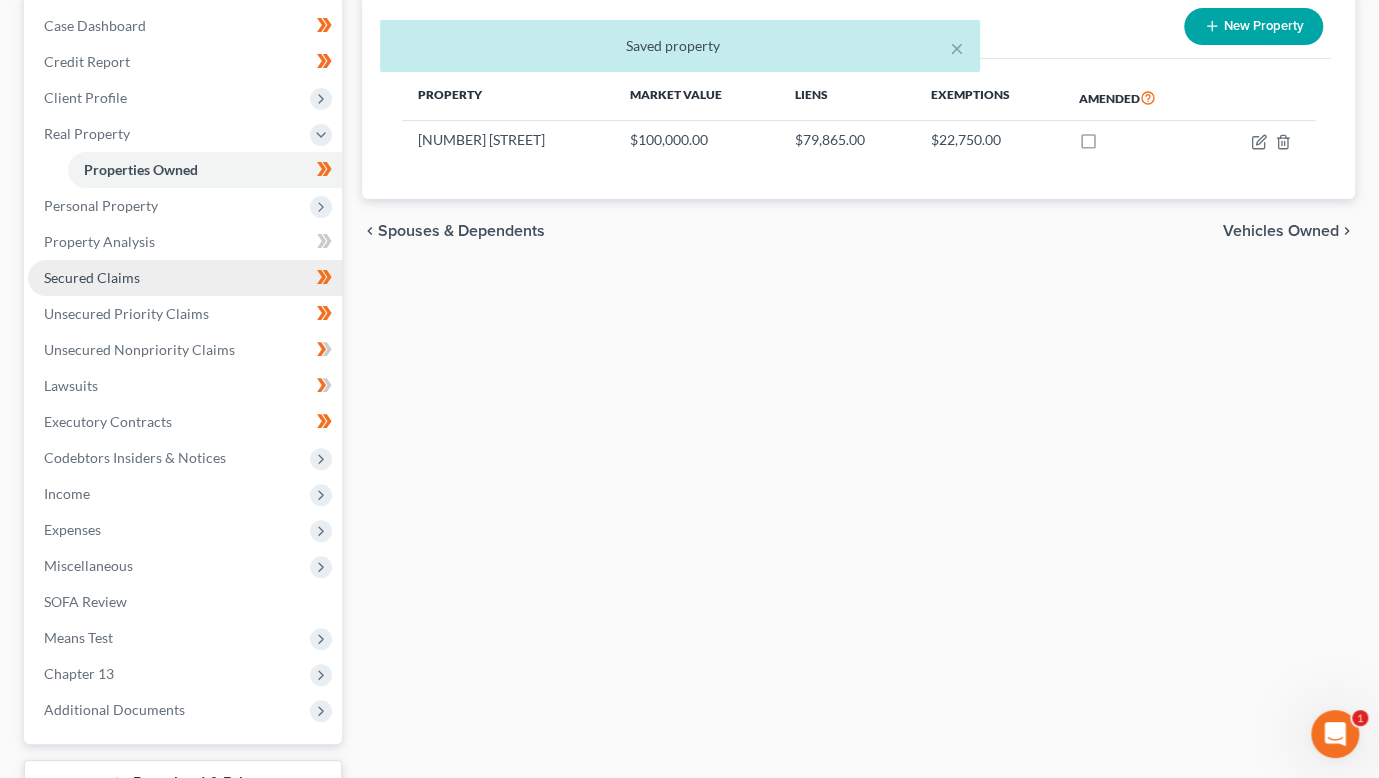 scroll, scrollTop: 225, scrollLeft: 0, axis: vertical 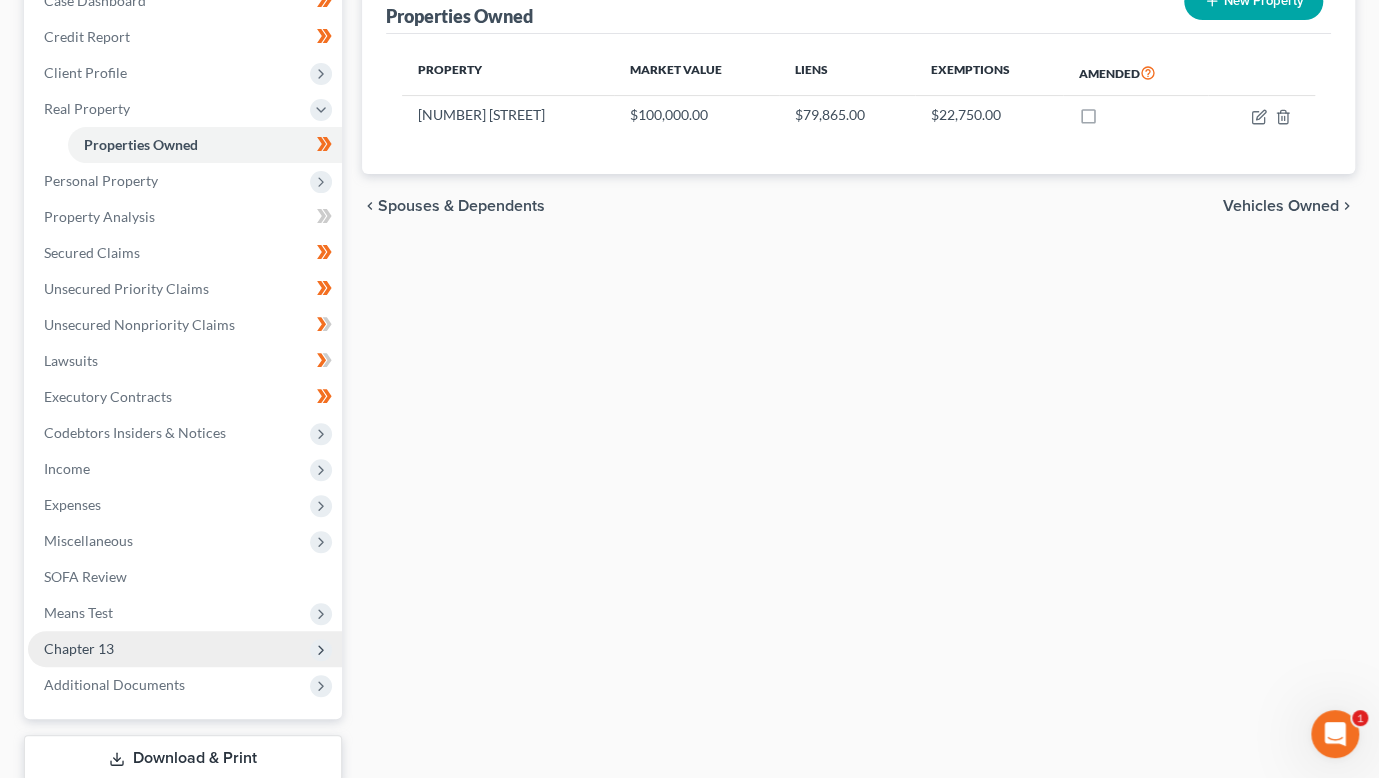 click on "Chapter 13" at bounding box center [185, 649] 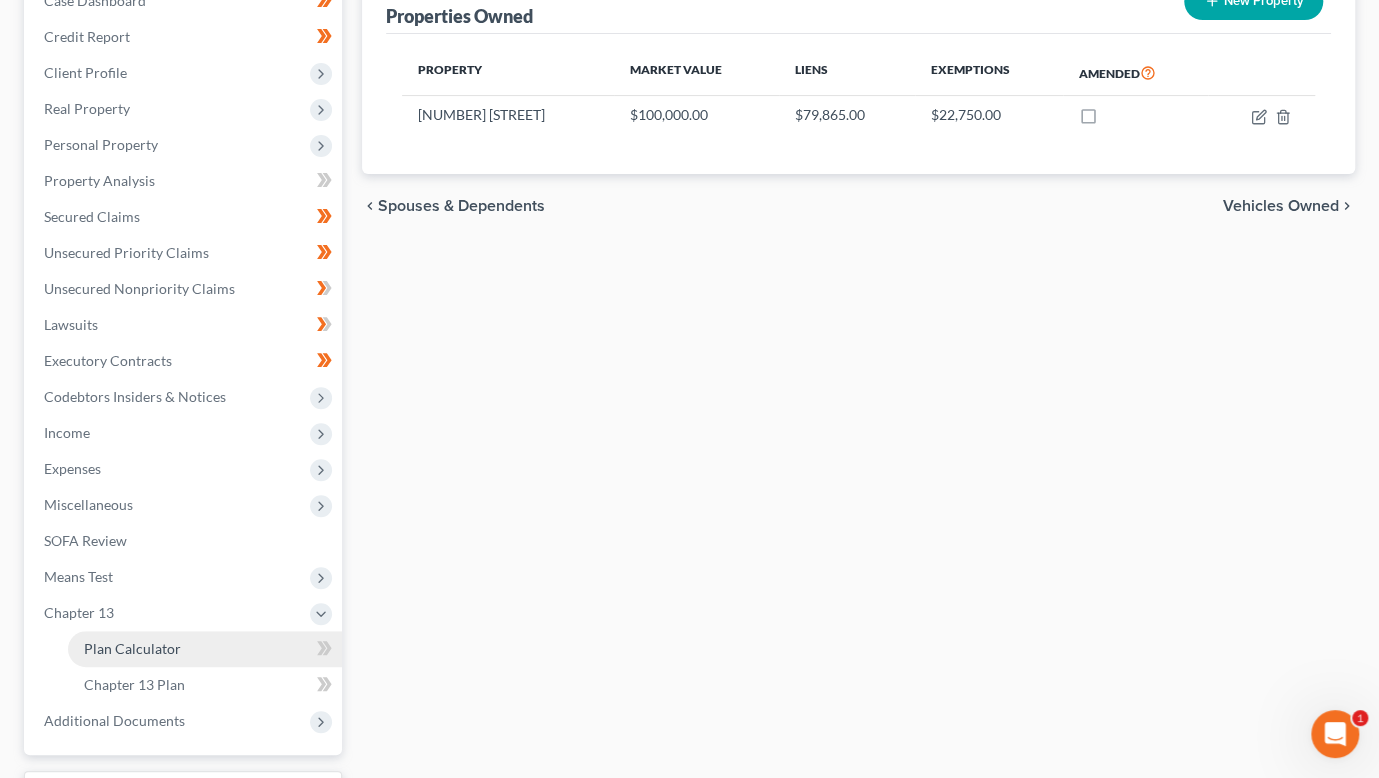 click on "Plan Calculator" at bounding box center (205, 649) 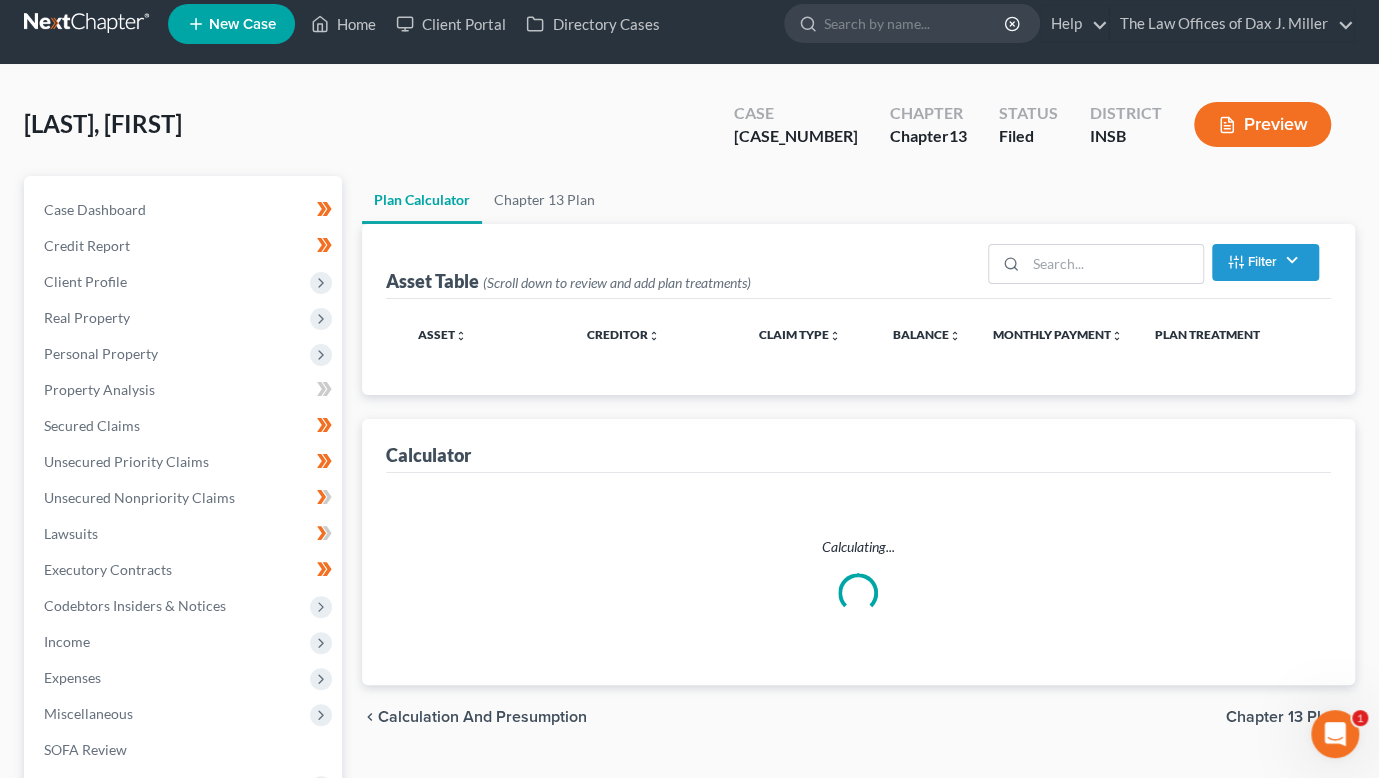 scroll, scrollTop: 0, scrollLeft: 0, axis: both 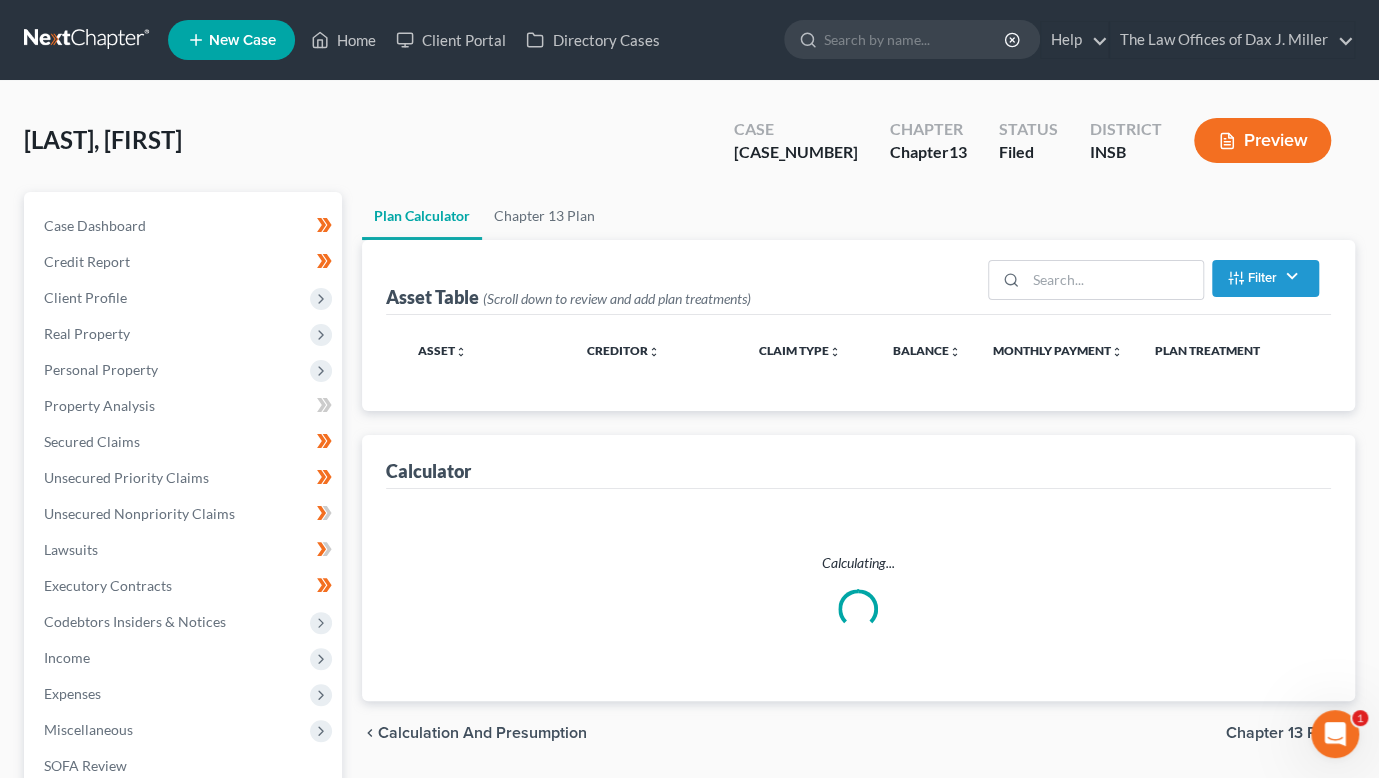 select on "59" 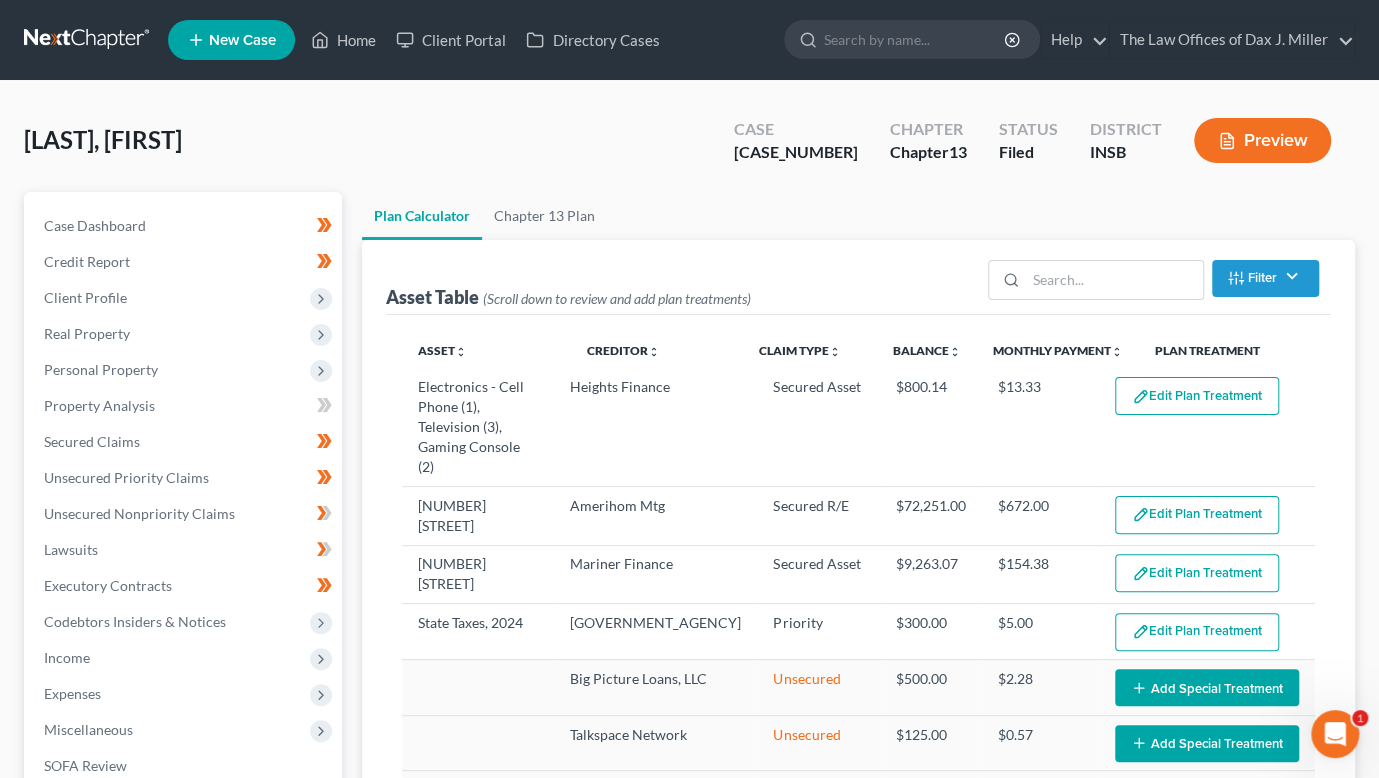 scroll, scrollTop: 0, scrollLeft: 0, axis: both 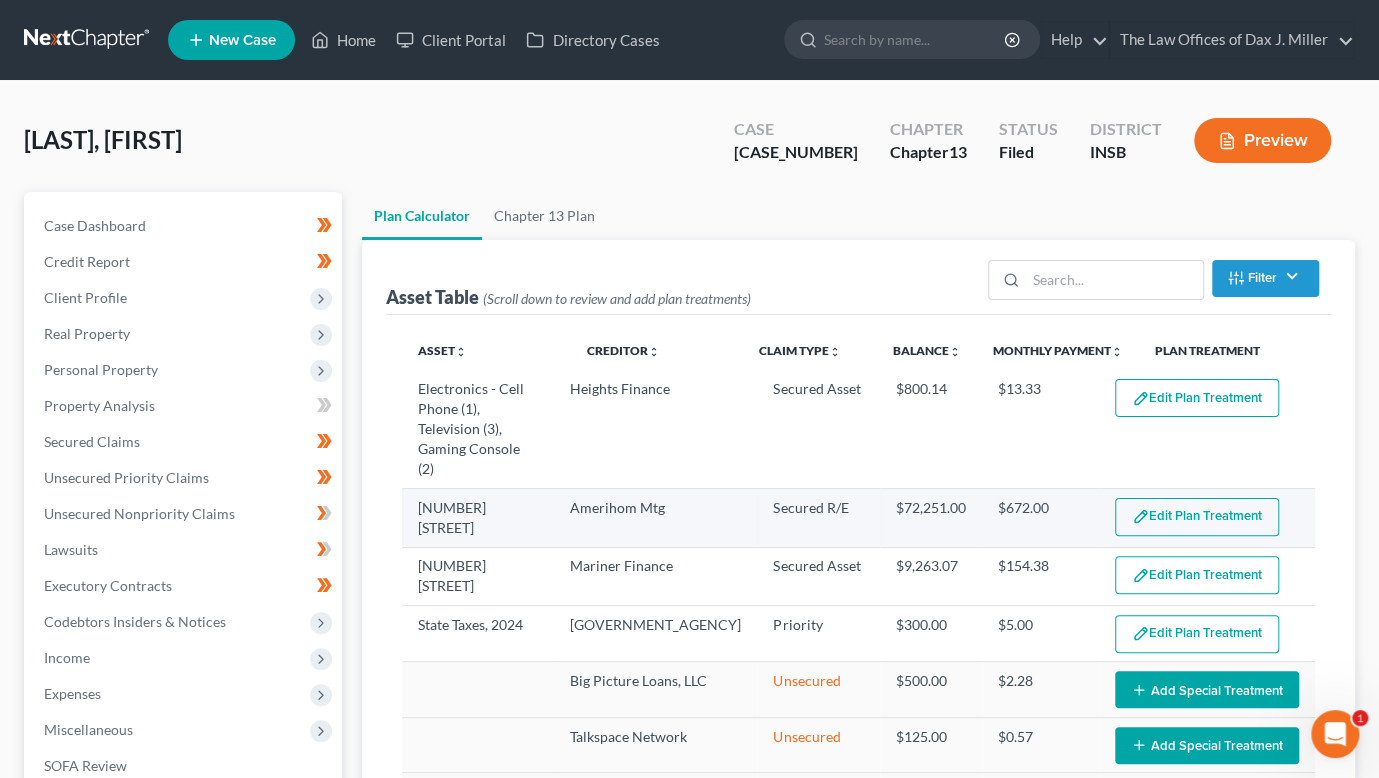 click on "Edit Plan Treatment" at bounding box center (1197, 517) 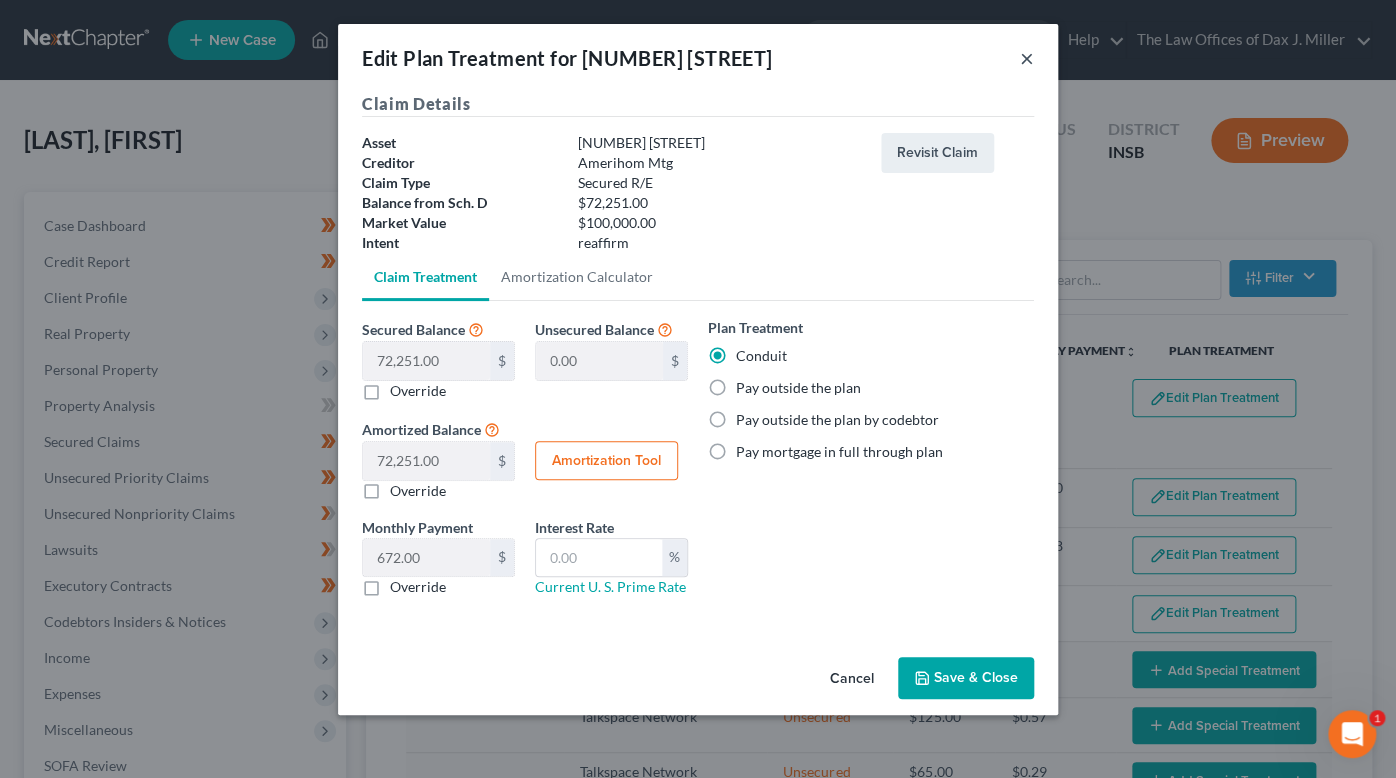 click on "×" at bounding box center (1027, 58) 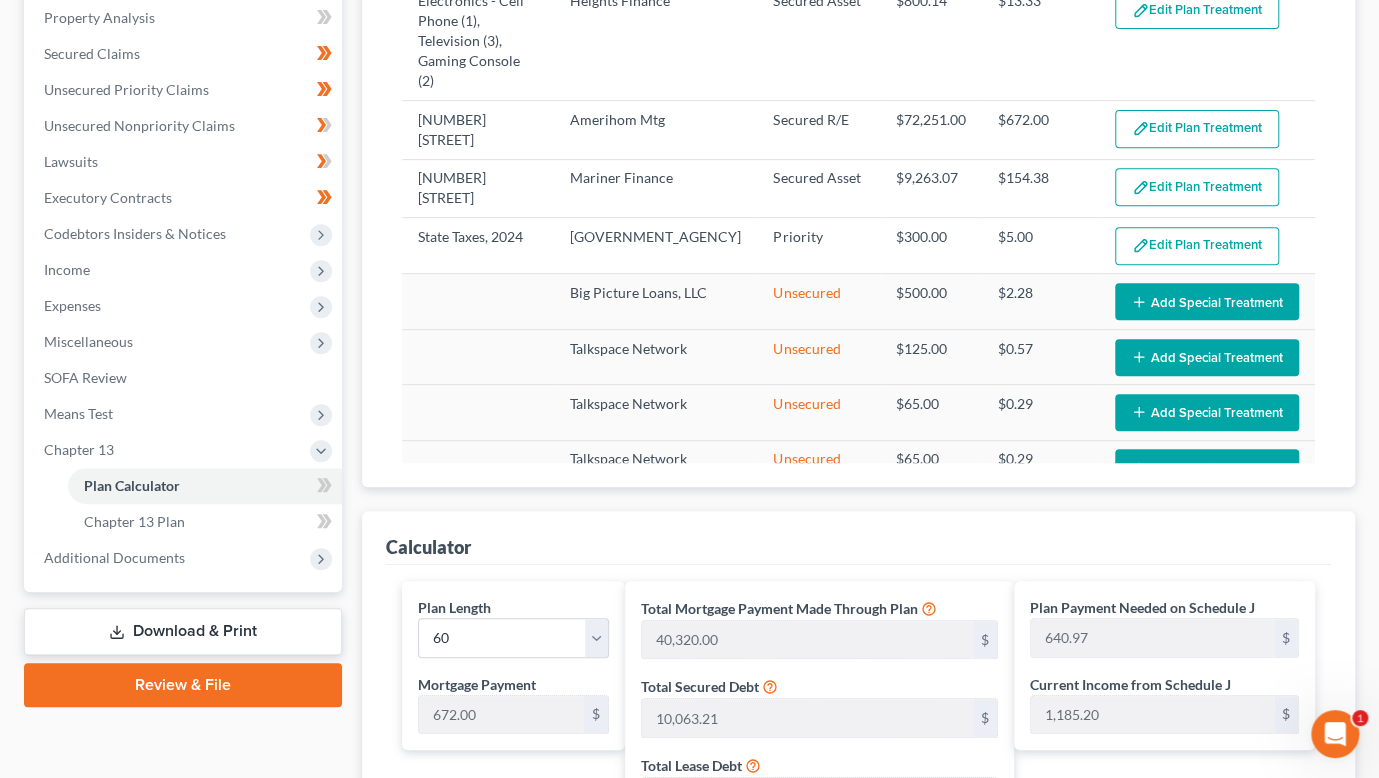scroll, scrollTop: 352, scrollLeft: 0, axis: vertical 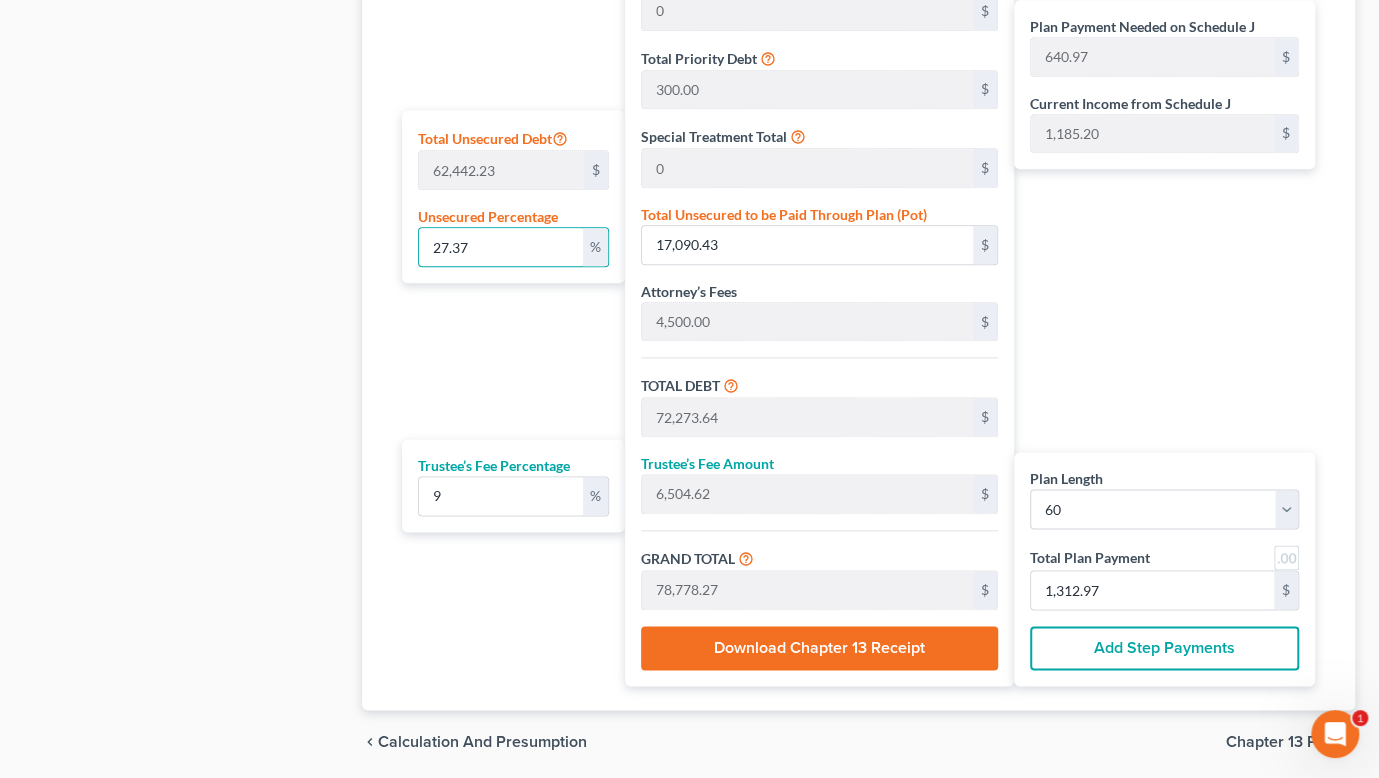 drag, startPoint x: 499, startPoint y: 246, endPoint x: 369, endPoint y: 245, distance: 130.00385 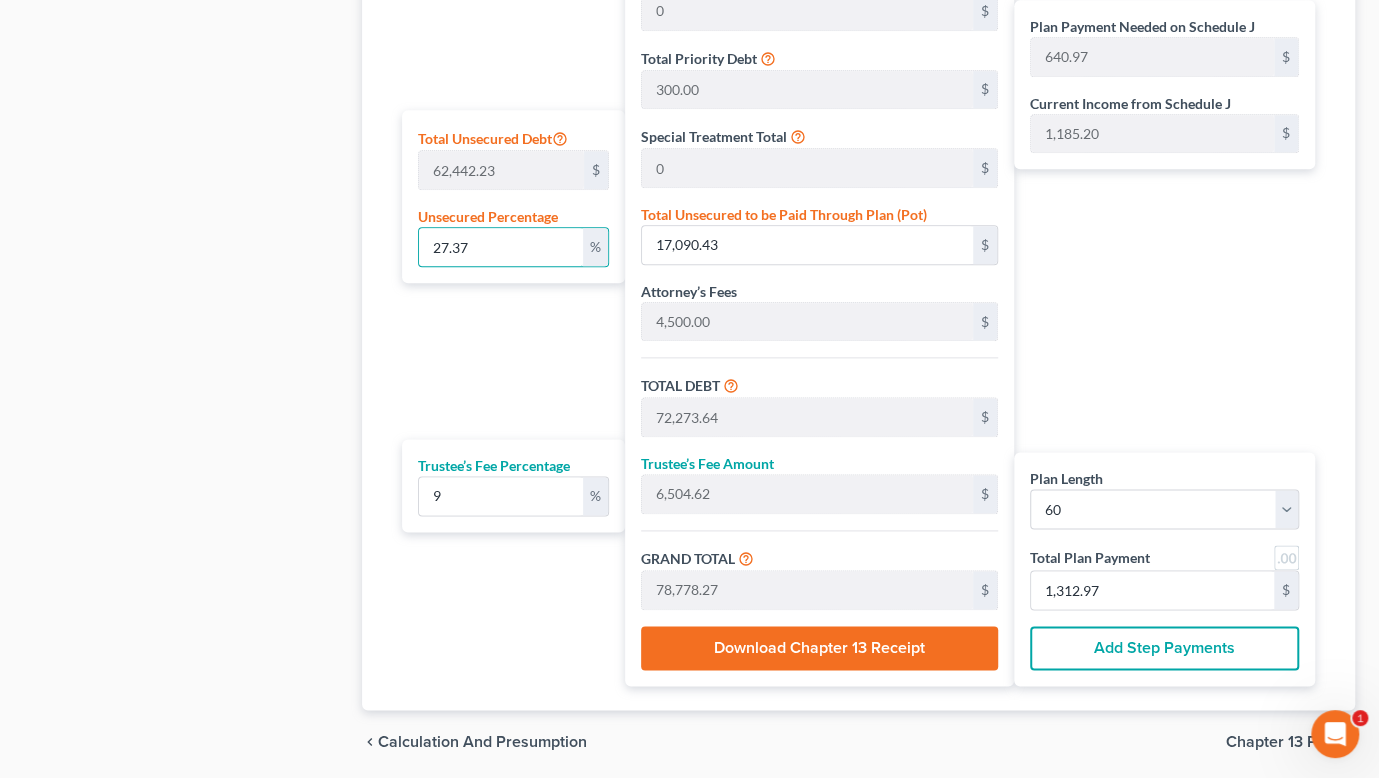 click on "Plan Calculator
Chapter 13 Plan
Asset Table (Scroll down to review and add plan treatments)         Filter Claim Type Filter... Lease Priority Secured Asset Secured R/E Secured R/E Arrears Secured Vehicle Secured Vehicle Arrears Unsecured Clear
Asset
unfold_more
expand_more
expand_less
Creditor
unfold_more
expand_more
expand_less
Claim Type
unfold_more
expand_more
expand_less
Balance
unfold_more
expand_more
expand_less
Monthly Payment
unfold_more
expand_more
expand_less
Plan Treatment Electronics - Cell Phone (1), Television (3), Gaming Console (2) Heights Finance Secured Asset $[PRICE] $[PRICE]  Edit Plan Treatment Add Plan Treatment [NUMBER] [STREET] Amerihom Mtg Secured R/E $[PRICE] $[PRICE]  Edit Plan Treatment Add Plan Treatment [NUMBER] [STREET] Mariner Finance Secured Asset $[PRICE] $[PRICE]  Edit Plan Treatment Add Plan Treatment State Taxes, 2024 Indiana Department of Revenue Priority $[PRICE] $[PRICE]" at bounding box center (858, -104) 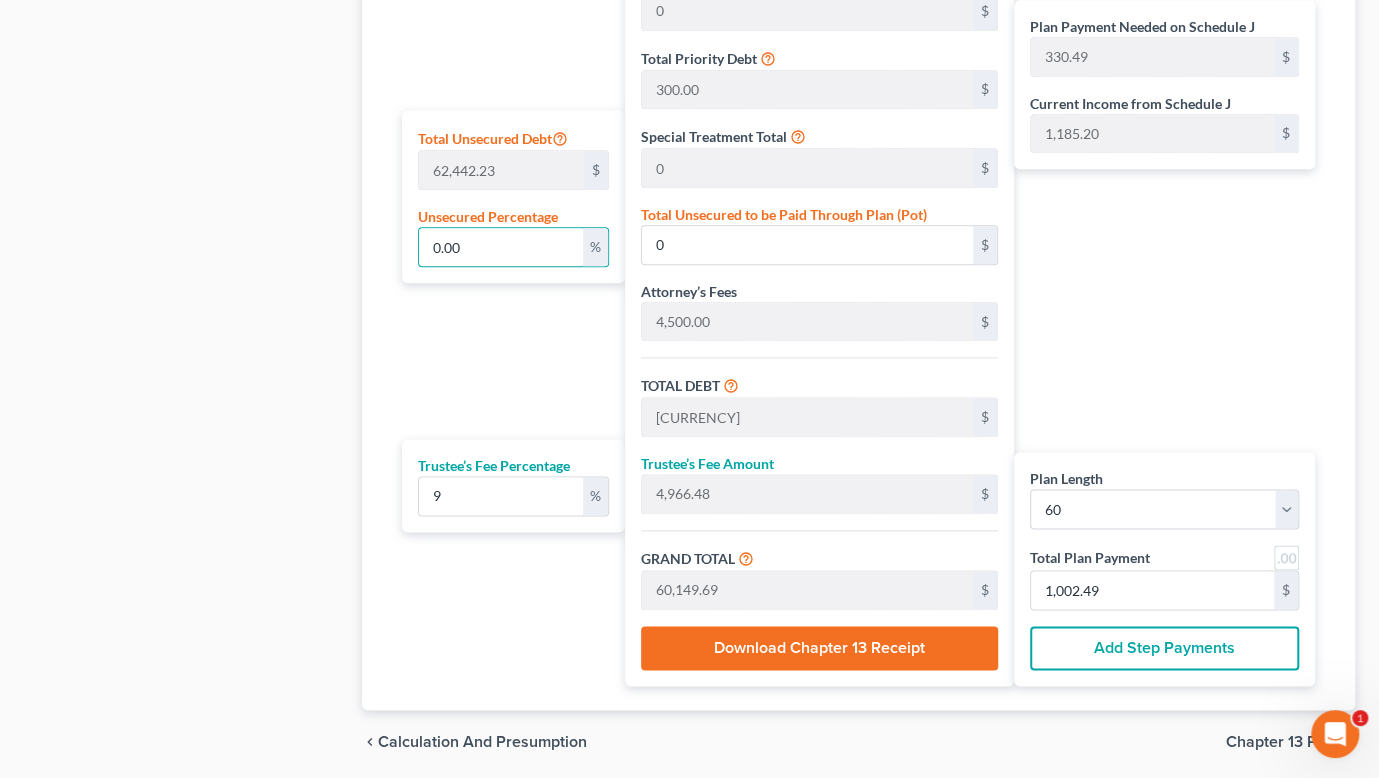 type on "0.00" 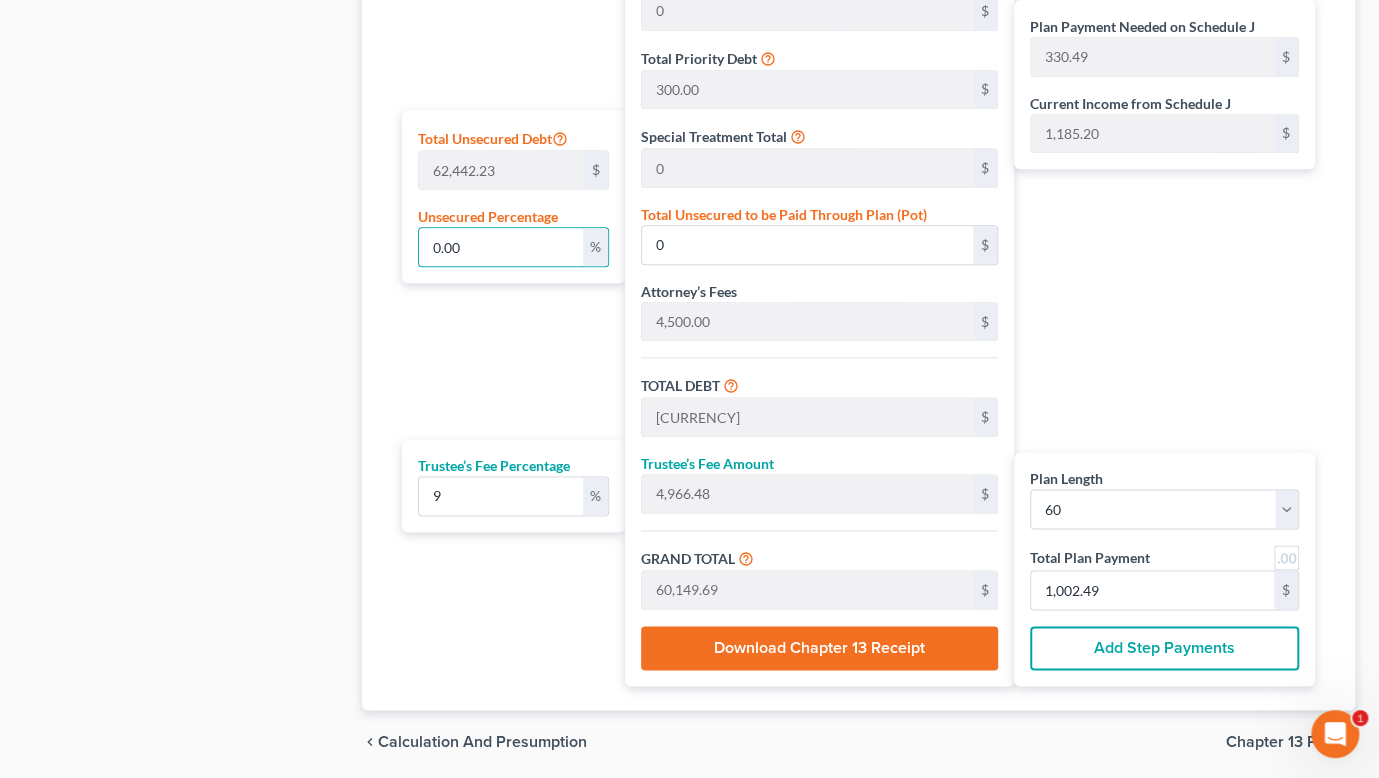 click on "Plan Length  1 2 3 4 5 6 7 8 9 10 11 12 13 14 15 16 17 18 19 20 21 22 23 24 25 26 27 28 29 30 31 32 33 34 35 36 37 38 39 40 41 42 43 44 45 46 47 48 49 50 51 52 53 54 55 56 57 58 59 60 61 62 63 64 65 66 67 68 69 70 71 72 73 74 75 76 77 78 79 80 81 82 83 84 Mortgage Payment 672.00 $ Total Unsecured Debt  62,442.23 $ Unsecured Percentage 0.00 % Trustee’s Fee Percentage 9 %" at bounding box center [508, 240] 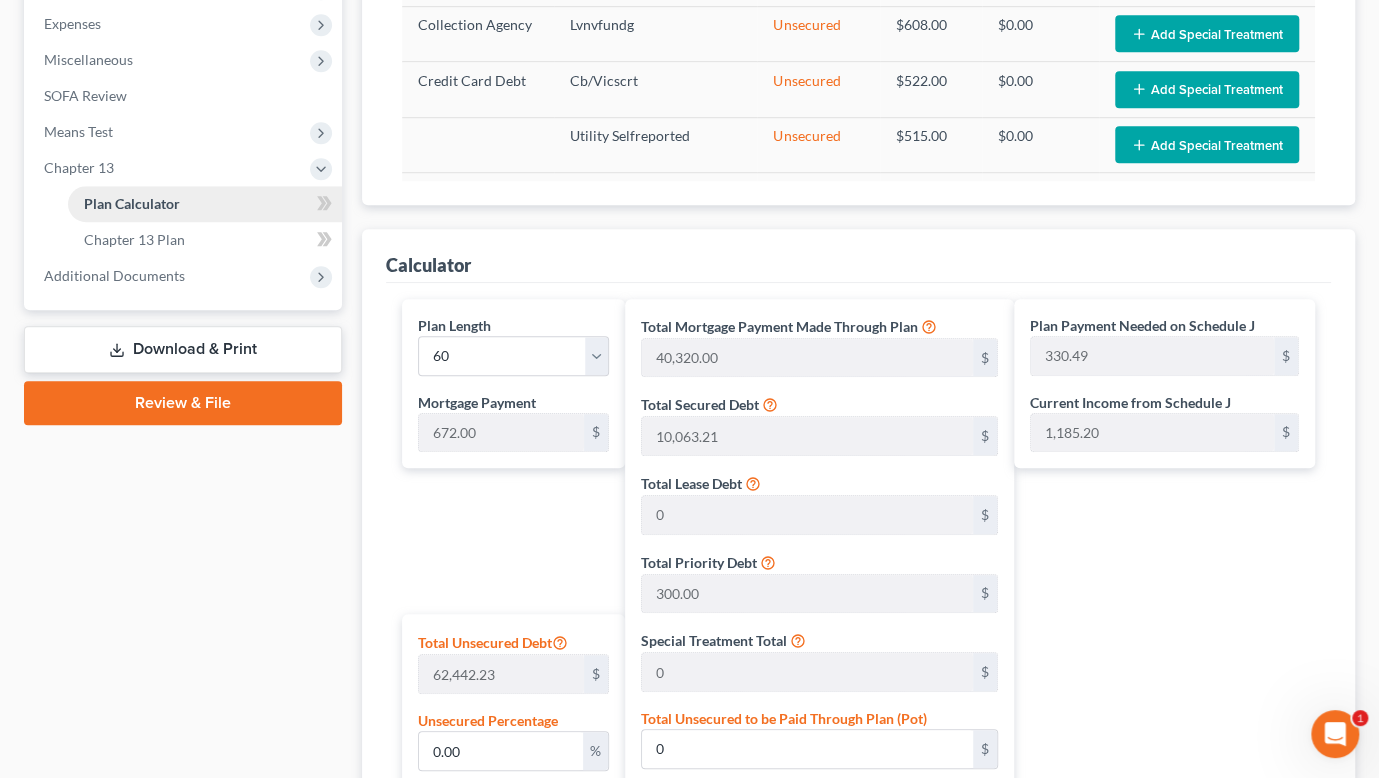 scroll, scrollTop: 628, scrollLeft: 0, axis: vertical 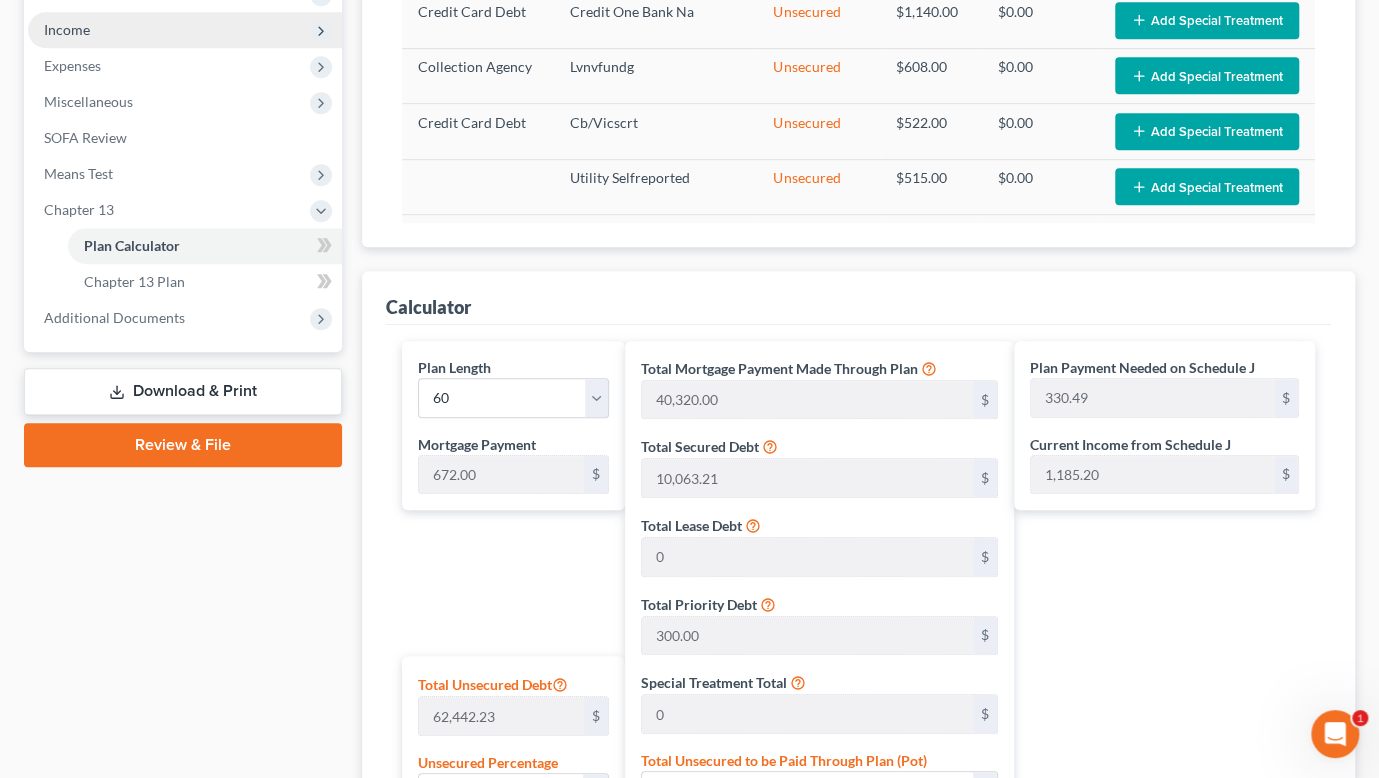 click on "Income" at bounding box center [185, 30] 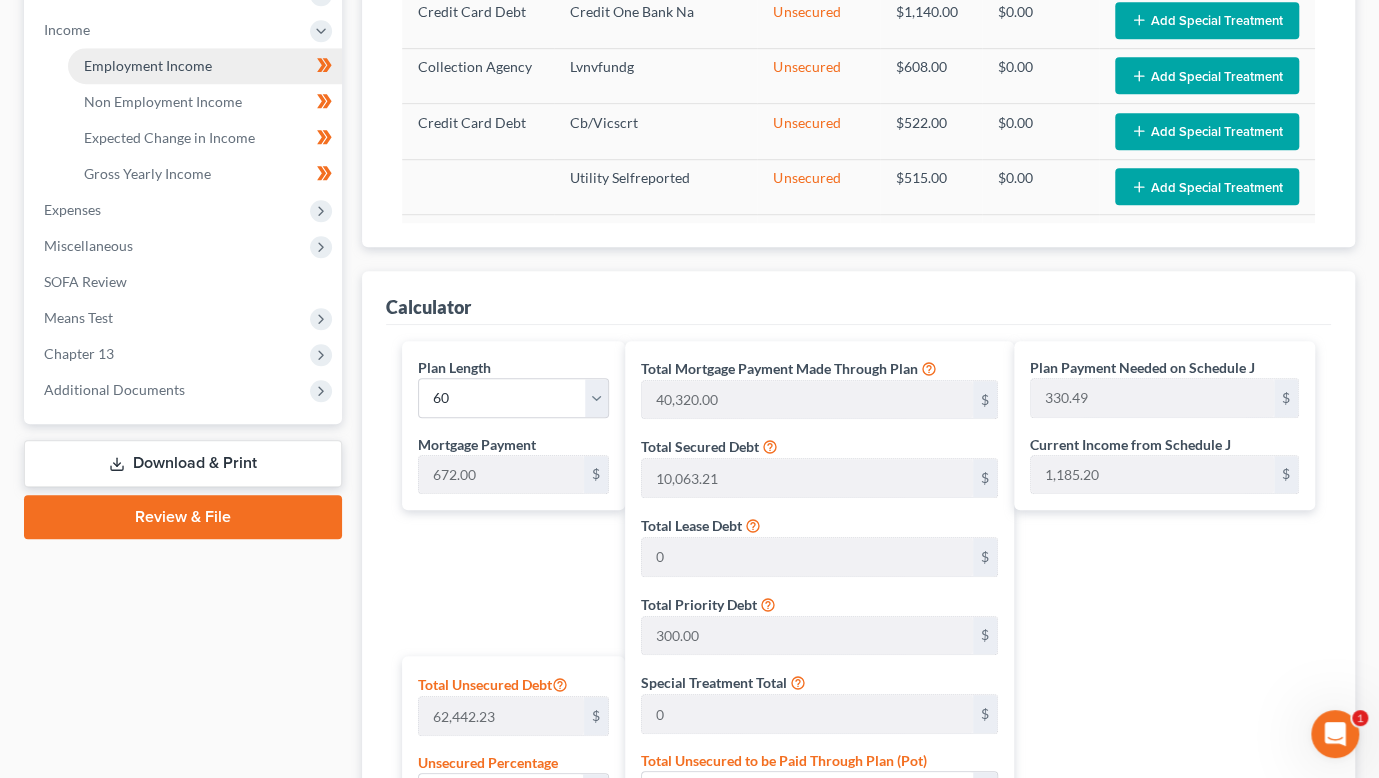 click on "Employment Income" at bounding box center (148, 65) 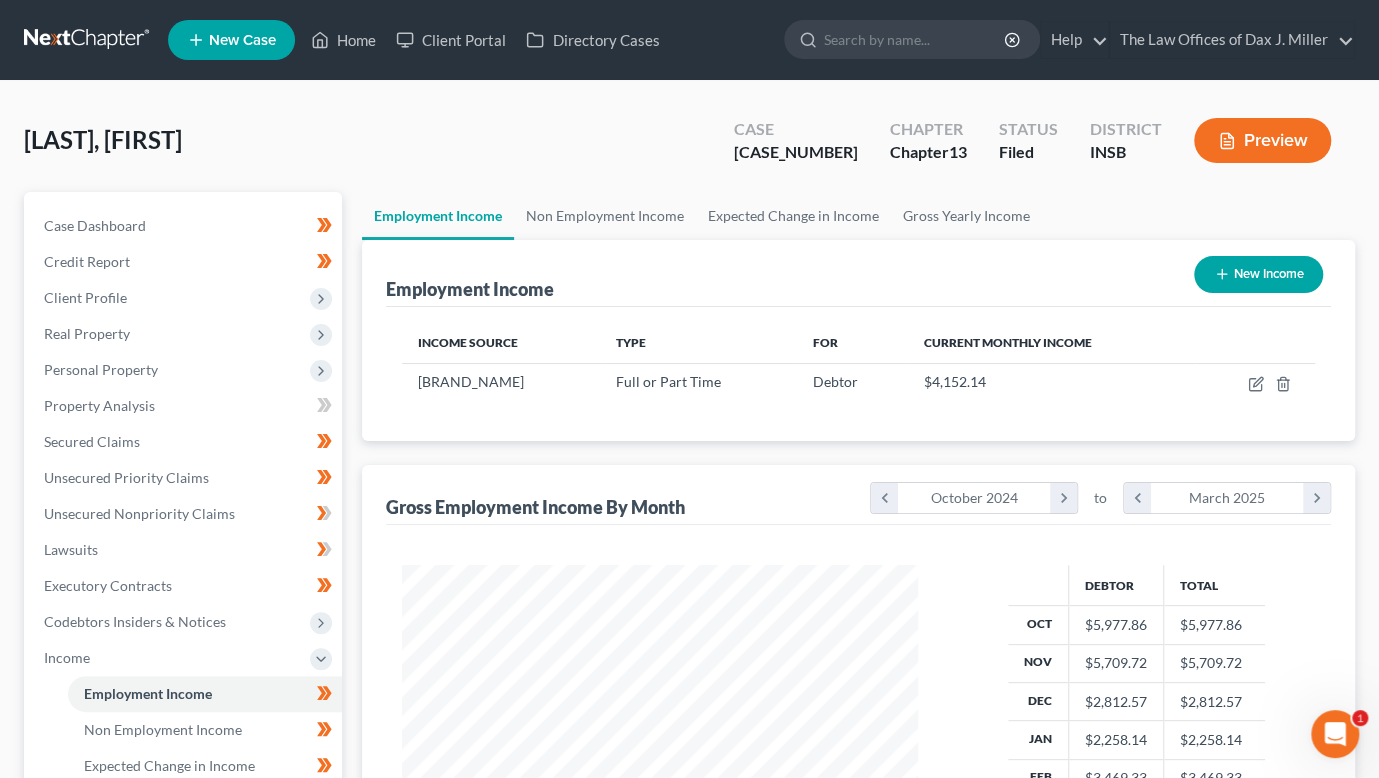 scroll, scrollTop: 0, scrollLeft: 0, axis: both 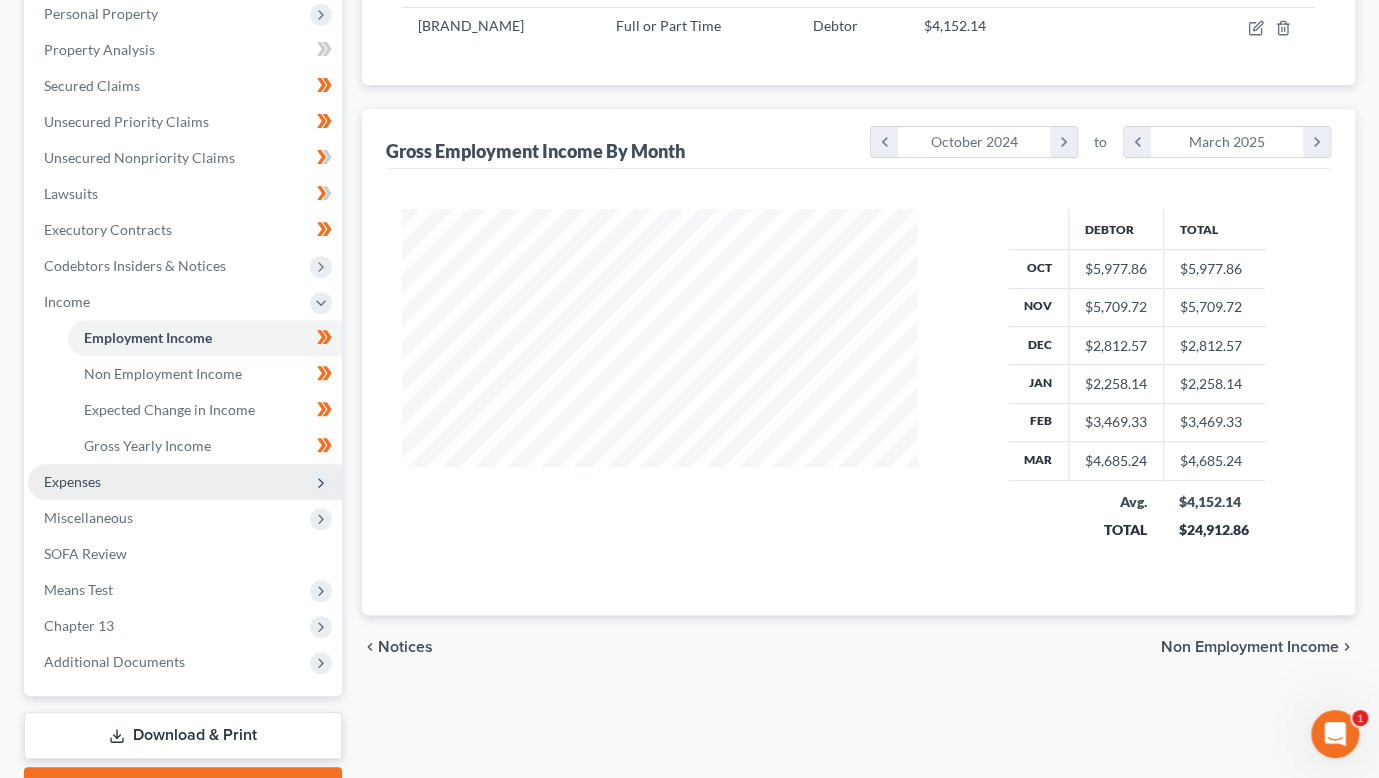 click on "Expenses" at bounding box center [185, 482] 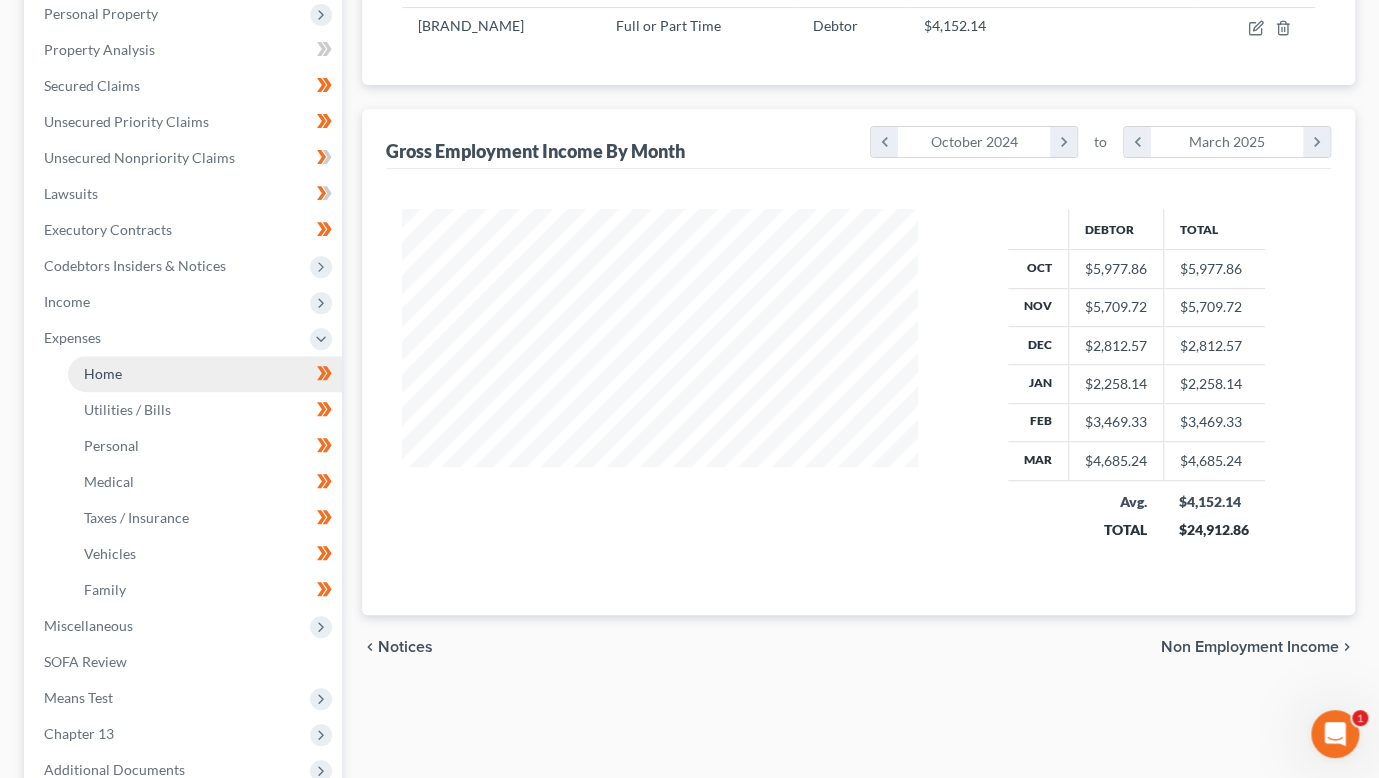 click on "Home" at bounding box center (205, 374) 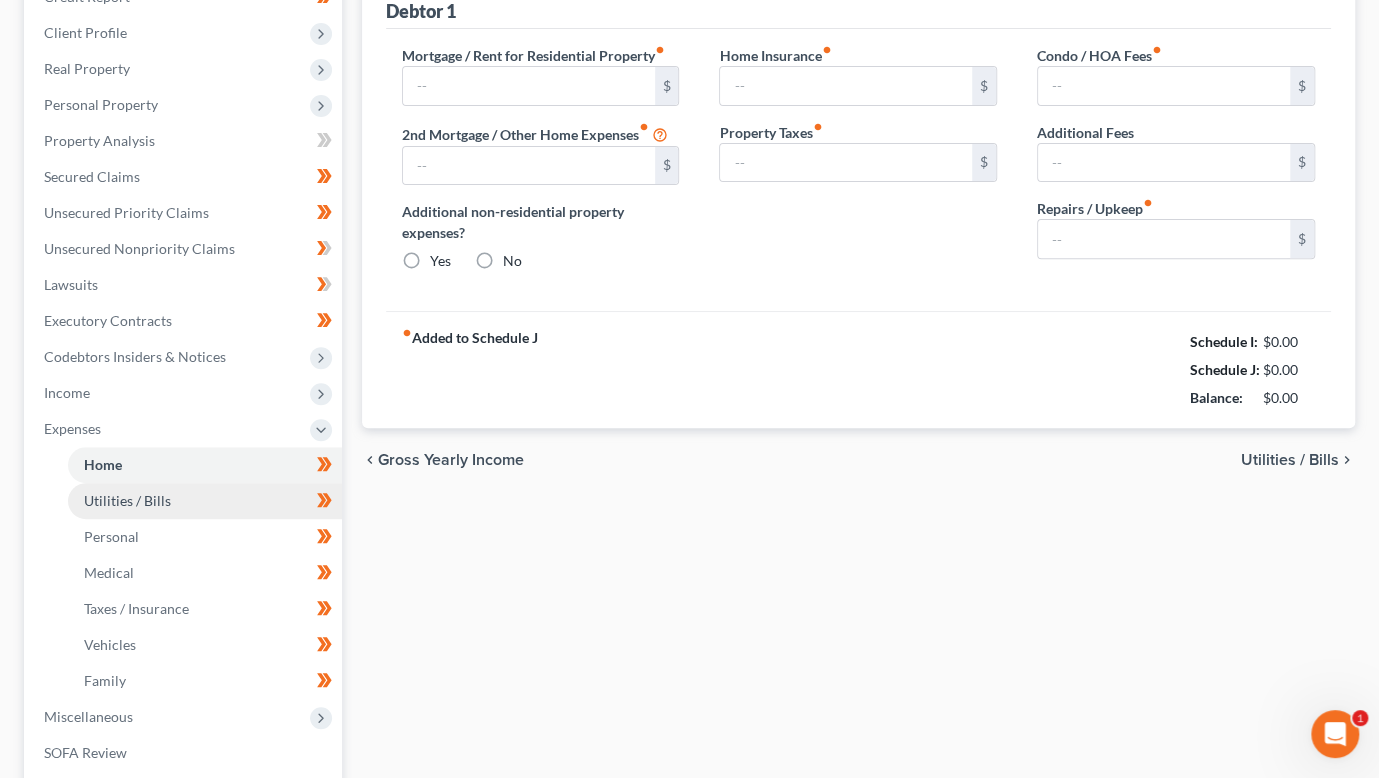 type on "0.00" 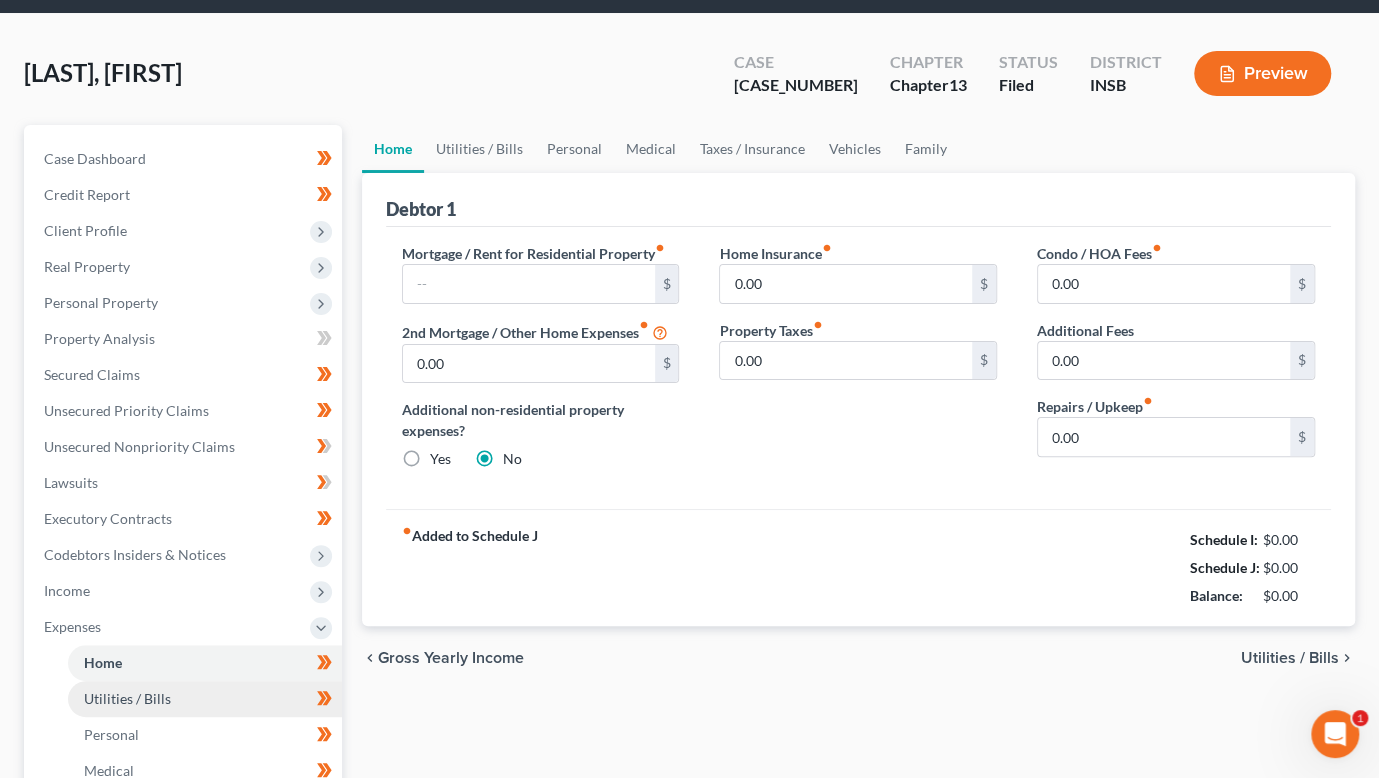 scroll, scrollTop: 0, scrollLeft: 0, axis: both 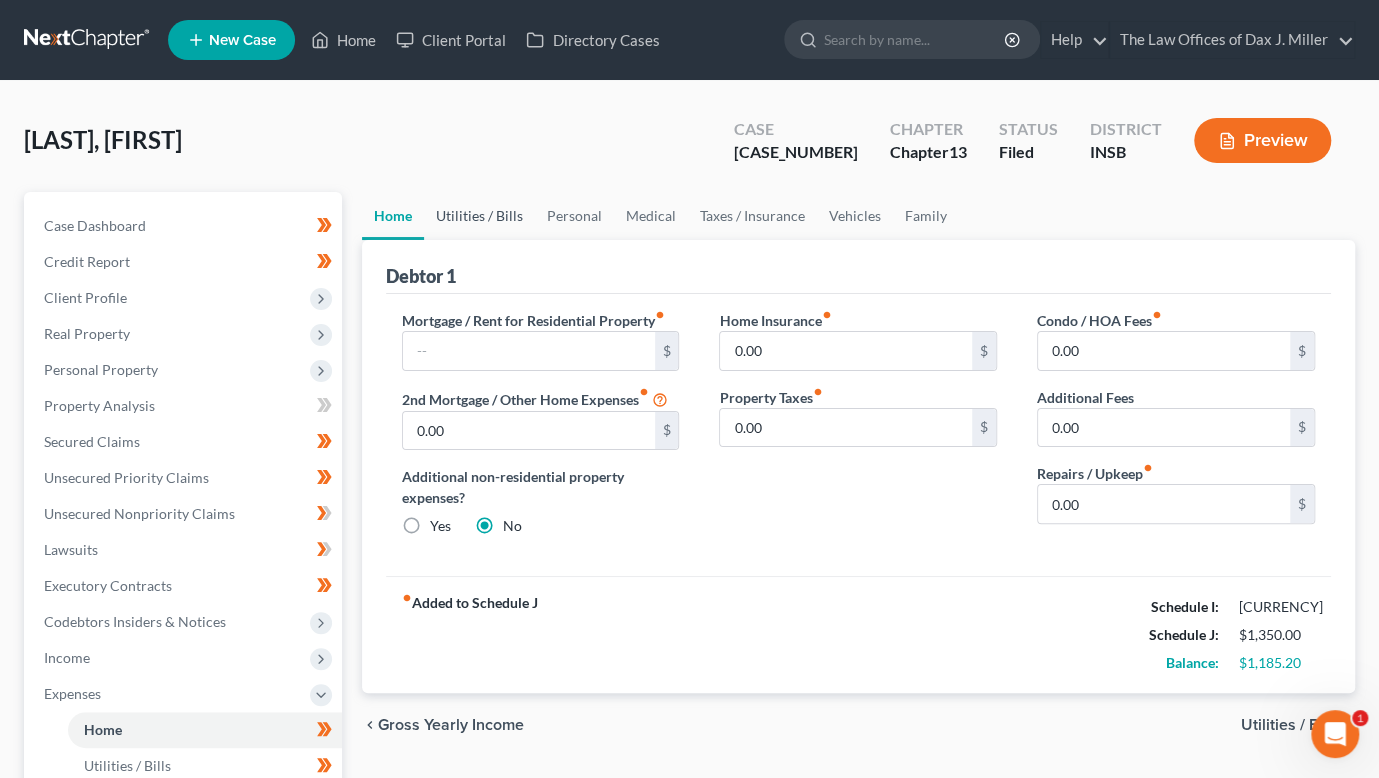 click on "Utilities / Bills" at bounding box center [479, 216] 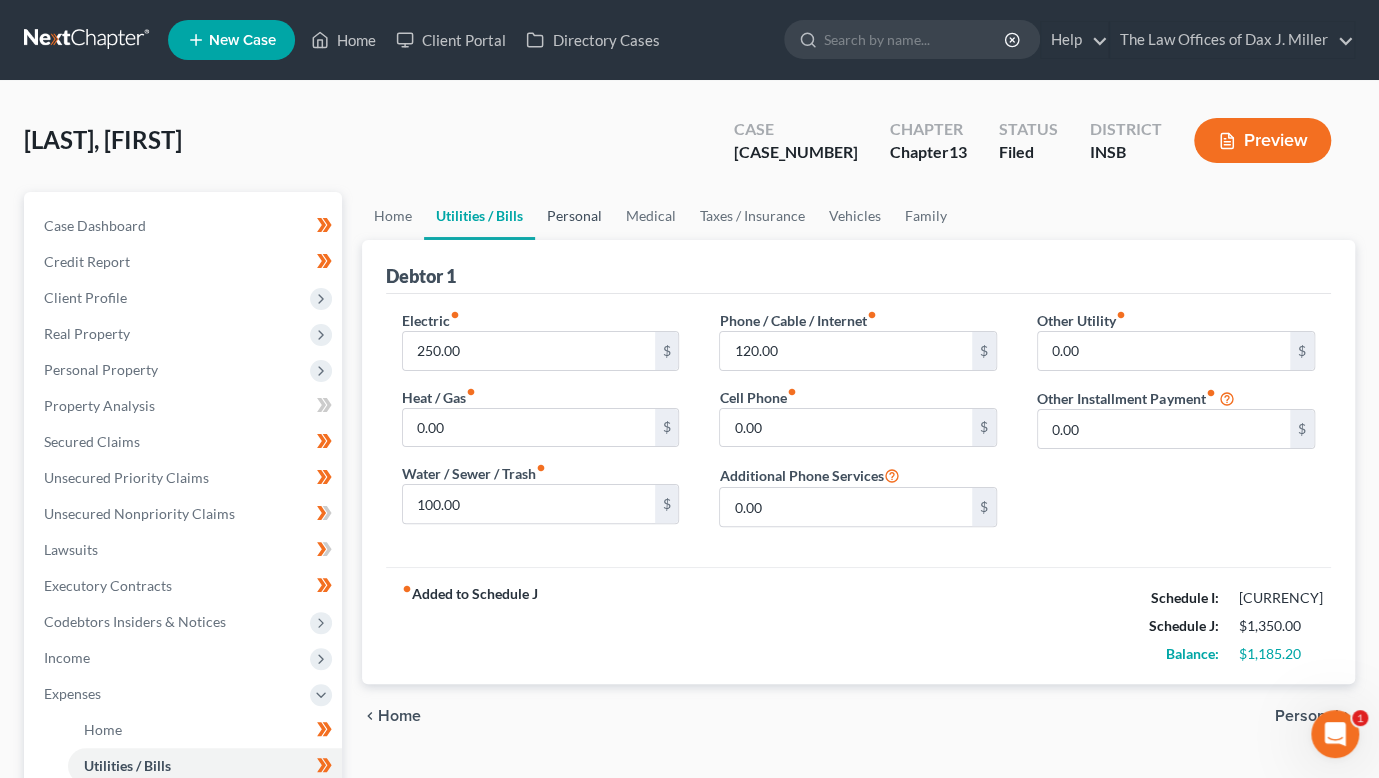 click on "Personal" at bounding box center (574, 216) 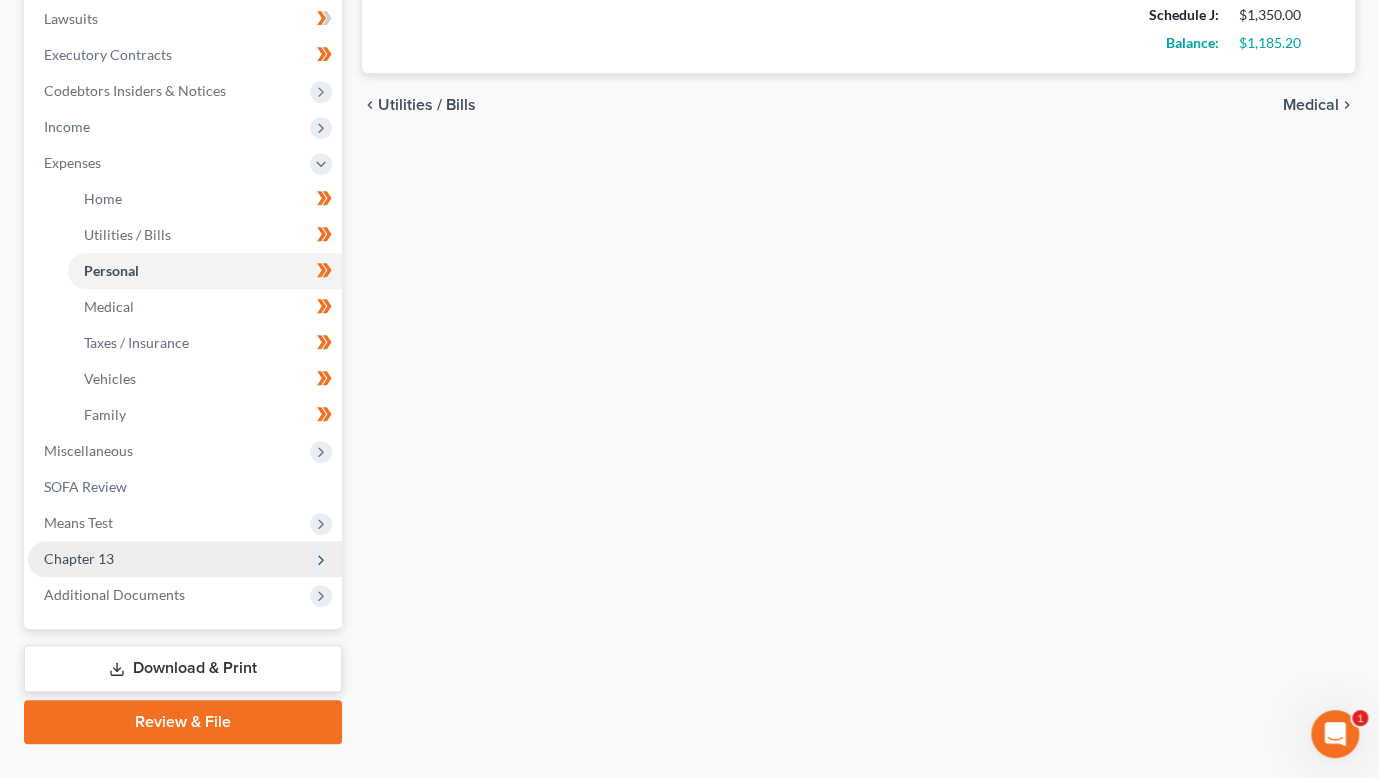 scroll, scrollTop: 539, scrollLeft: 0, axis: vertical 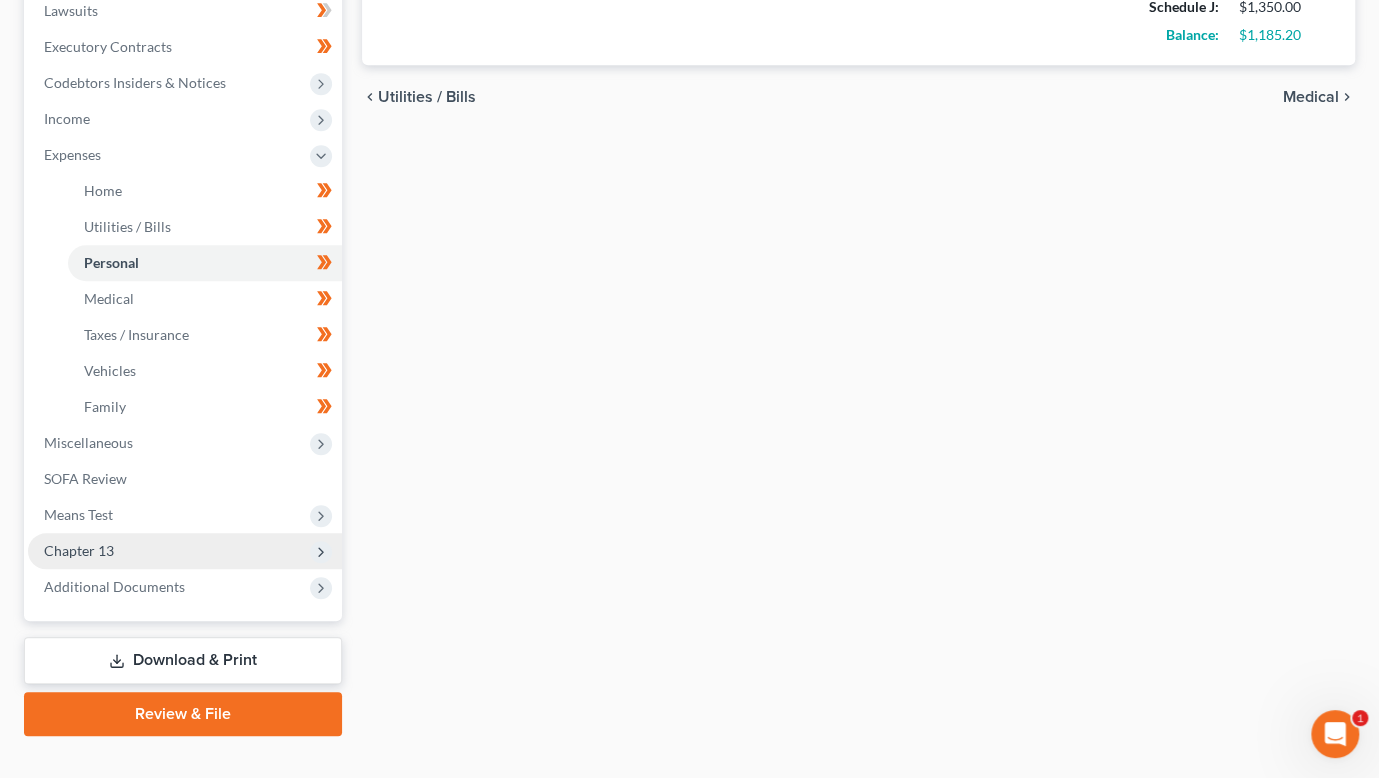 click on "Chapter 13" at bounding box center [185, 551] 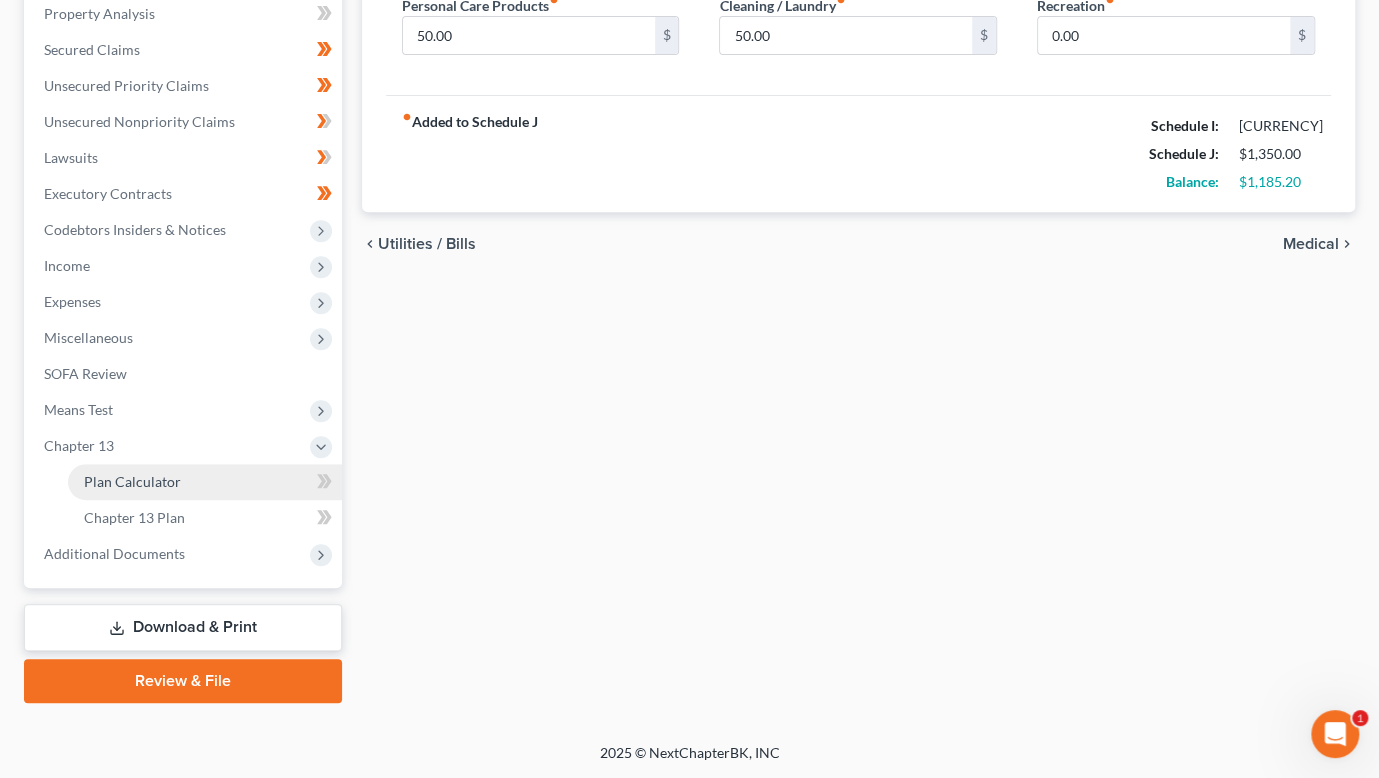 click on "Plan Calculator" at bounding box center (132, 481) 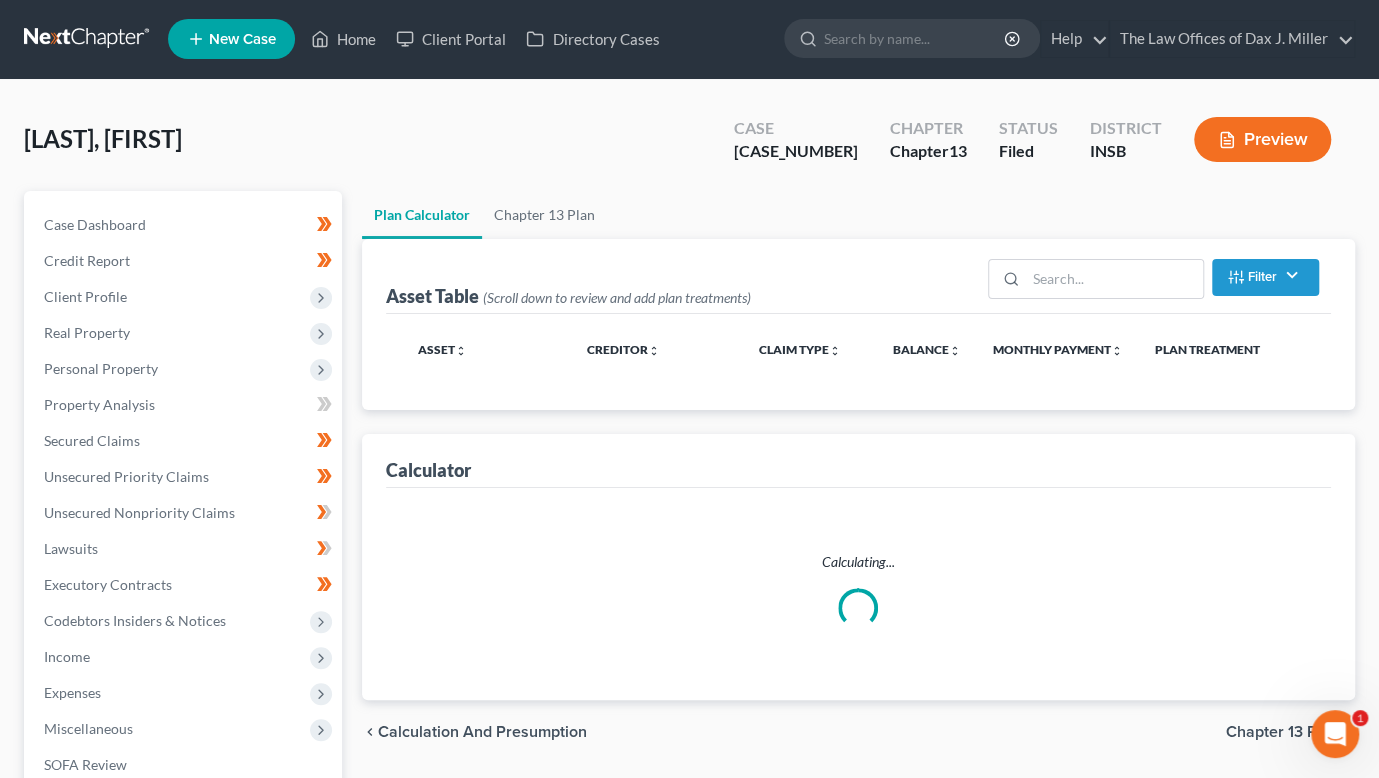 scroll, scrollTop: 0, scrollLeft: 0, axis: both 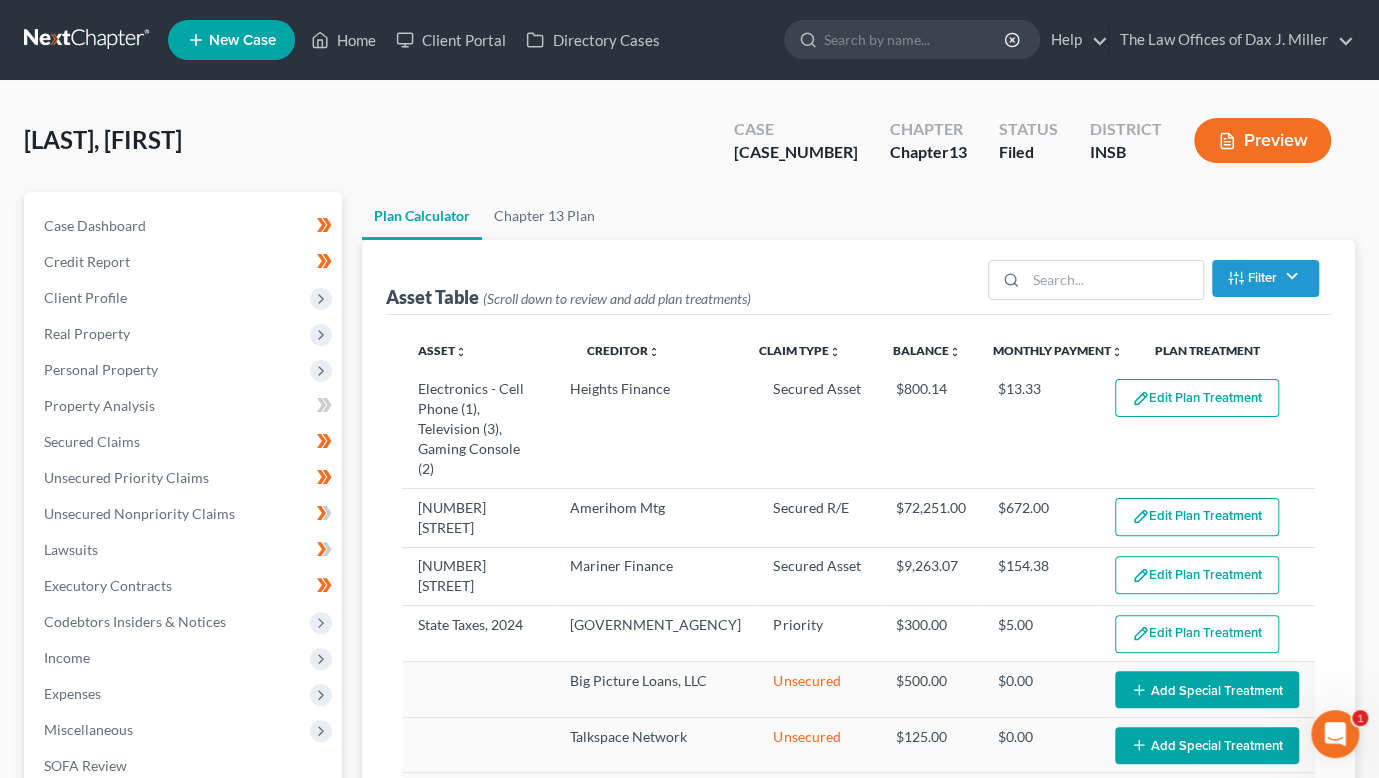 select on "59" 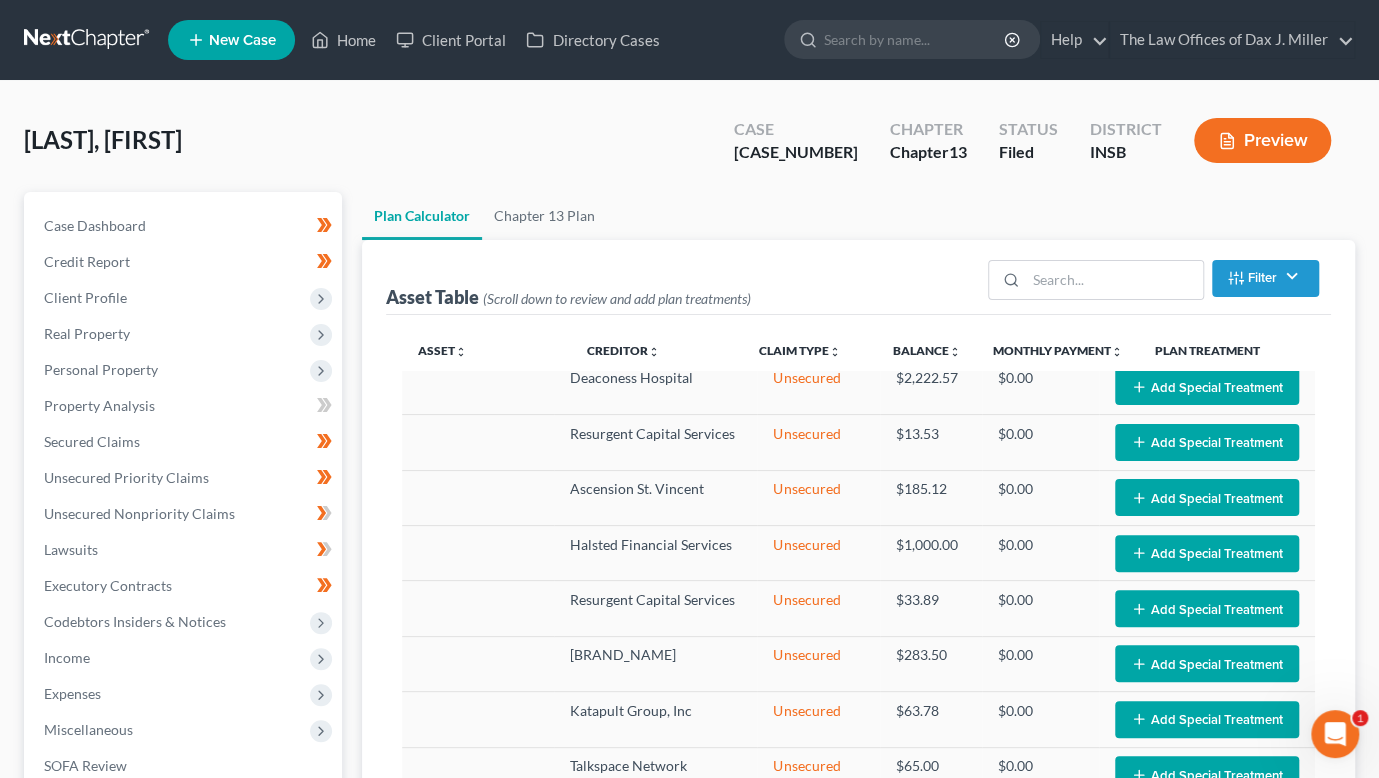 scroll, scrollTop: 1742, scrollLeft: 0, axis: vertical 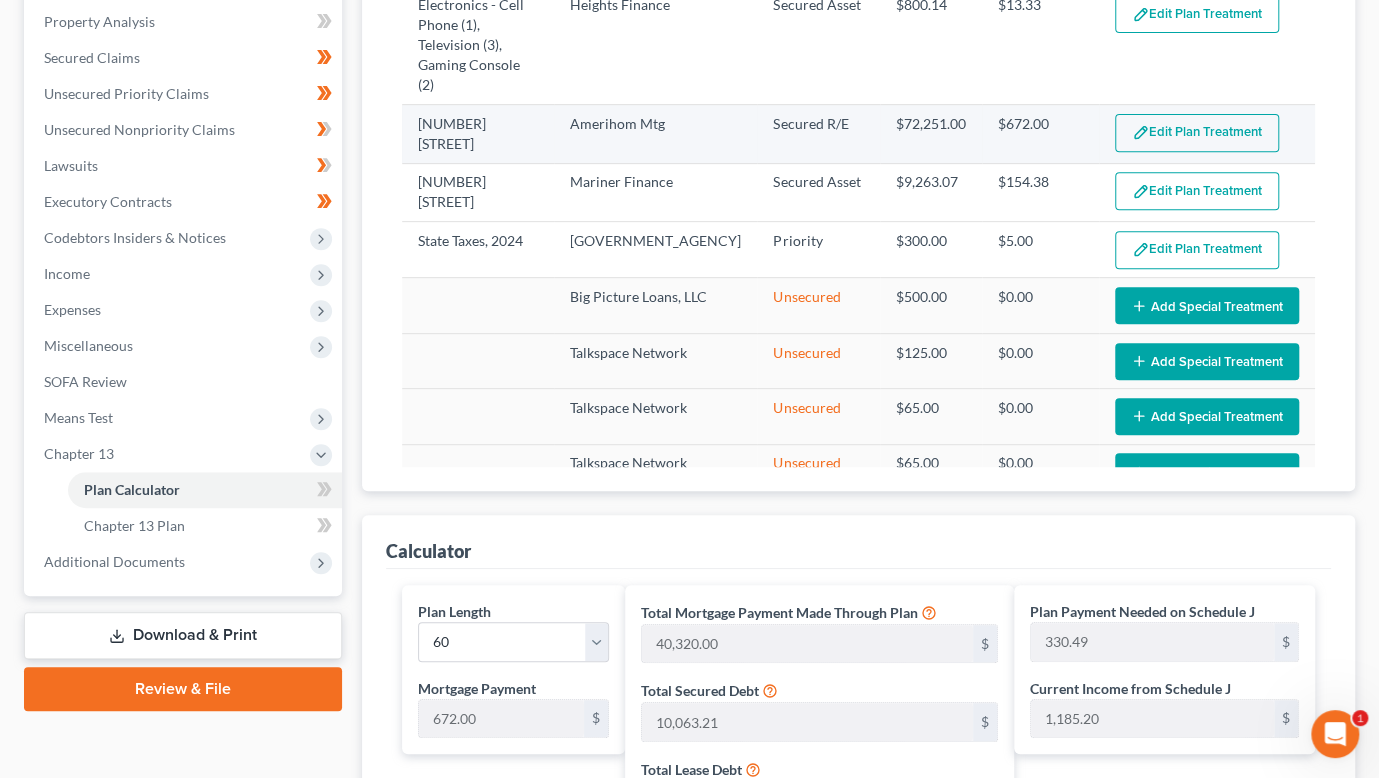 click on "Edit Plan Treatment" at bounding box center (1197, 133) 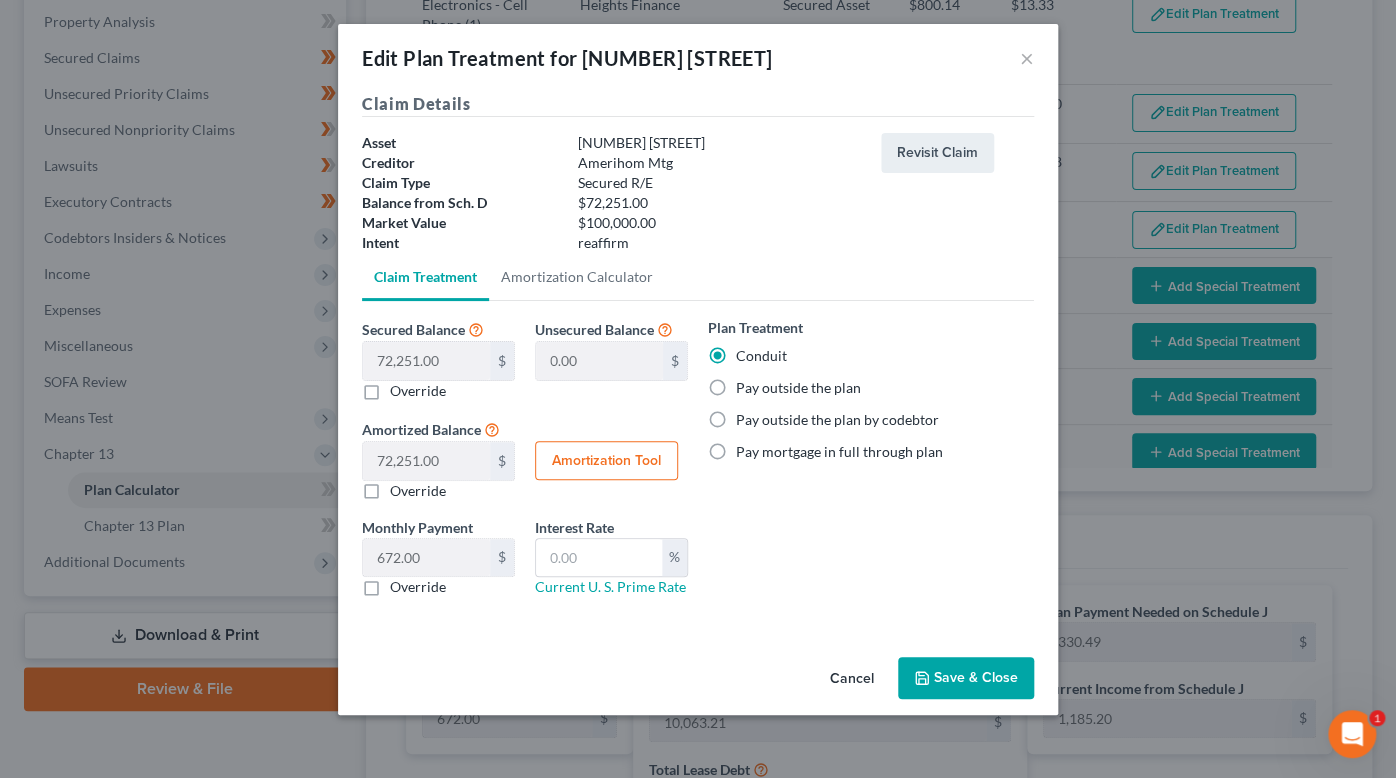 click on "Save & Close" at bounding box center (966, 678) 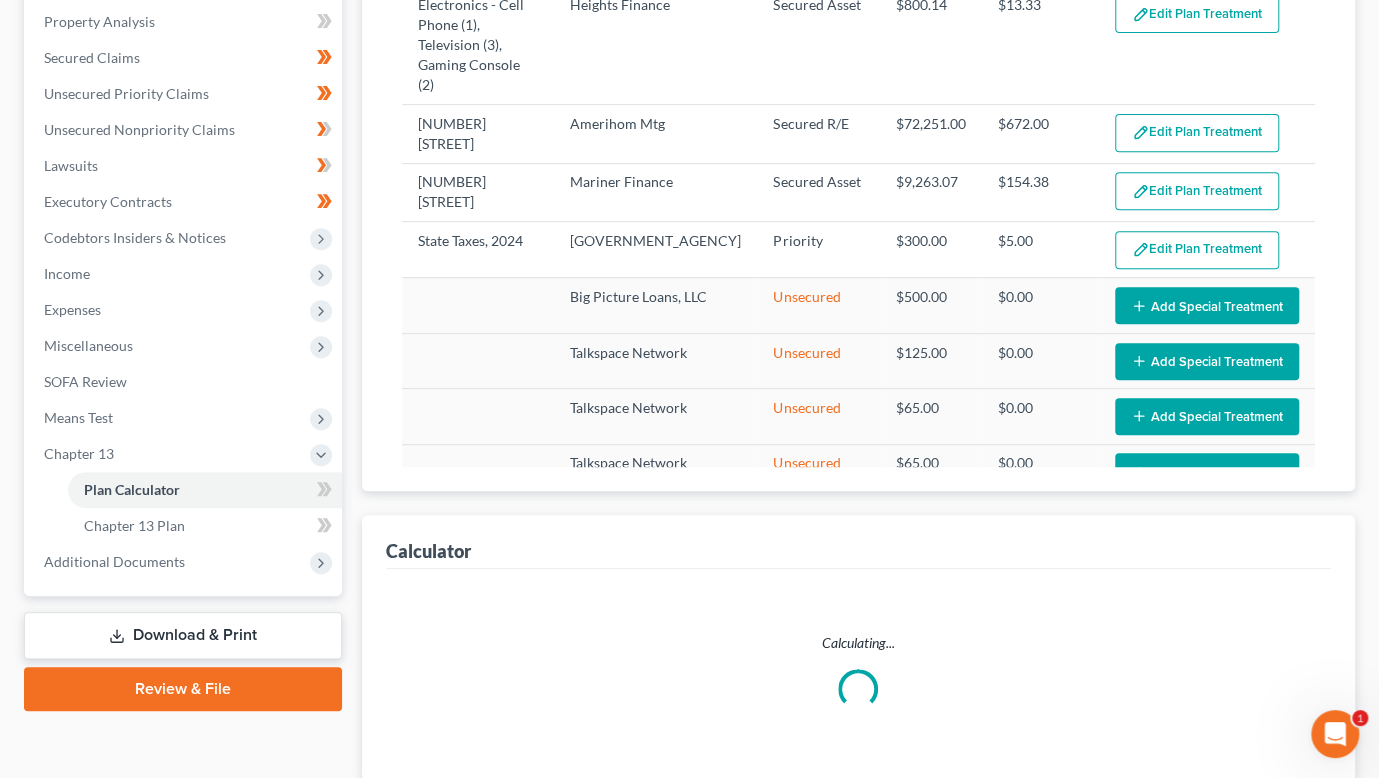 select on "59" 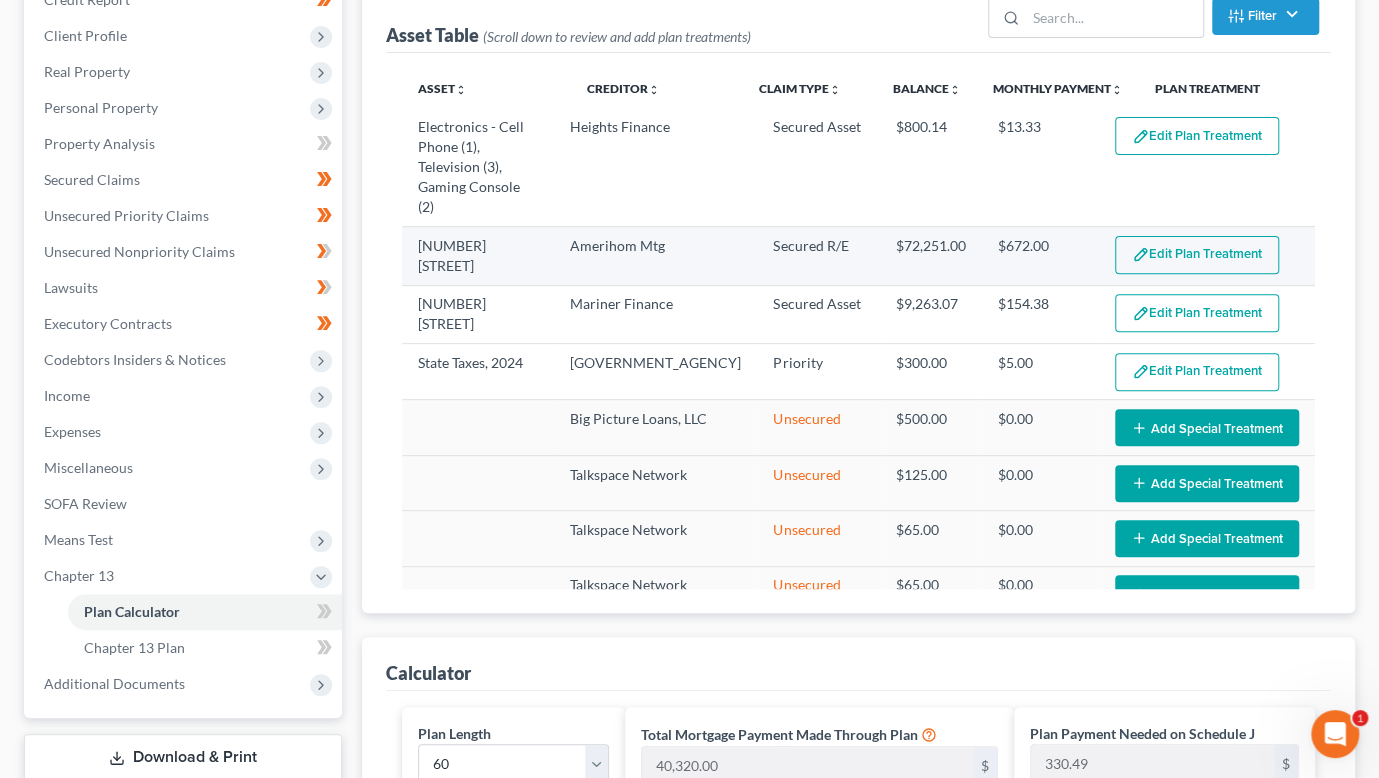 scroll, scrollTop: 0, scrollLeft: 0, axis: both 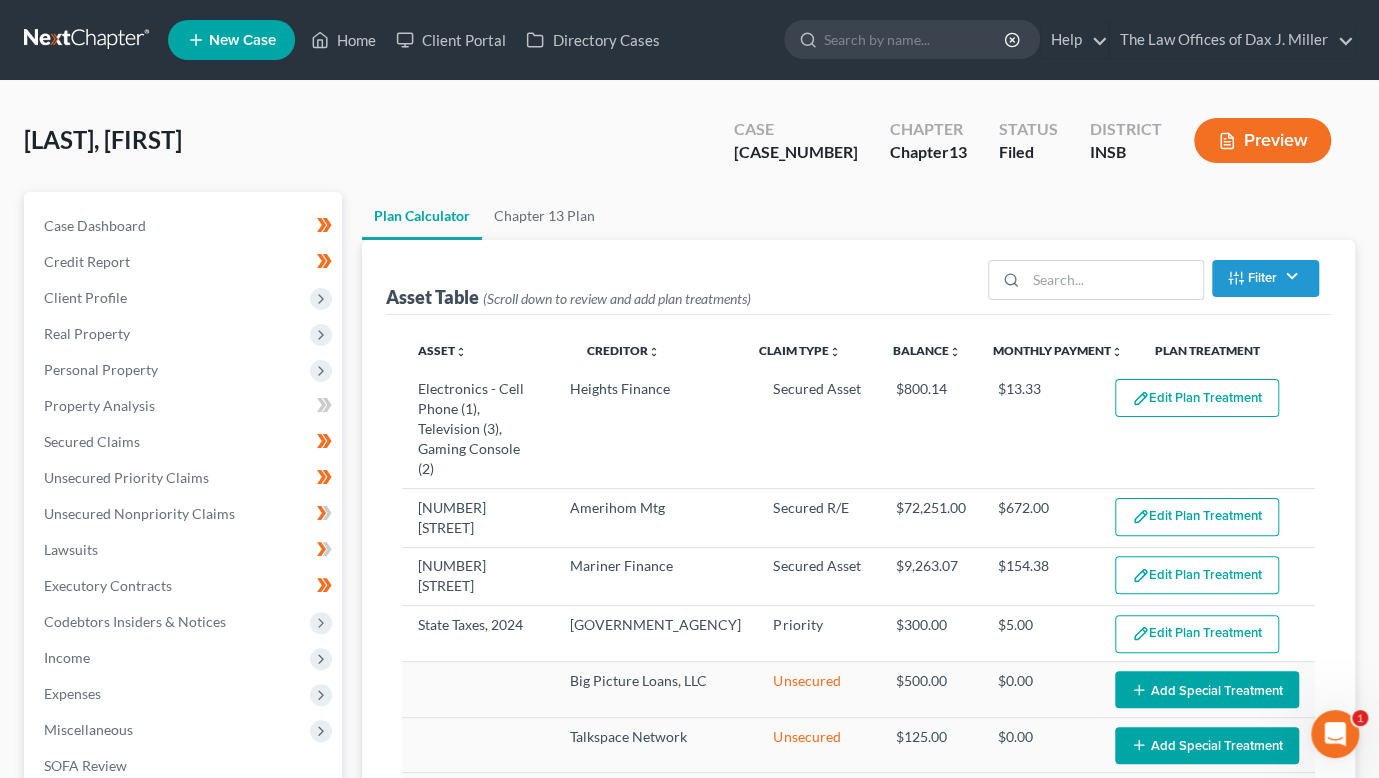 click at bounding box center [1335, 734] 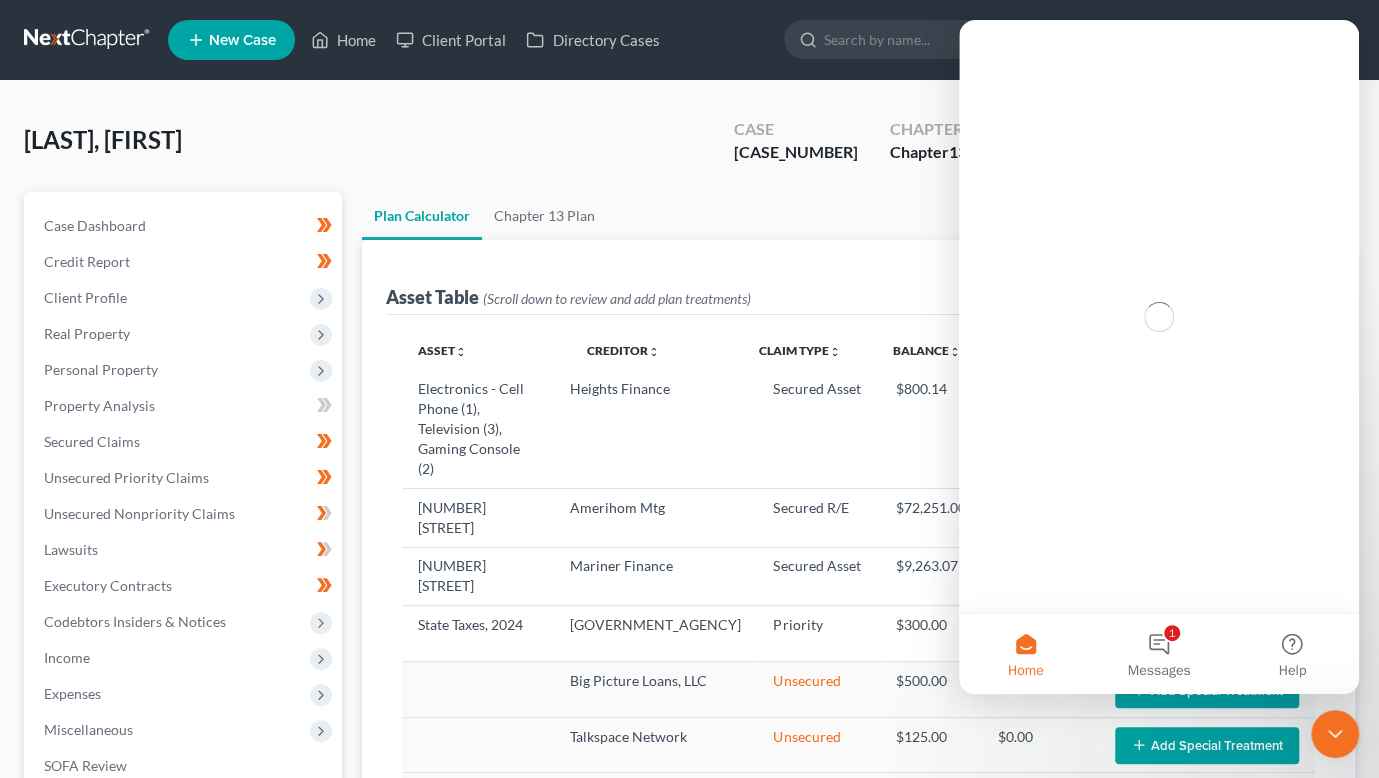 scroll, scrollTop: 0, scrollLeft: 0, axis: both 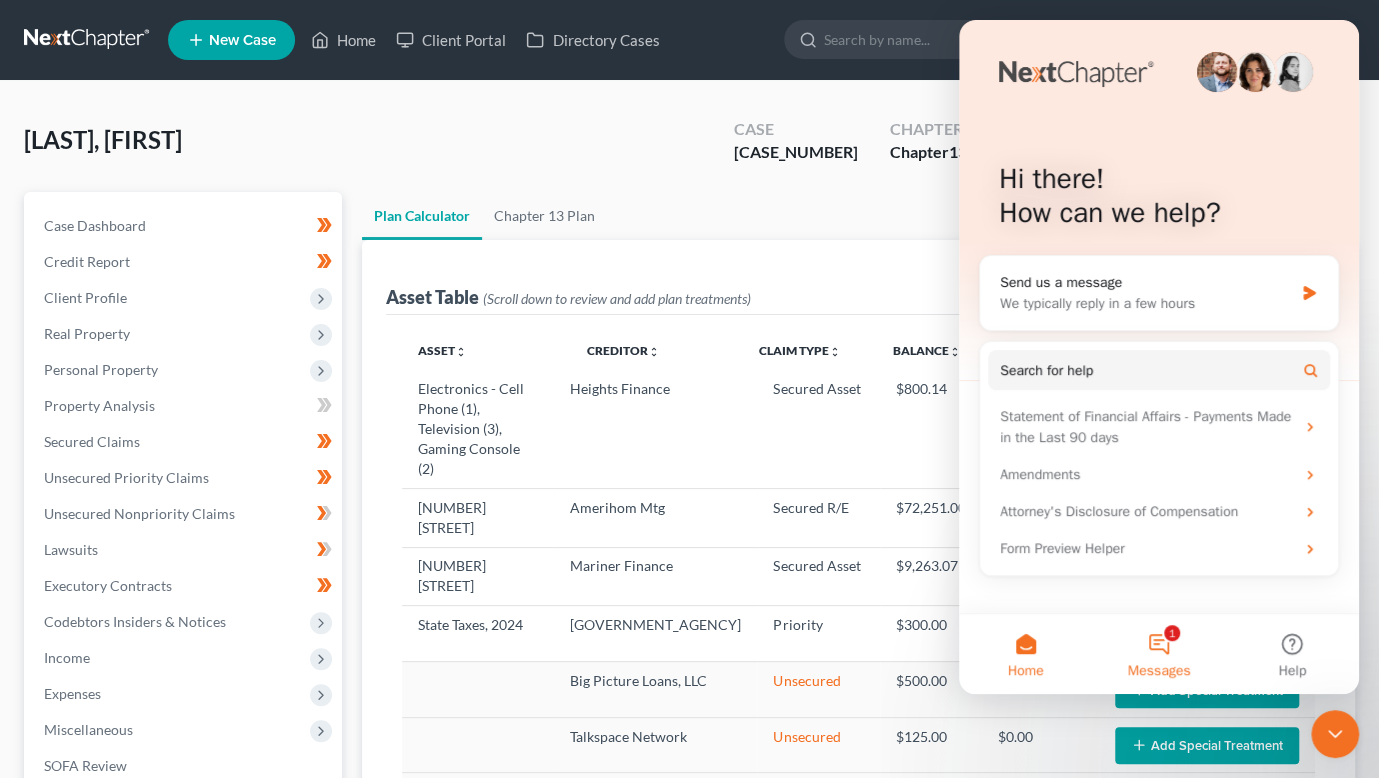 click on "1 Messages" at bounding box center [1158, 654] 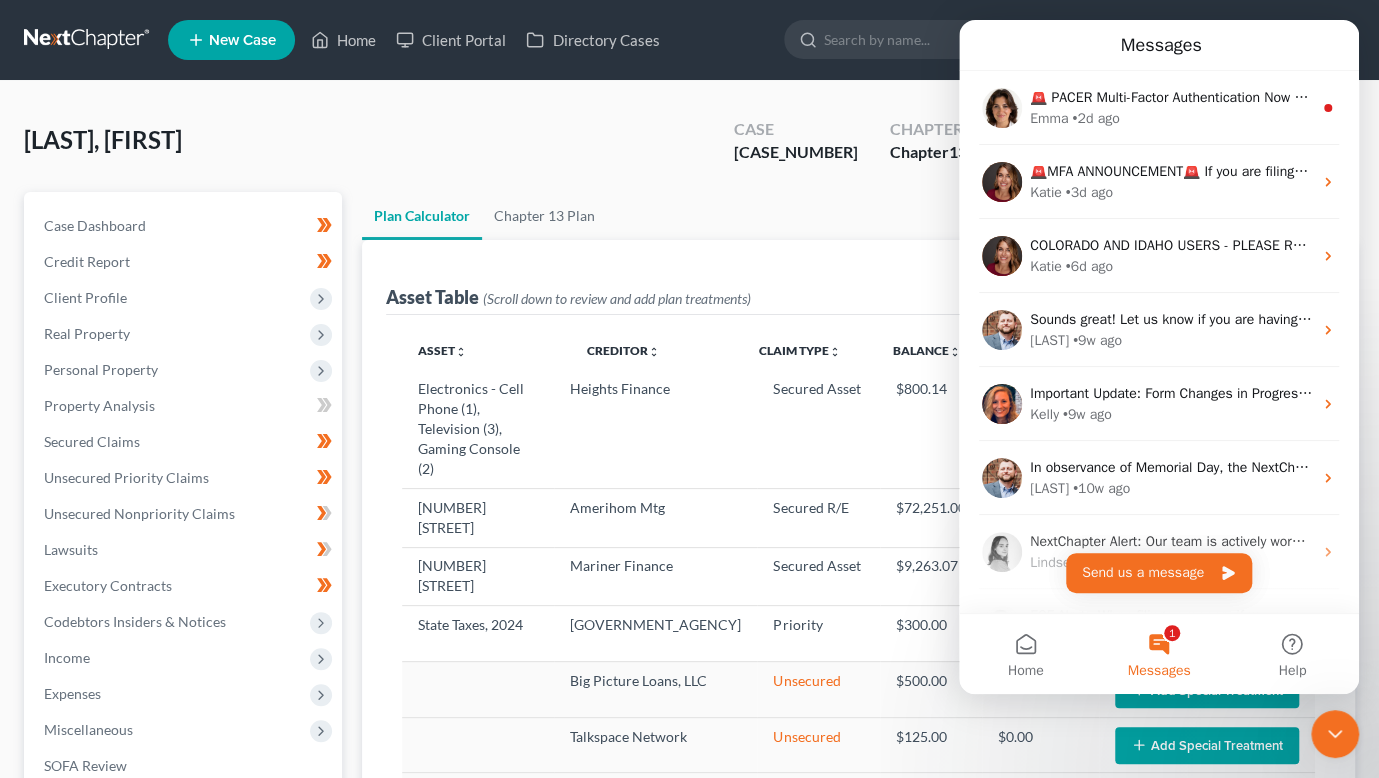 click on "Plan Treatment Electronics - Cell Phone (1), Television (3), Gaming Console (2) Heights Finance Secured Asset $[PRICE] $[PRICE] Edit Plan Treatment Add Plan Treatment [NUMBER] [STREET] Amerihom Mtg Secured R/E $[PRICE] $[PRICE] Edit Plan Treatment Add Plan Treatment [NUMBER] [STREET] Mariner Finance Secured Asset $[PRICE] $[PRICE] Edit Plan Treatment Add Plan Treatment State Taxes, 2024 Indiana Department of Revenue Priority $[PRICE] $[PRICE] Edit Plan Treatment Add Plan Treatment Unsecured $[PRICE]" at bounding box center [858, 557] 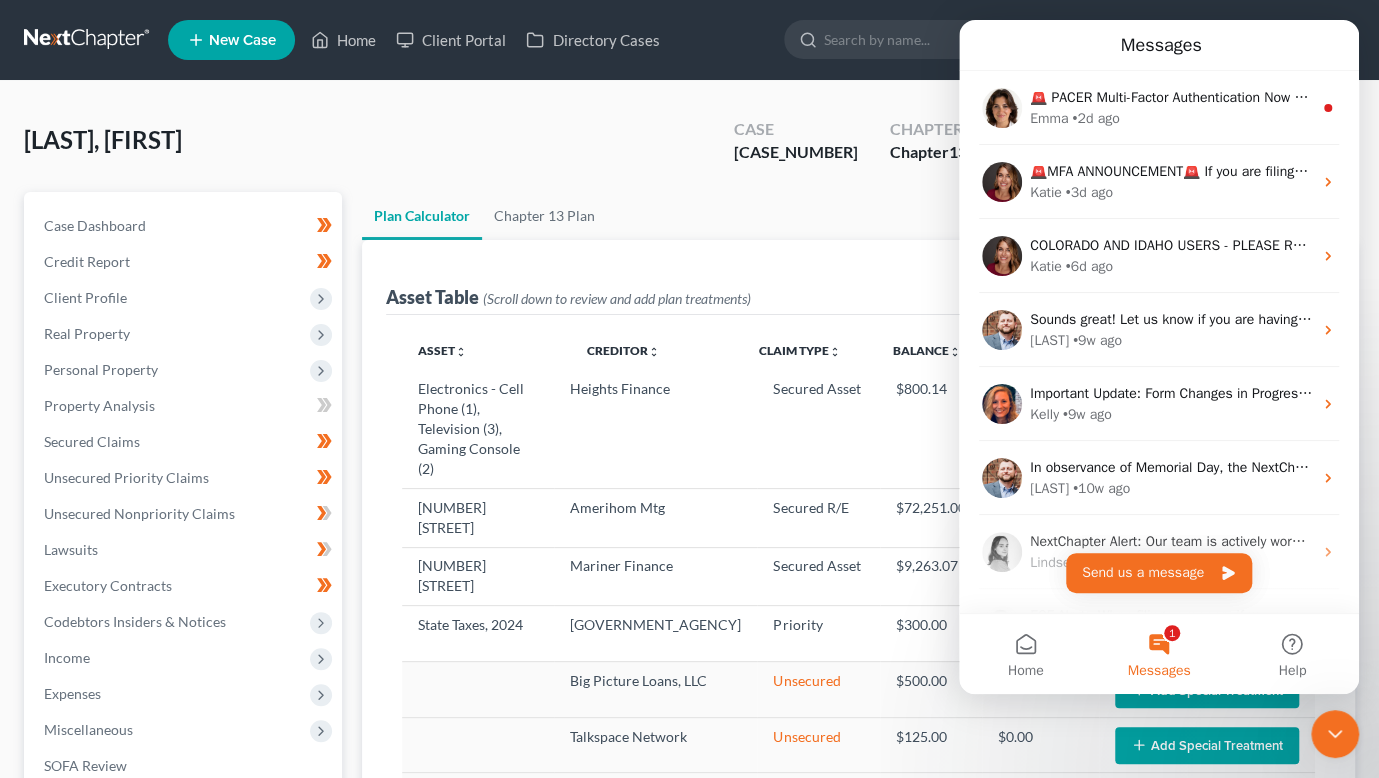 click on "Plan Calculator
Chapter 13 Plan" at bounding box center (858, 216) 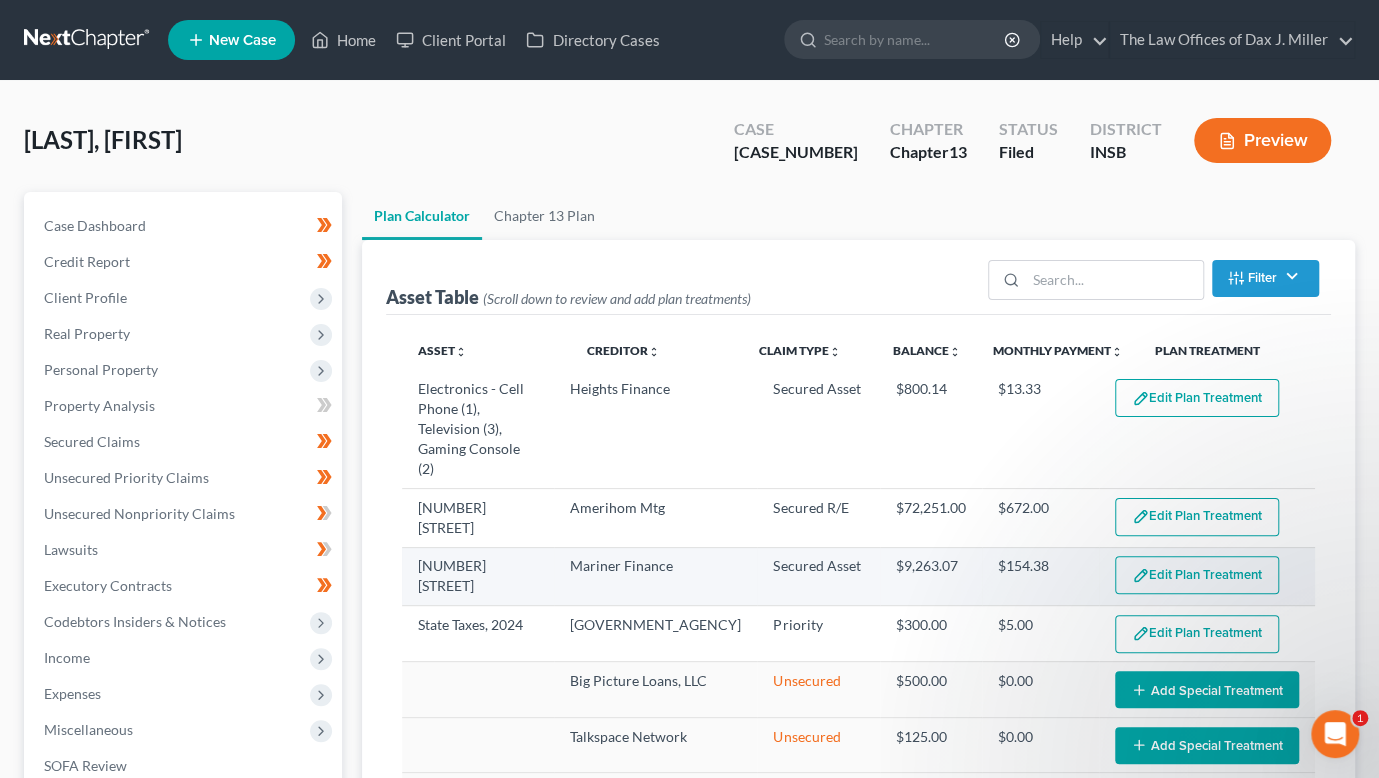scroll, scrollTop: 0, scrollLeft: 0, axis: both 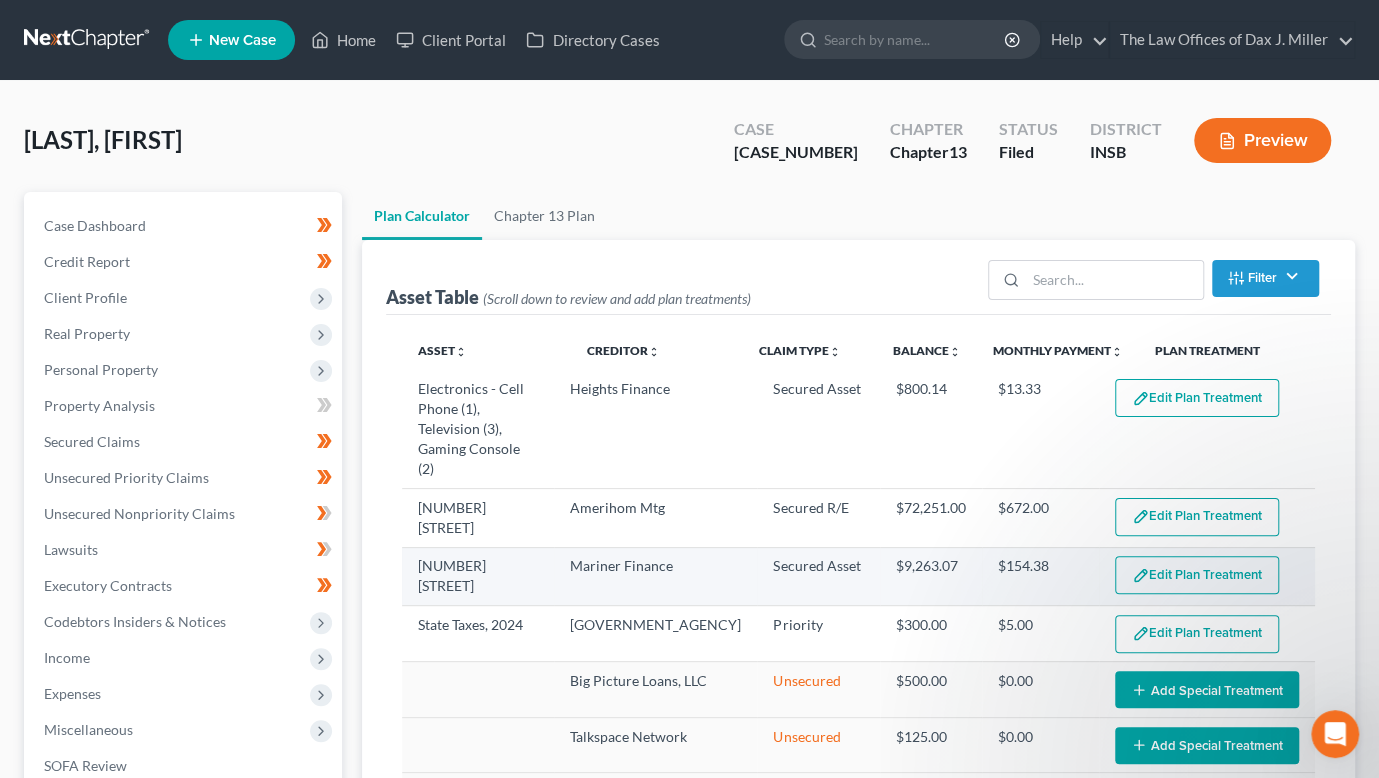 click on "Edit Plan Treatment" at bounding box center [1197, 575] 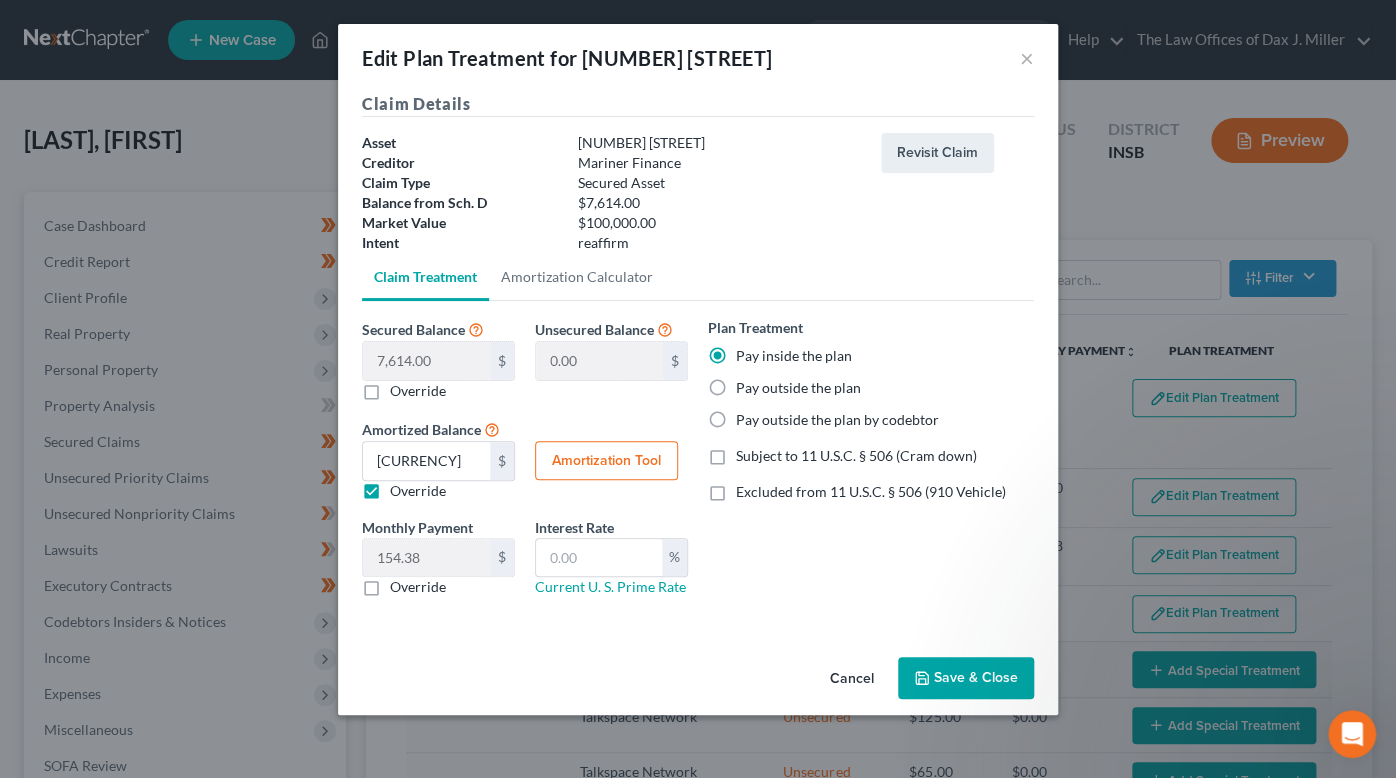click on "Save & Close" at bounding box center (966, 678) 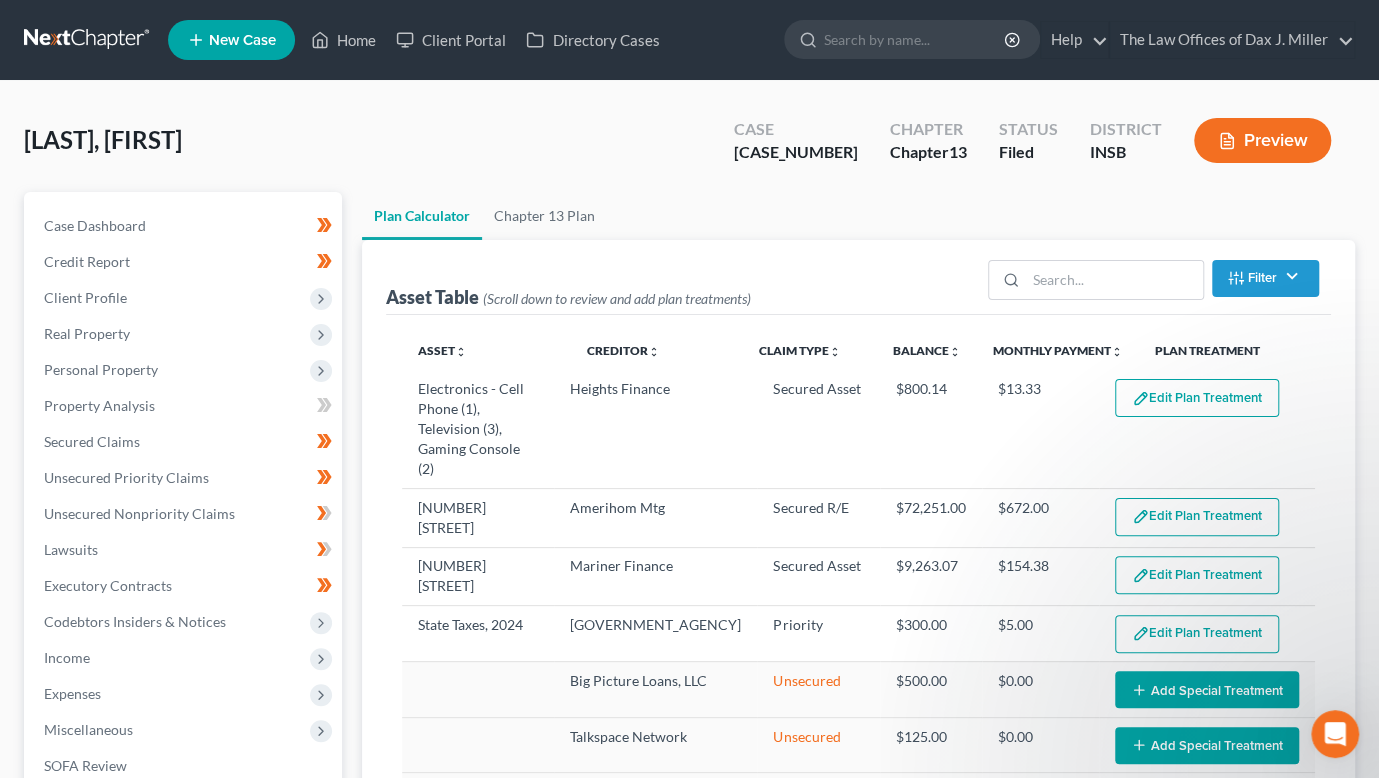 click on "Edit Plan Treatment" at bounding box center [1197, 517] 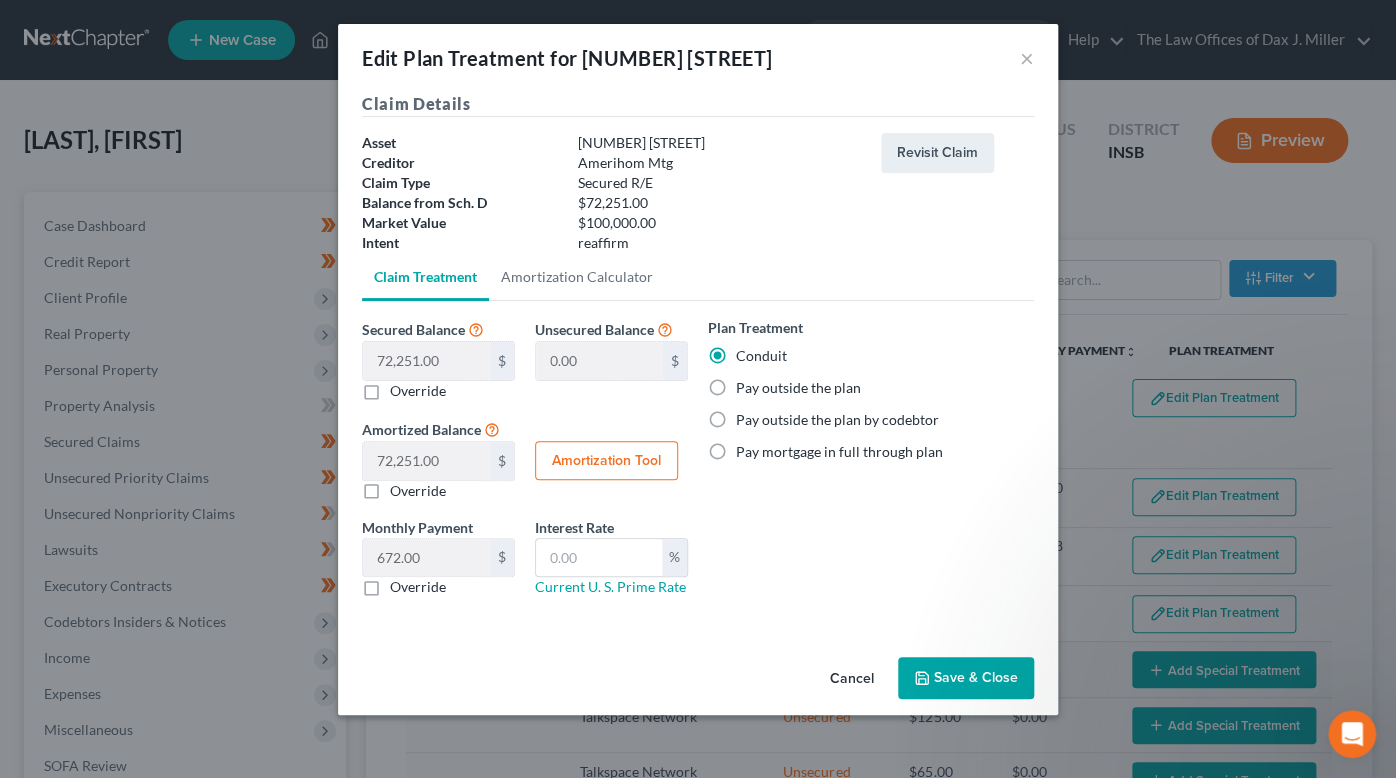 click on "Save & Close" at bounding box center [966, 678] 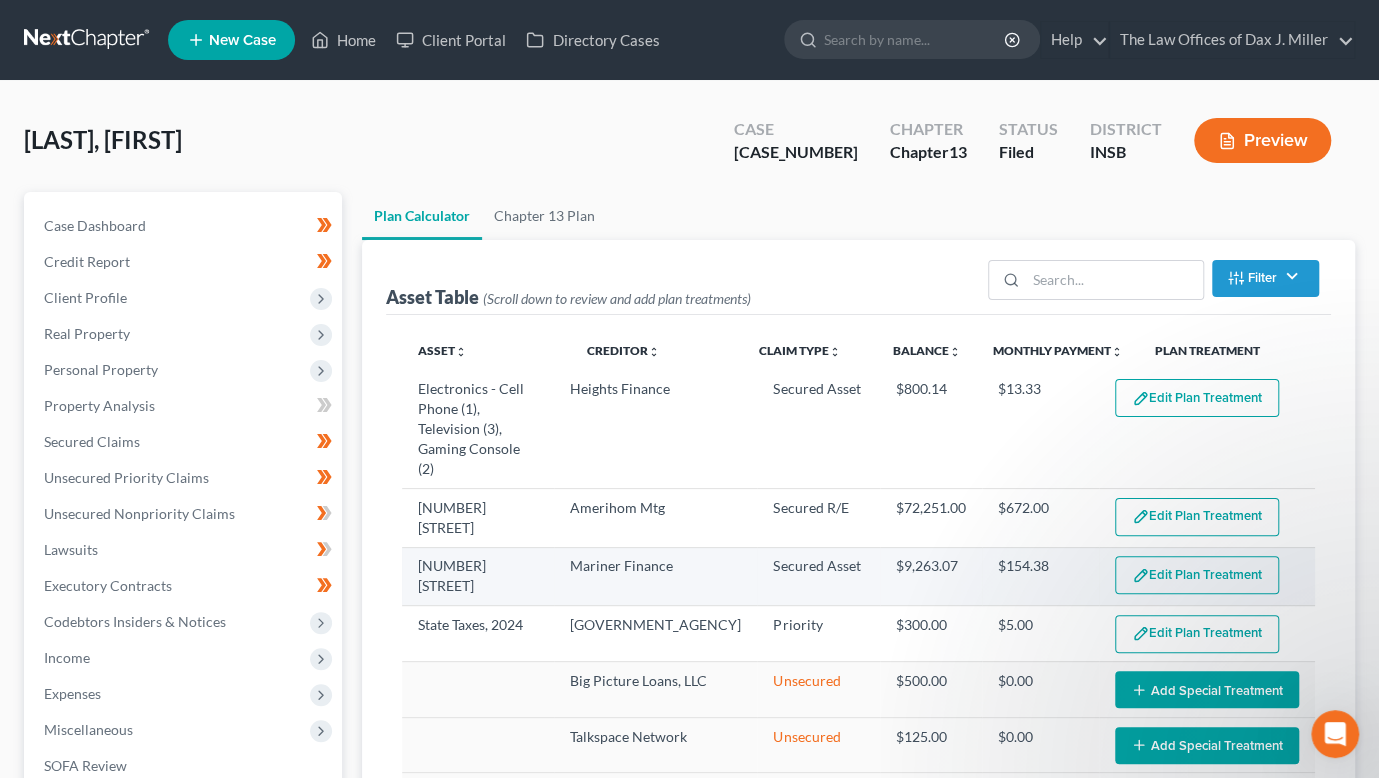 select on "59" 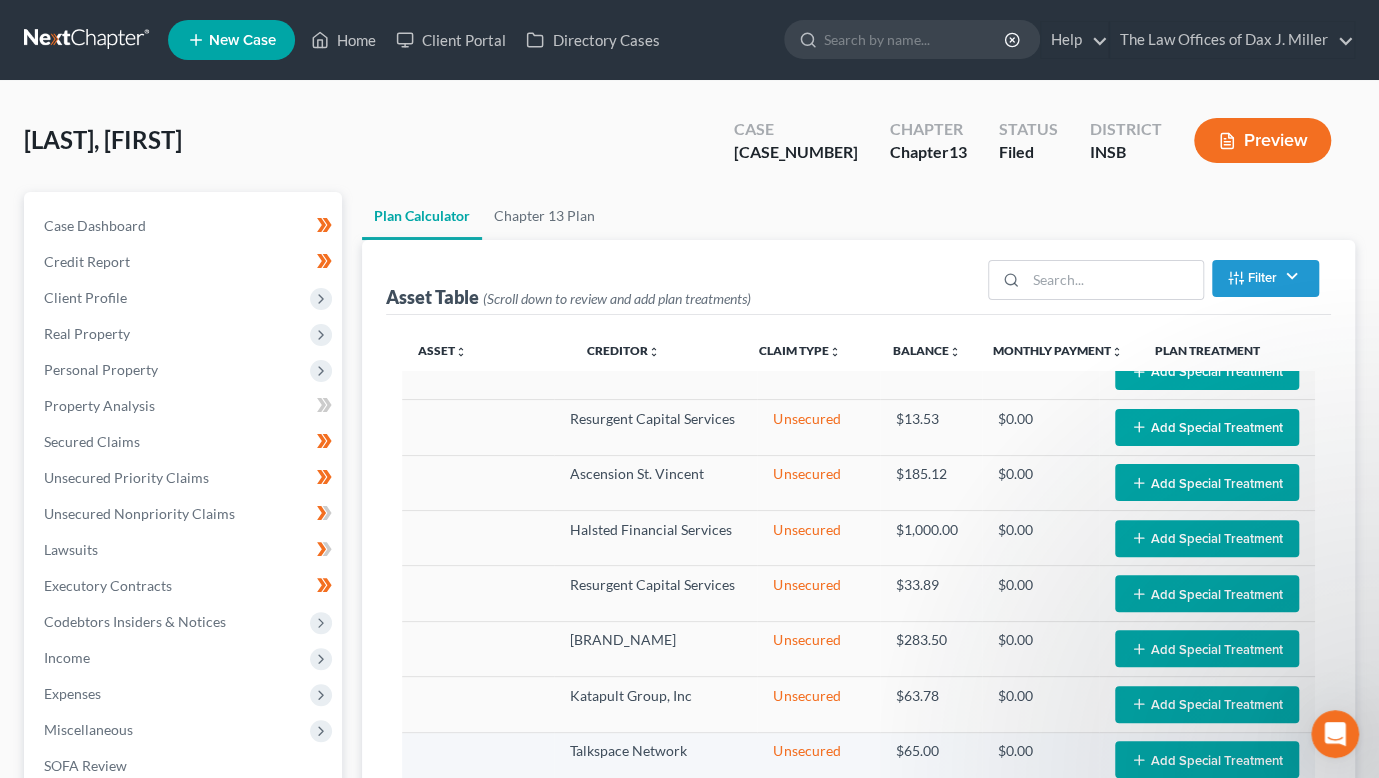 scroll, scrollTop: 1742, scrollLeft: 0, axis: vertical 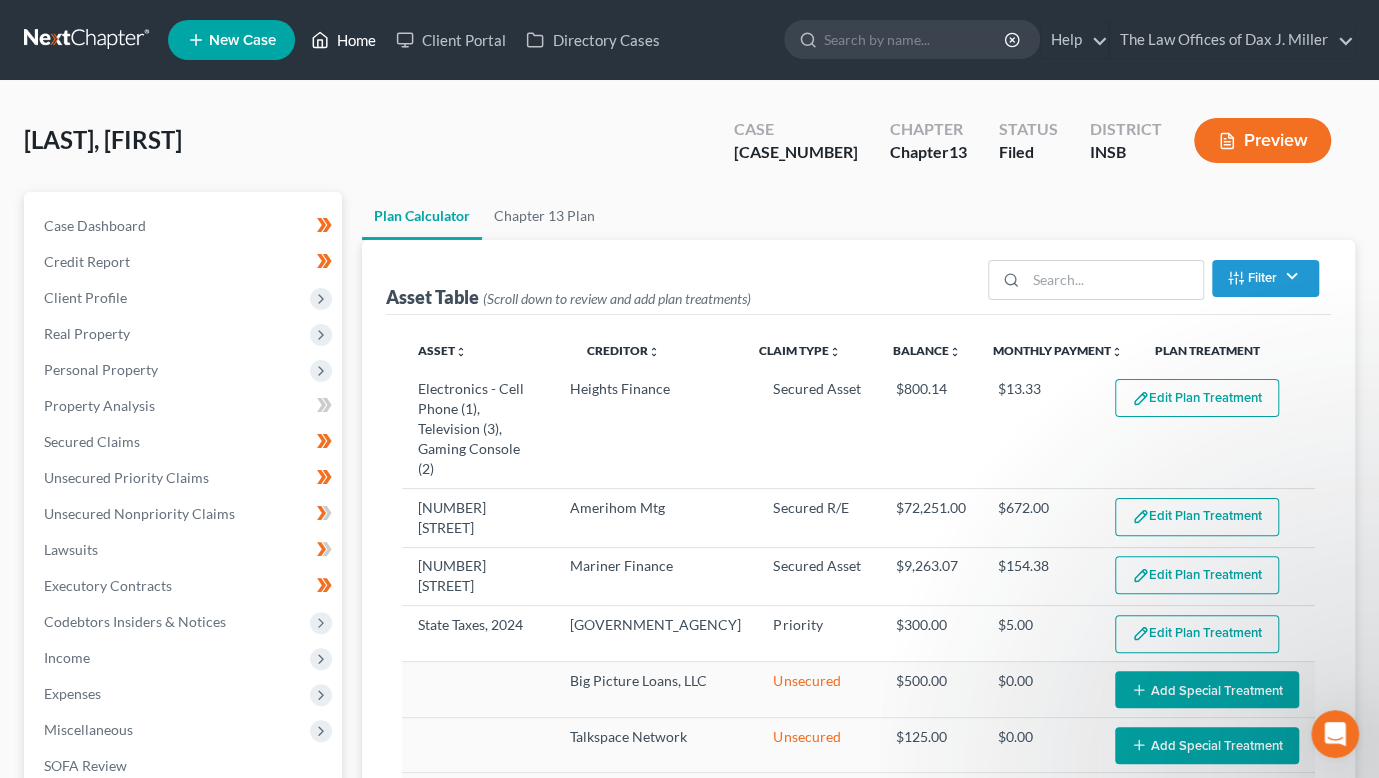 click 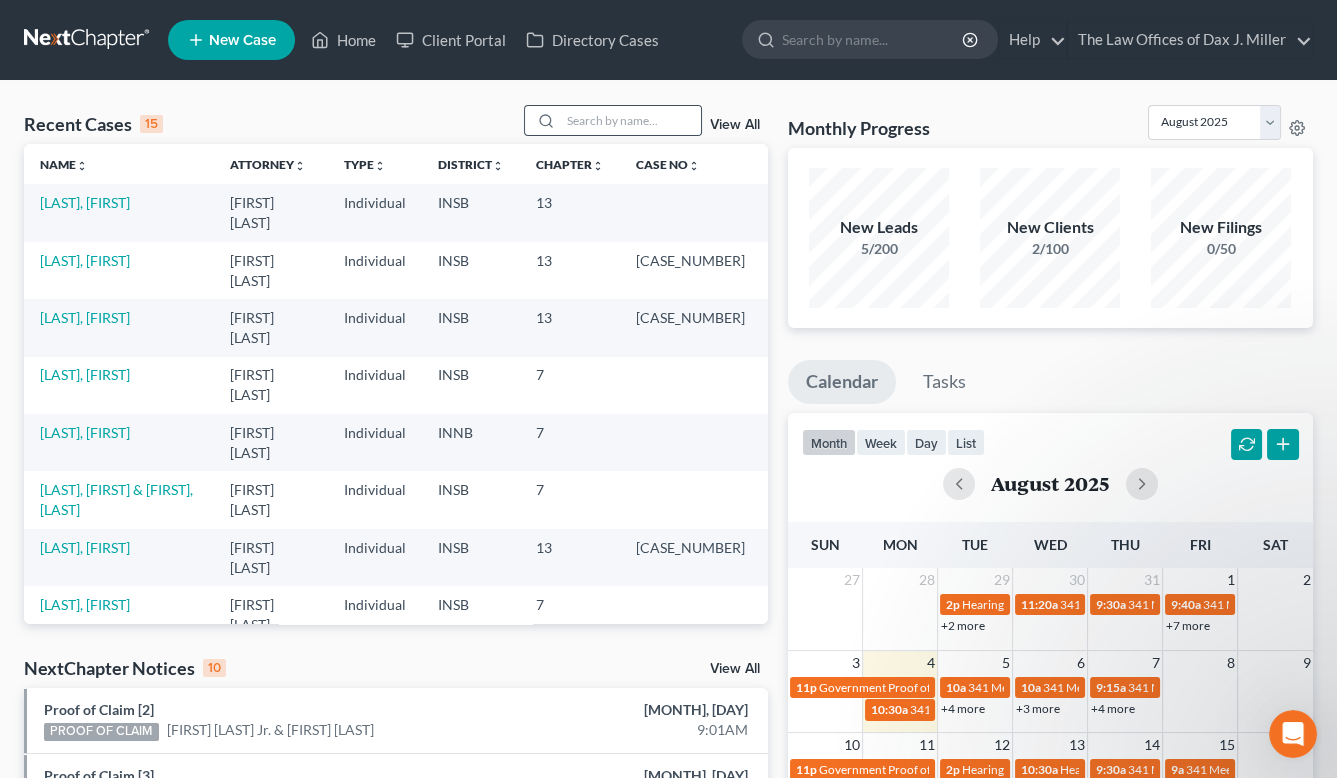 click at bounding box center (543, 120) 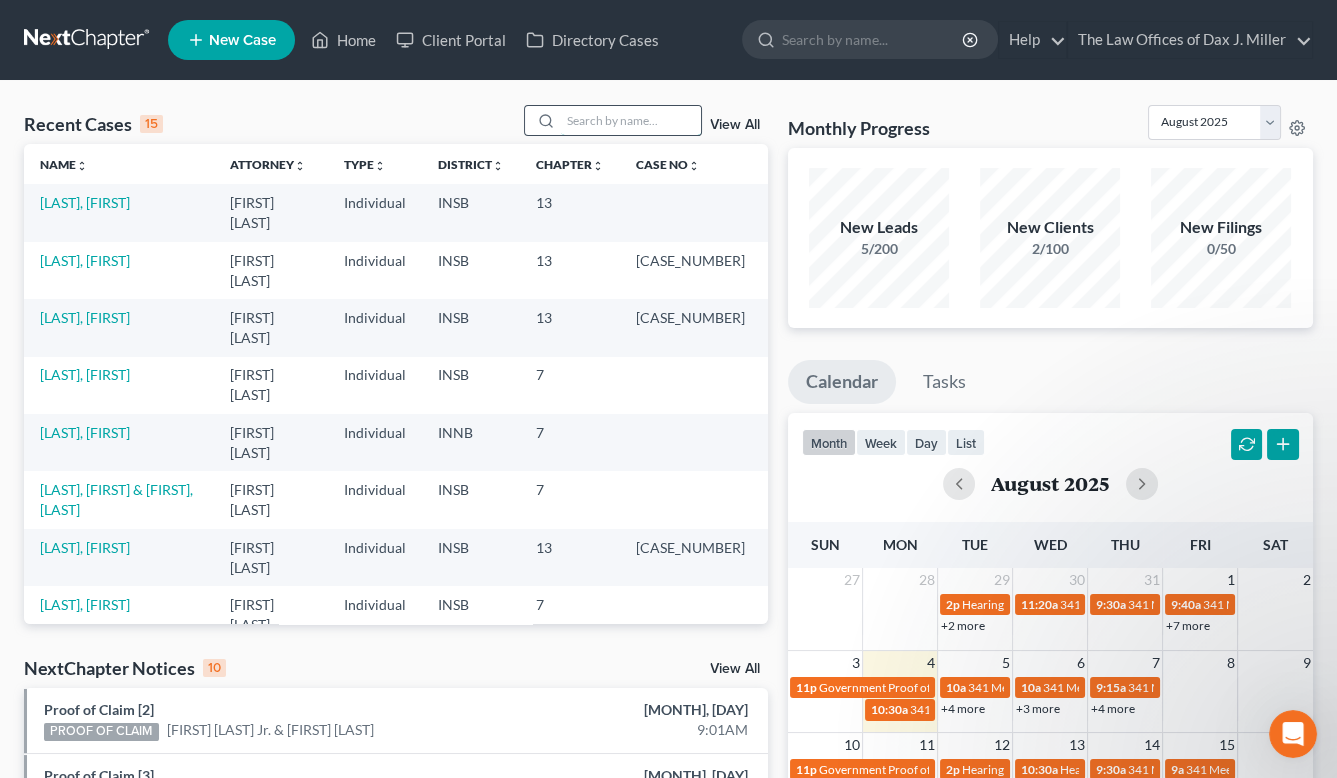 click at bounding box center [631, 120] 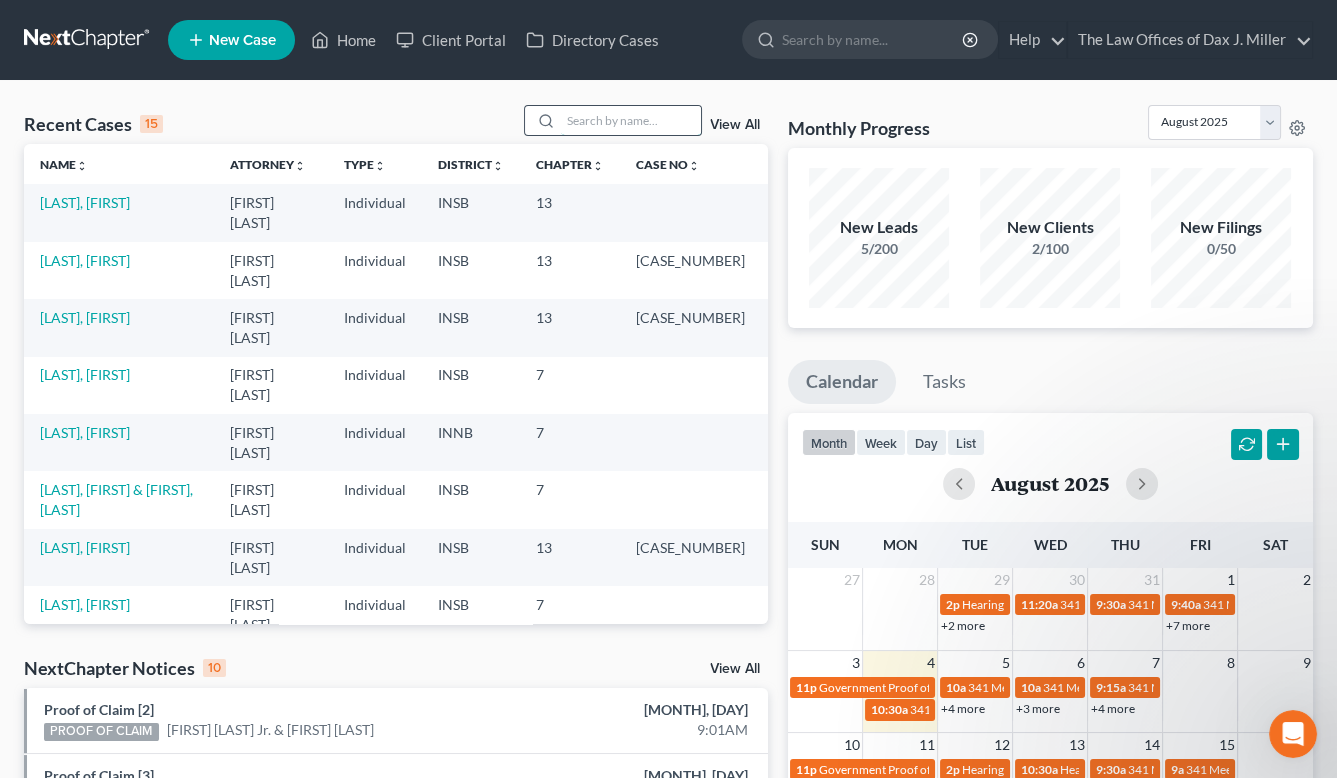 click at bounding box center (631, 120) 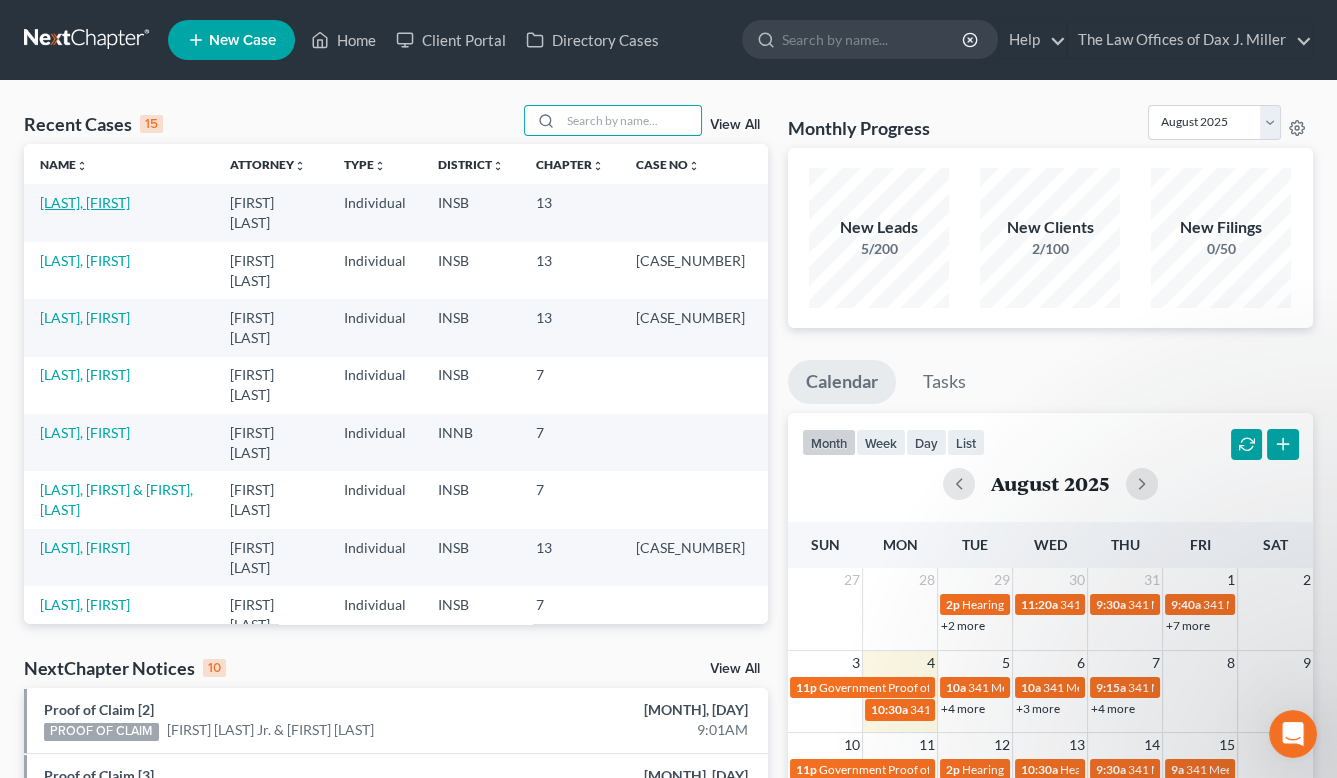 click on "[LAST], [FIRST]" at bounding box center [85, 202] 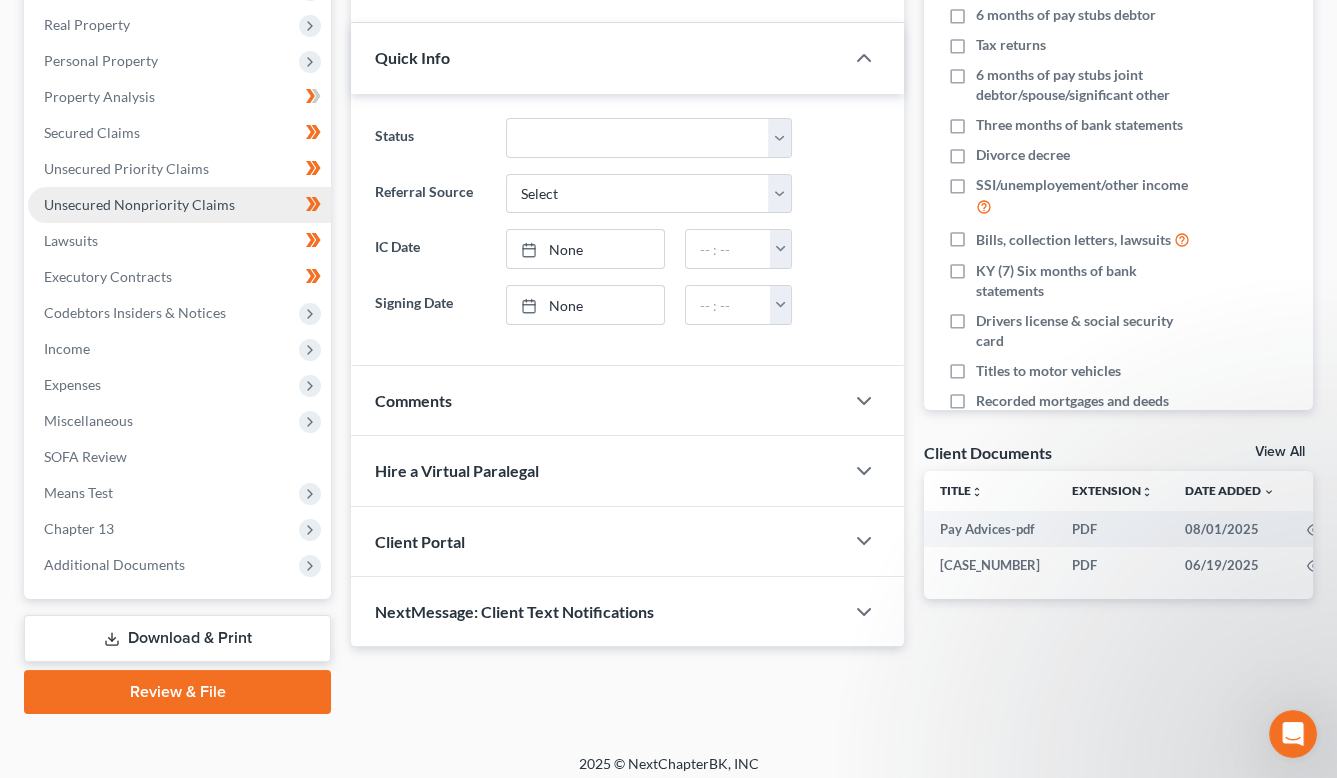 scroll, scrollTop: 320, scrollLeft: 0, axis: vertical 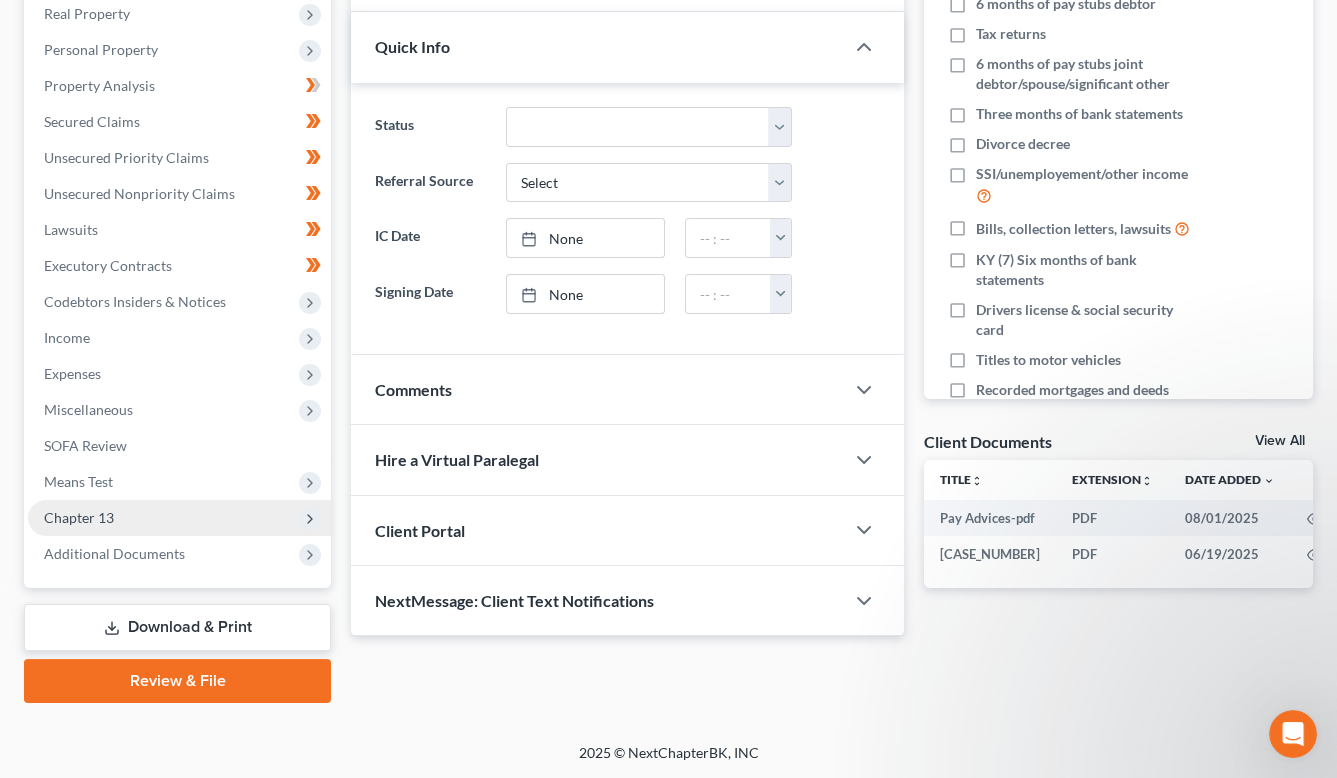 drag, startPoint x: 170, startPoint y: 514, endPoint x: 190, endPoint y: 531, distance: 26.24881 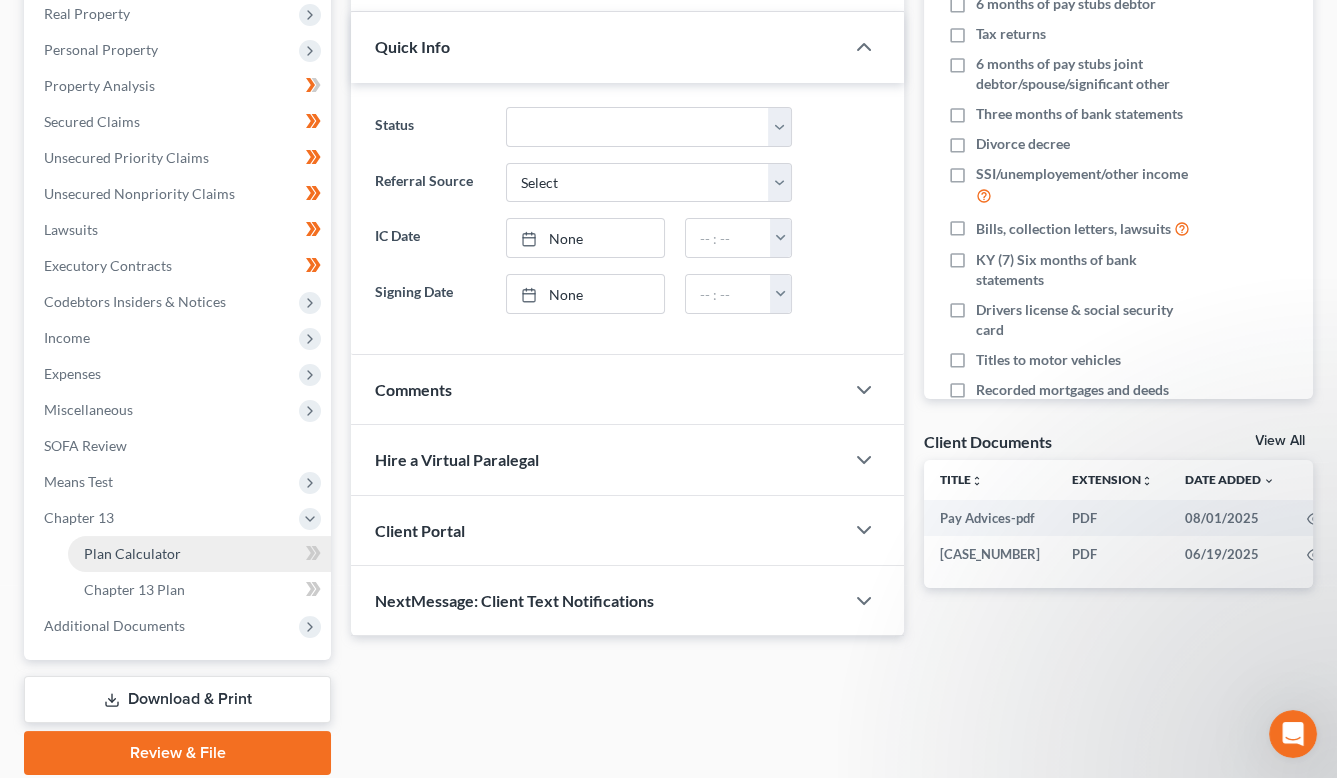 click on "Plan Calculator" at bounding box center [199, 554] 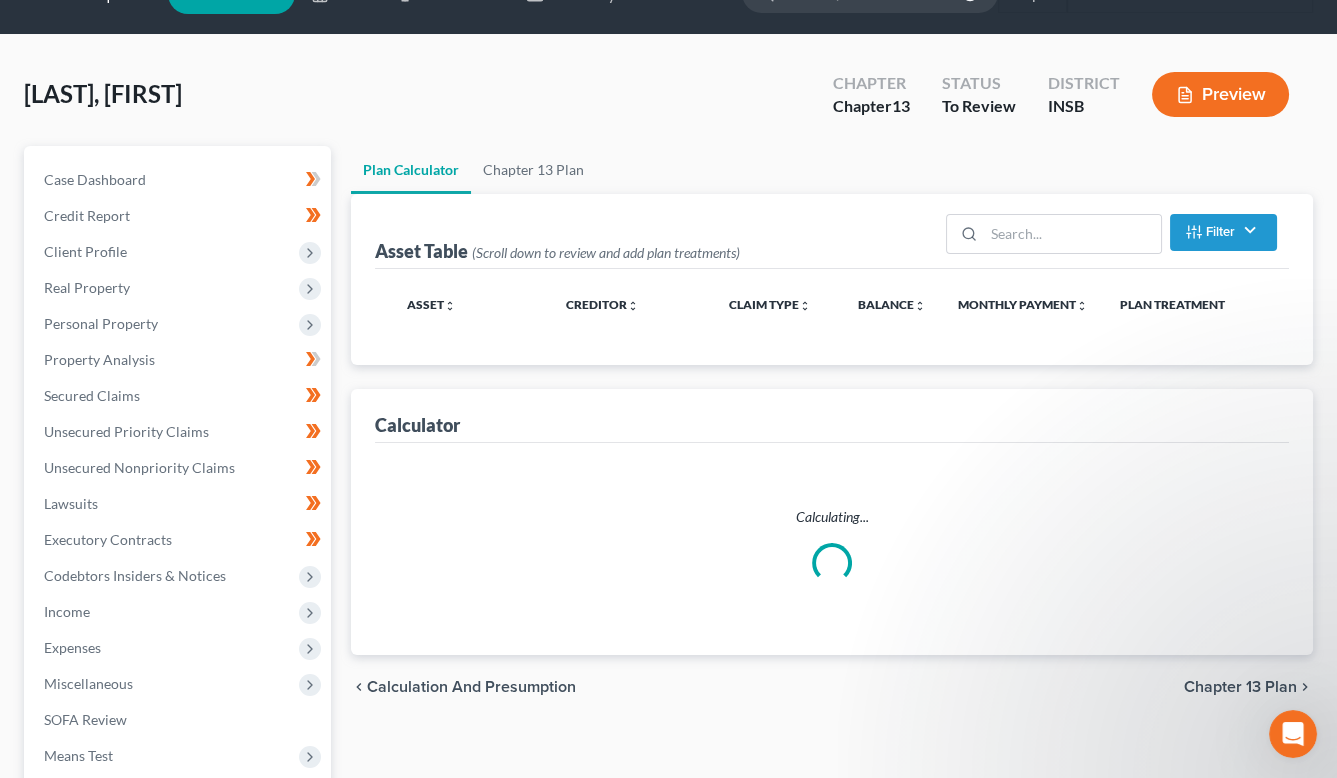 scroll, scrollTop: 0, scrollLeft: 0, axis: both 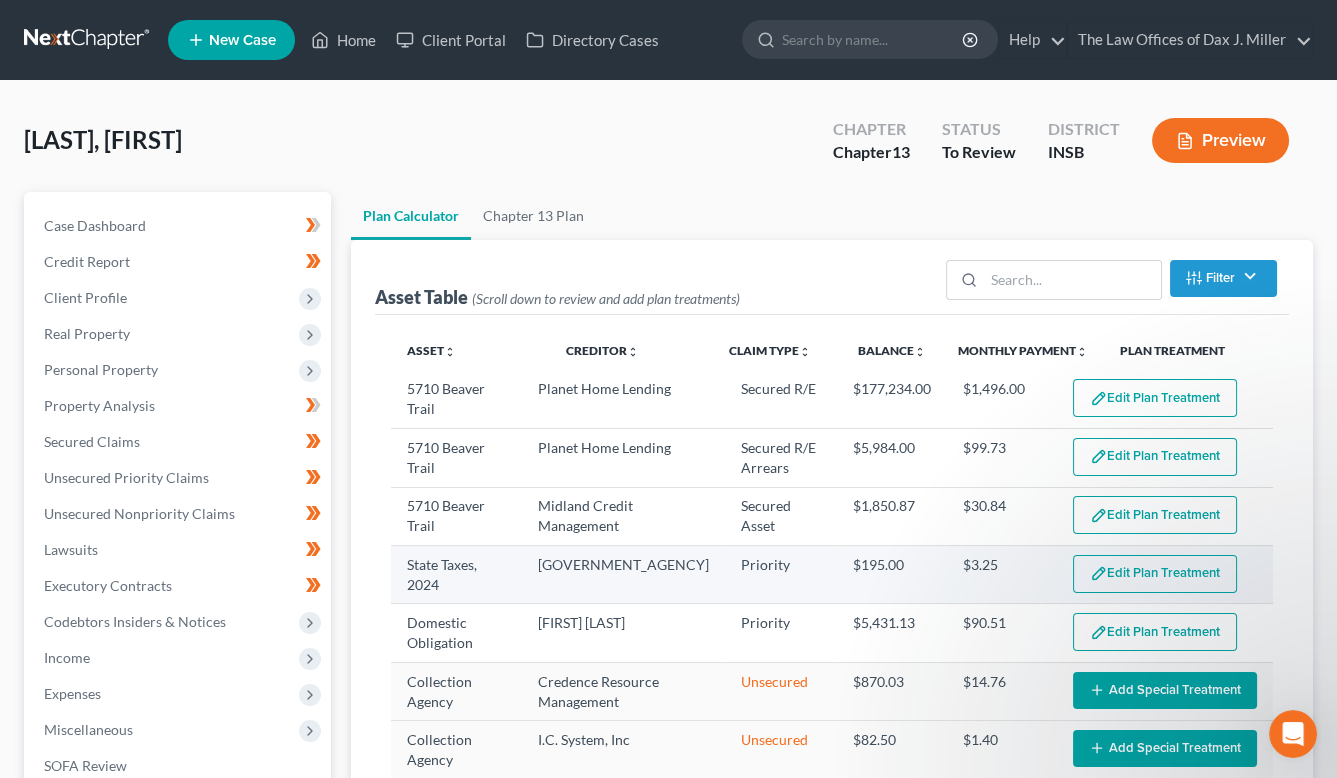 select on "59" 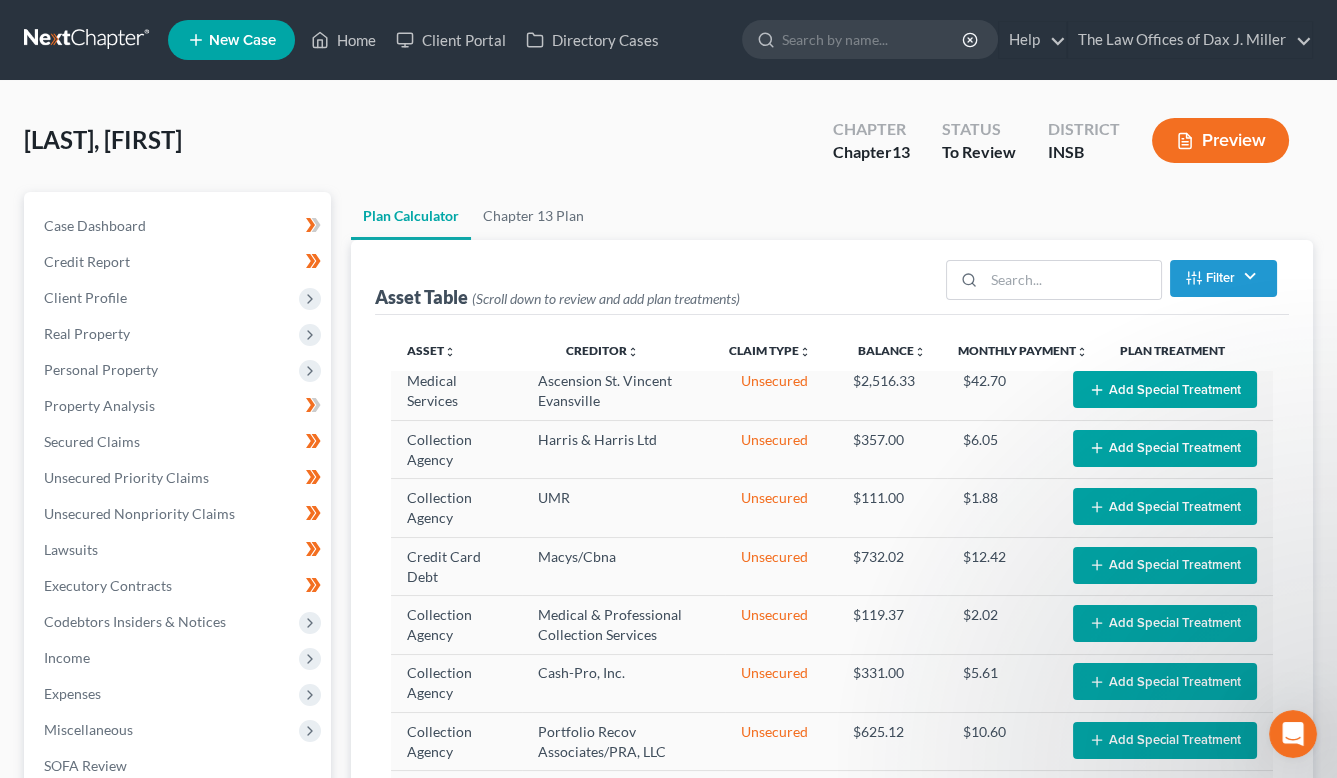 scroll, scrollTop: 489, scrollLeft: 0, axis: vertical 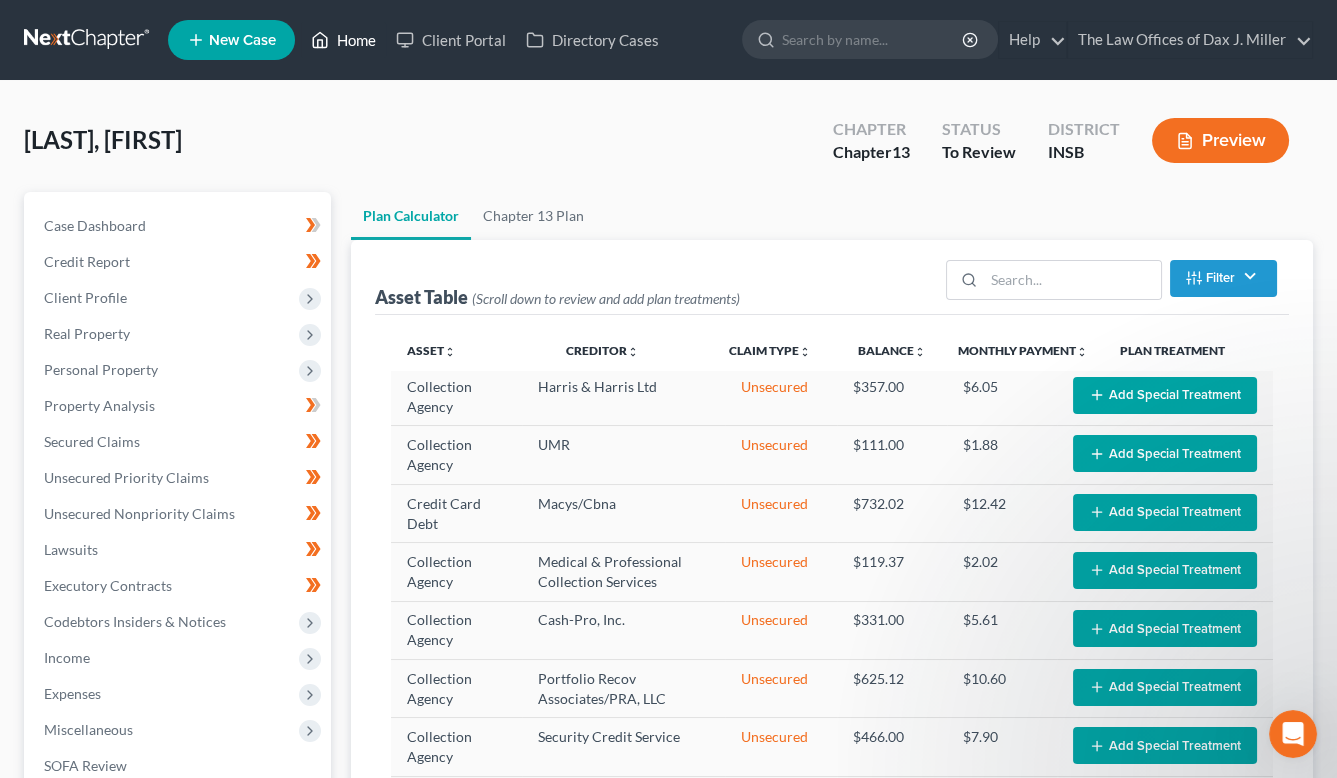 click on "Home" at bounding box center (343, 40) 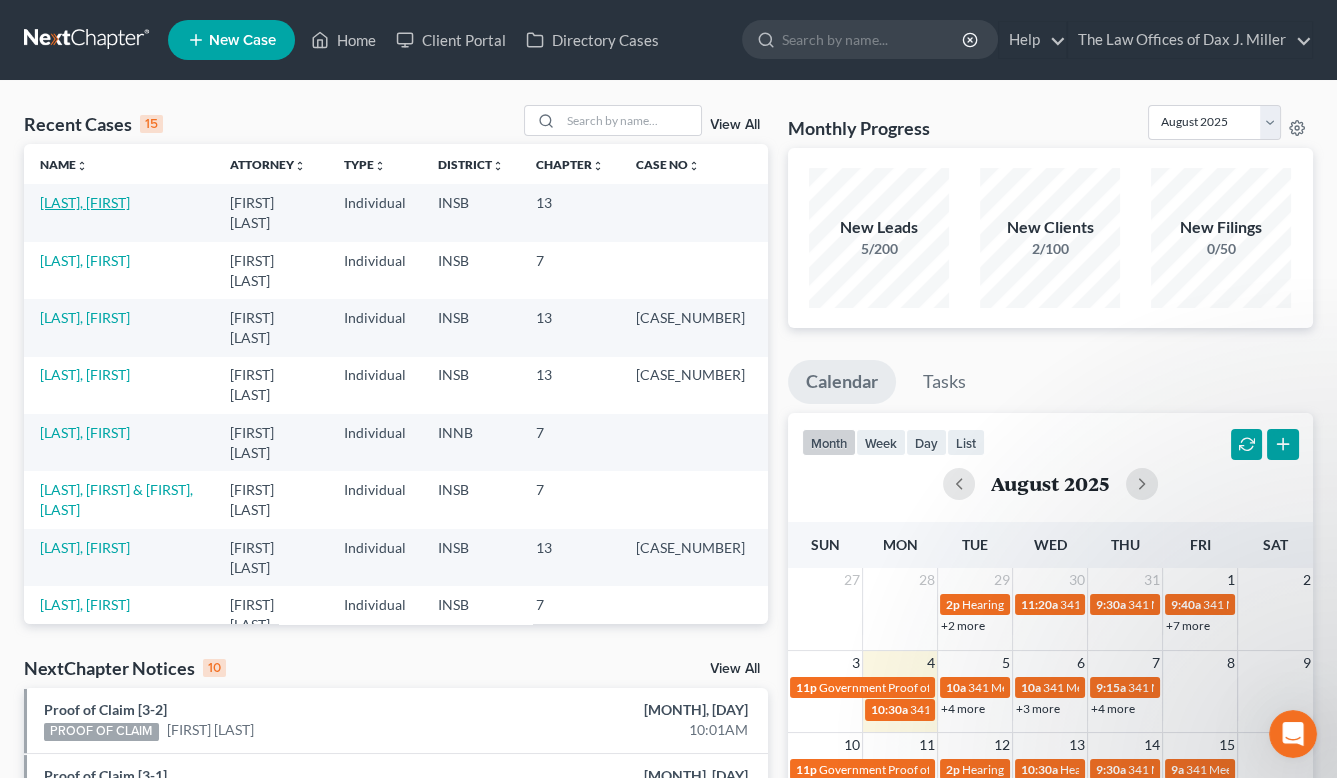 click on "[LAST], [FIRST]" at bounding box center (85, 202) 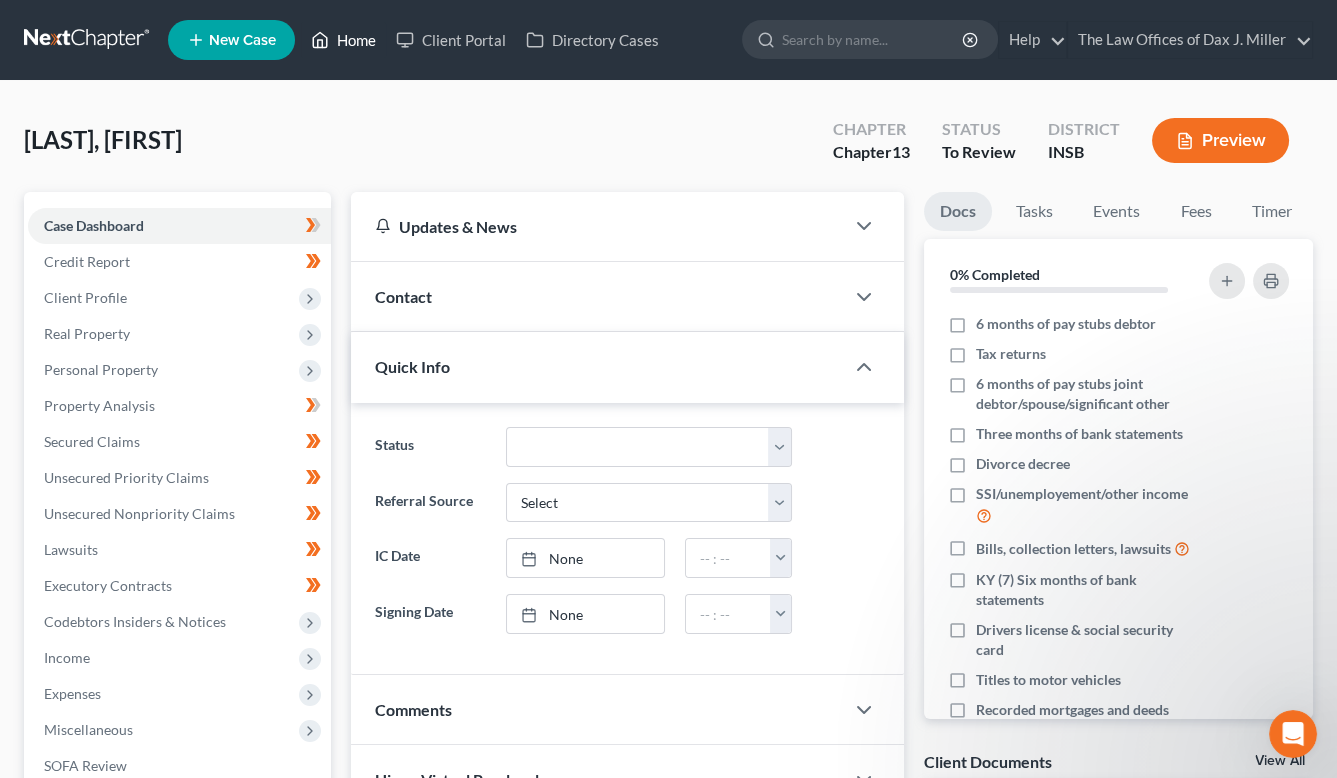 click on "Home" at bounding box center [343, 40] 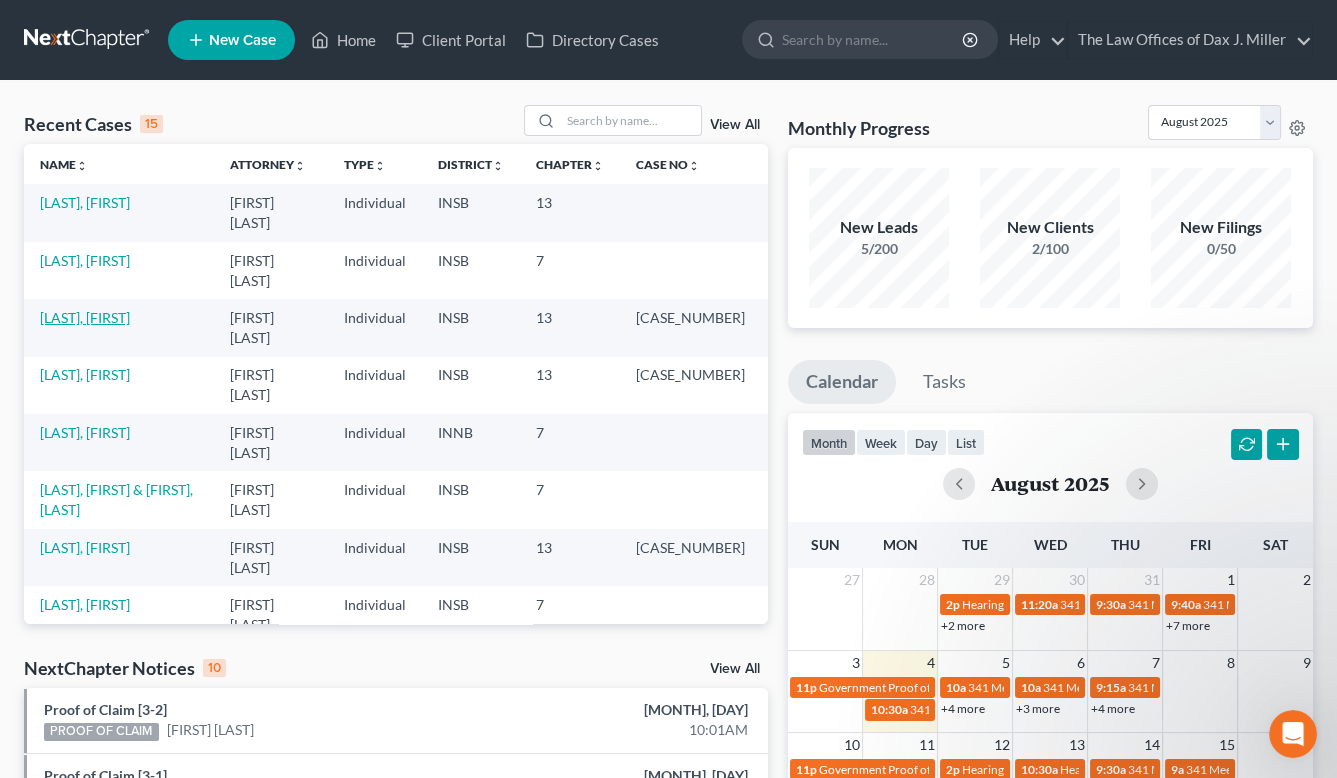 click on "[LAST], [FIRST]" at bounding box center [85, 317] 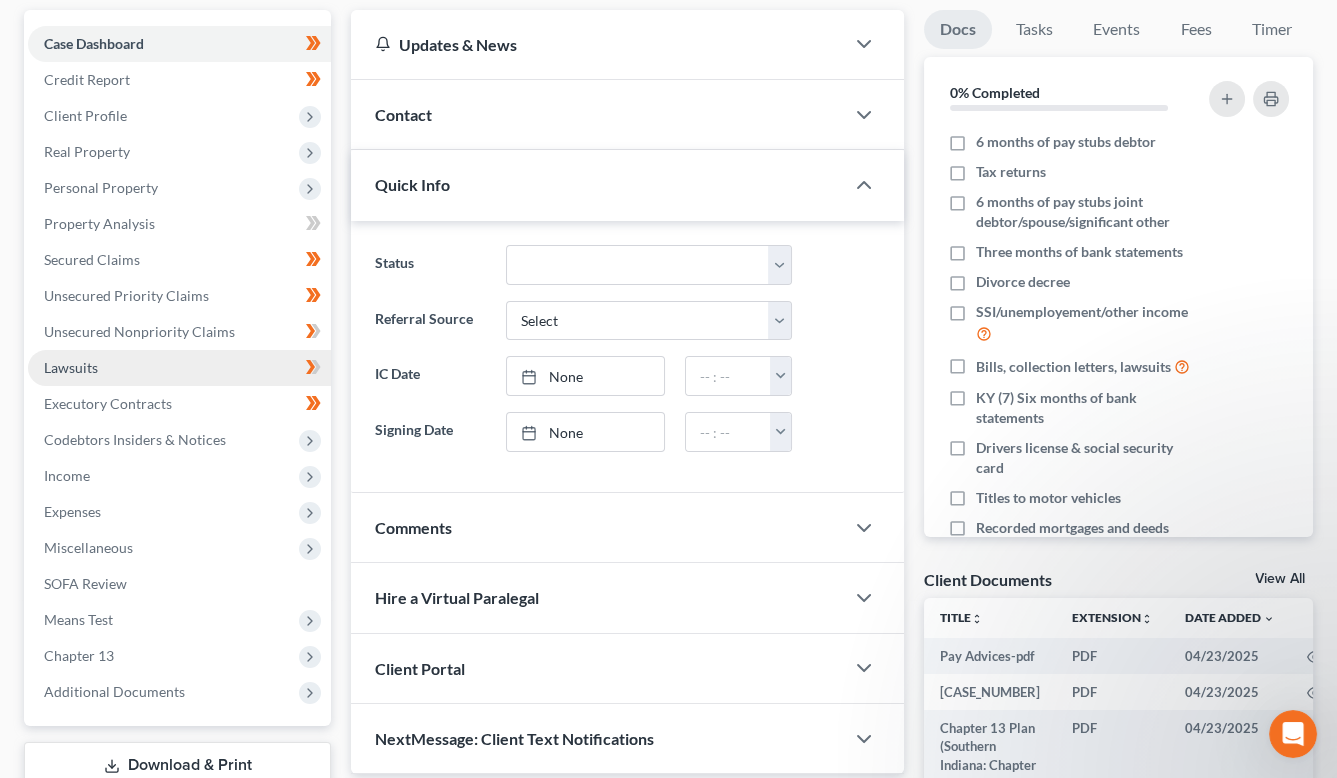 scroll, scrollTop: 489, scrollLeft: 0, axis: vertical 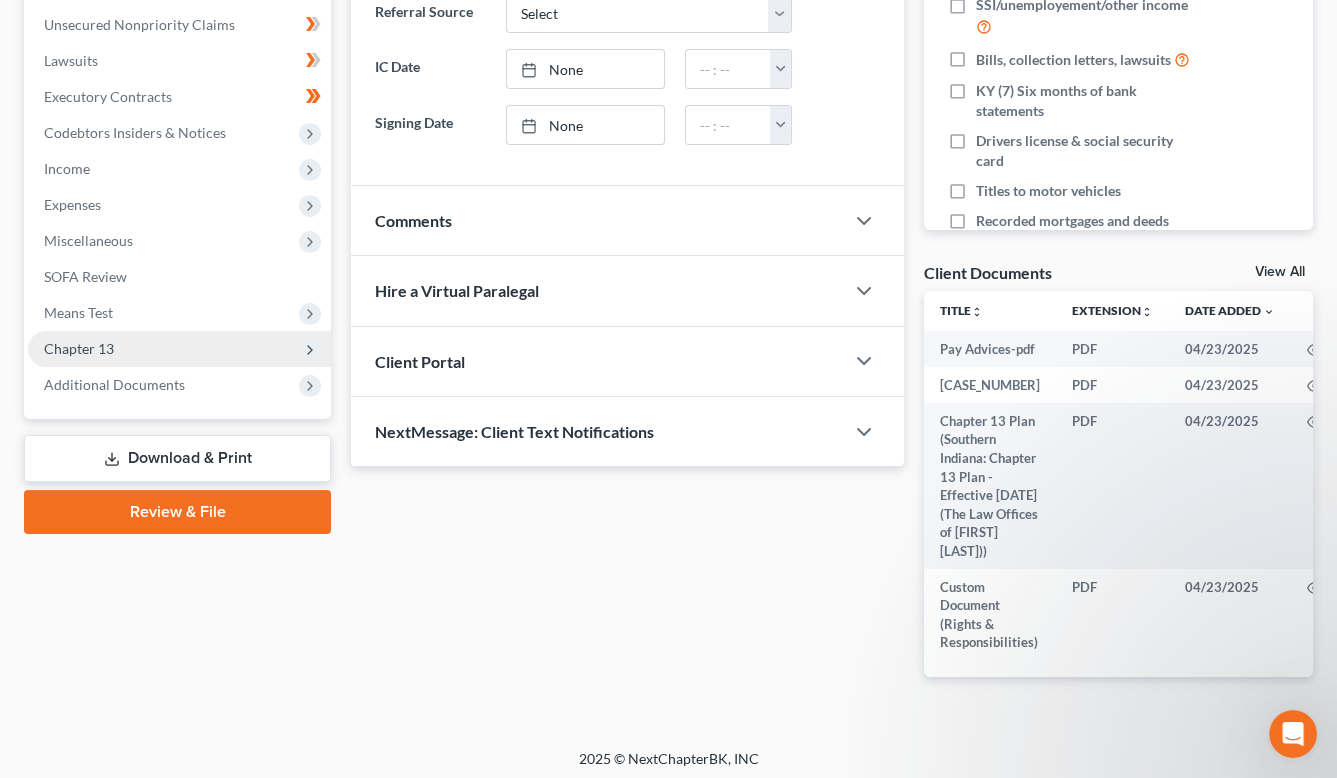click on "Chapter 13" at bounding box center (179, 349) 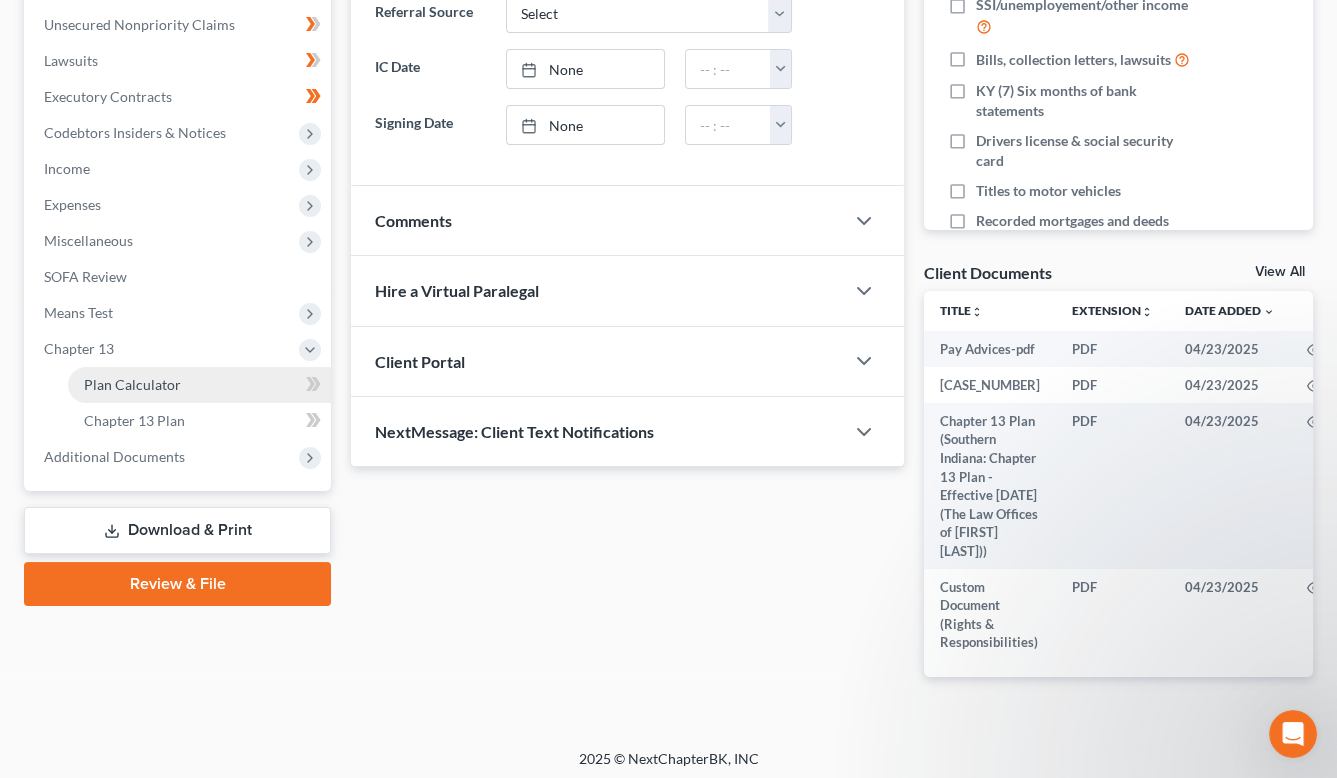 click on "Plan Calculator" at bounding box center [132, 384] 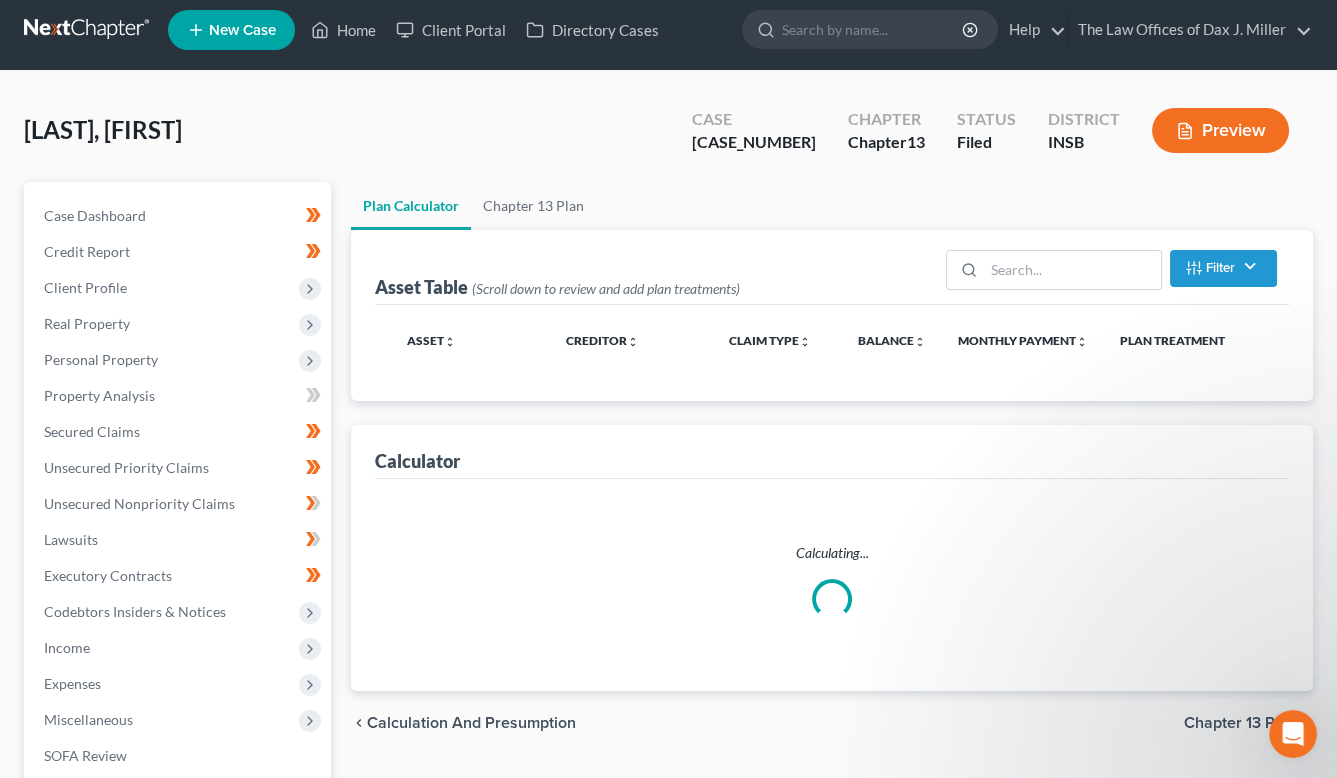 scroll, scrollTop: 0, scrollLeft: 0, axis: both 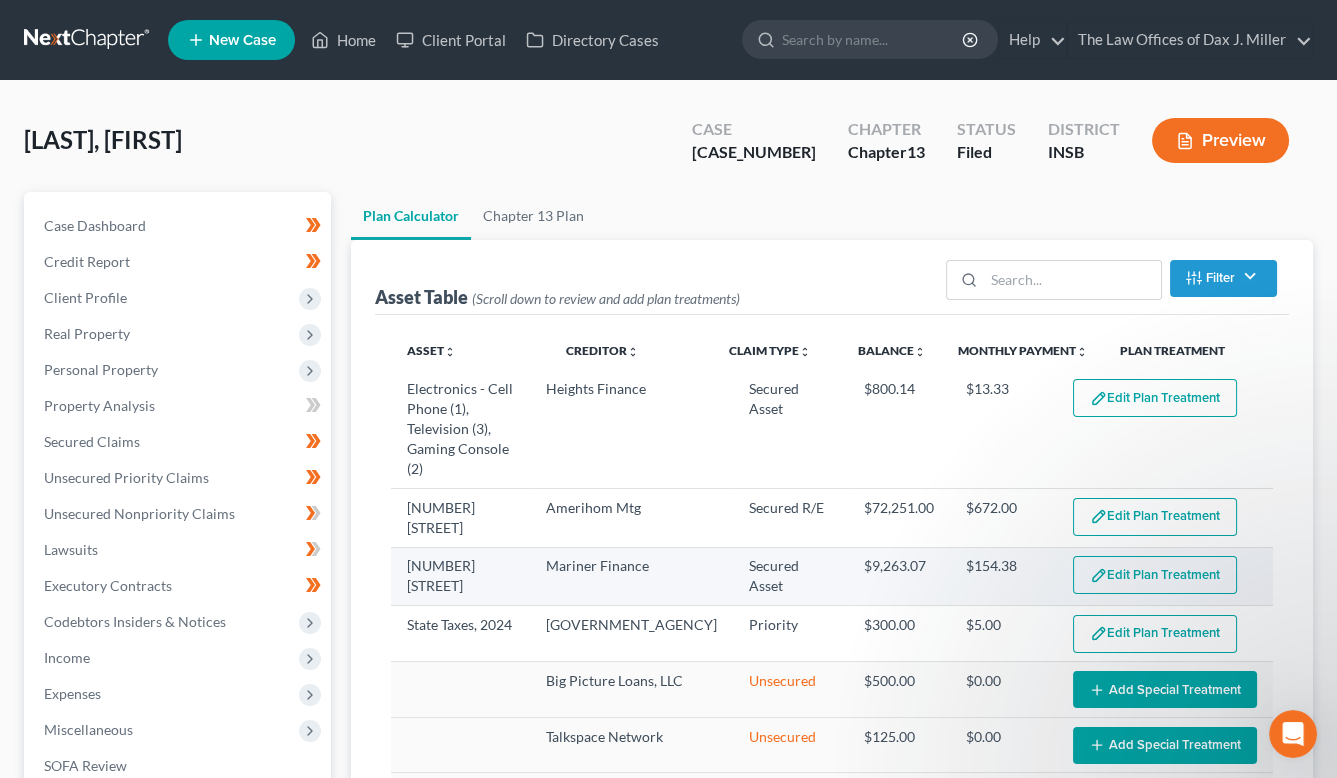 select on "59" 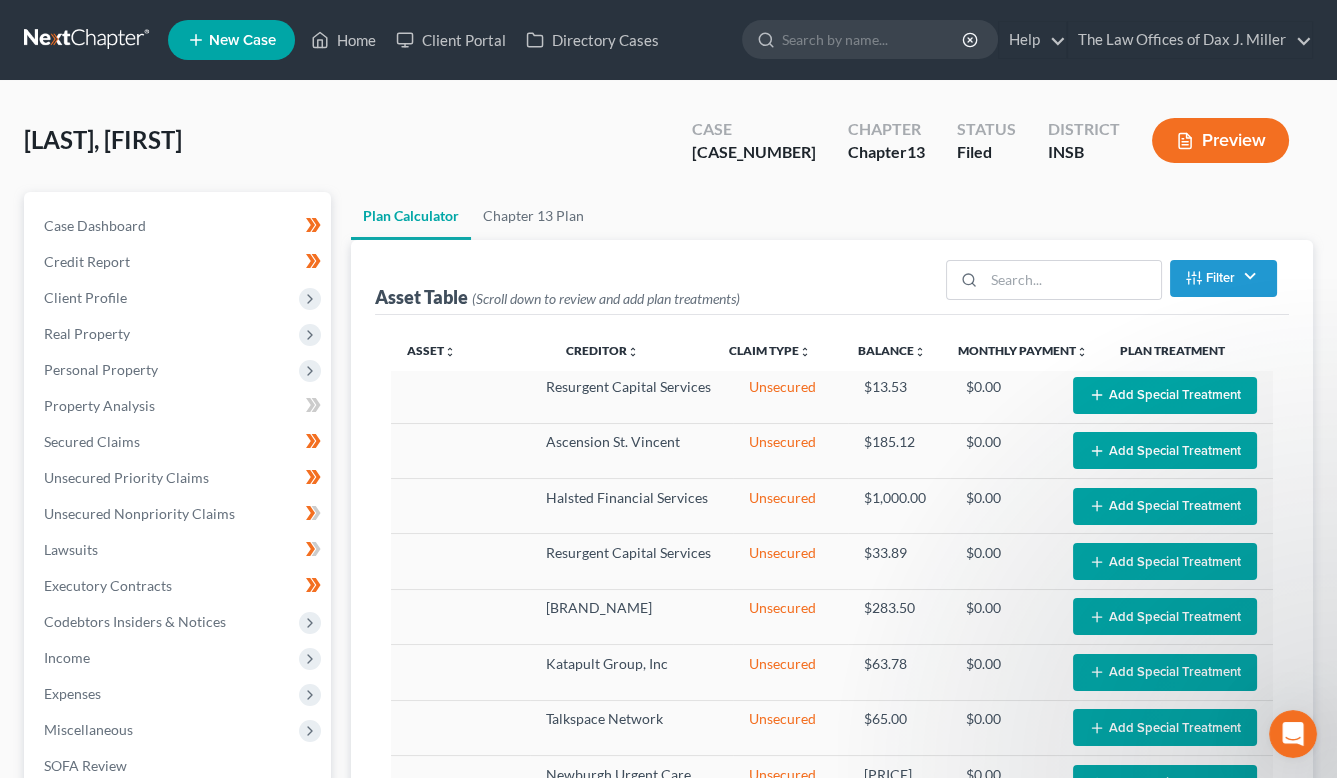scroll, scrollTop: 1804, scrollLeft: 0, axis: vertical 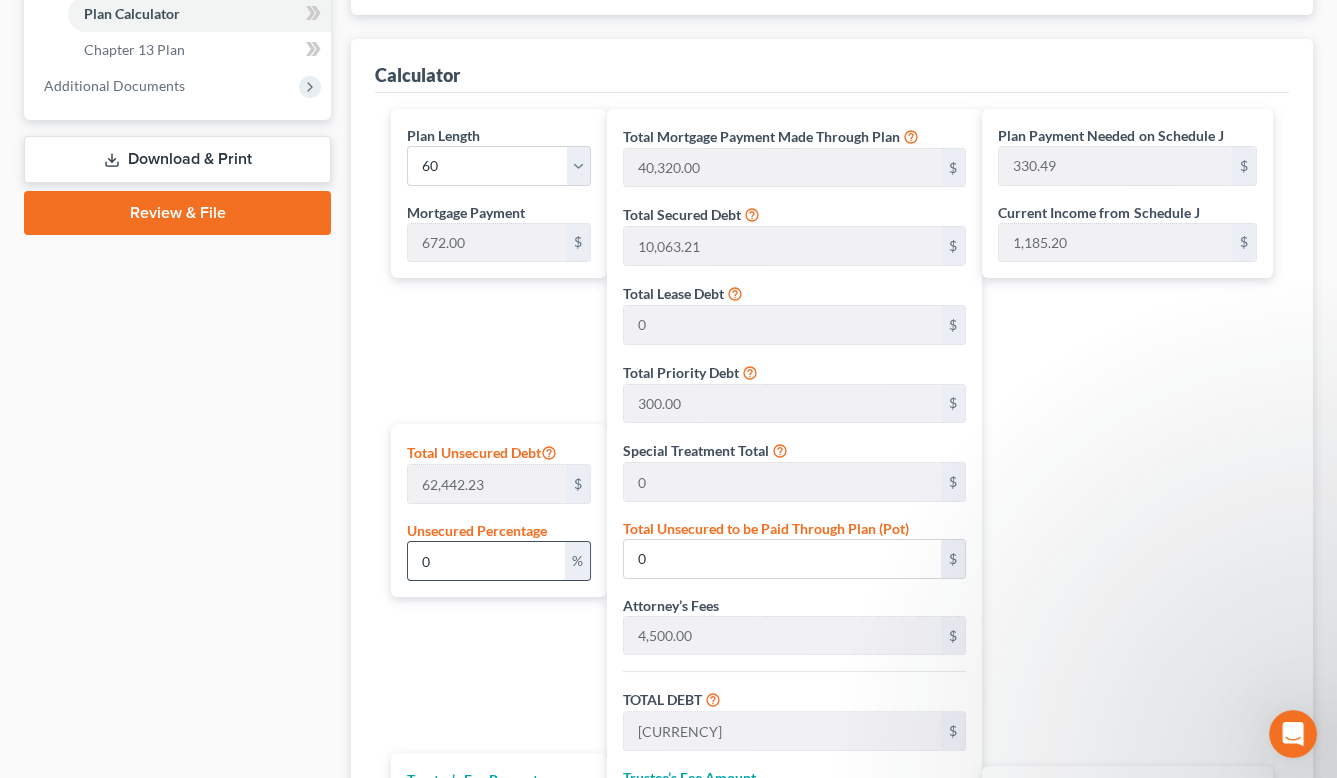 click on "0" at bounding box center [486, 561] 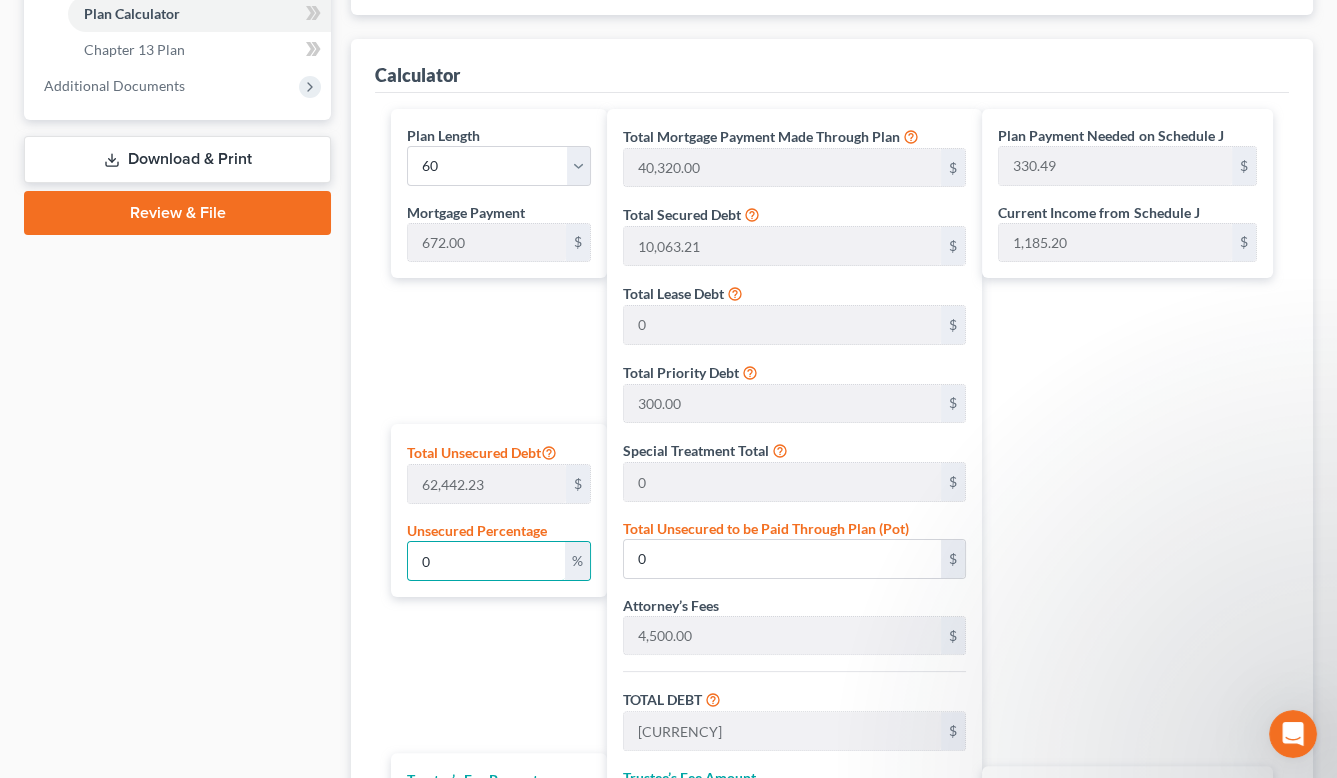 drag, startPoint x: 439, startPoint y: 566, endPoint x: 379, endPoint y: 565, distance: 60.00833 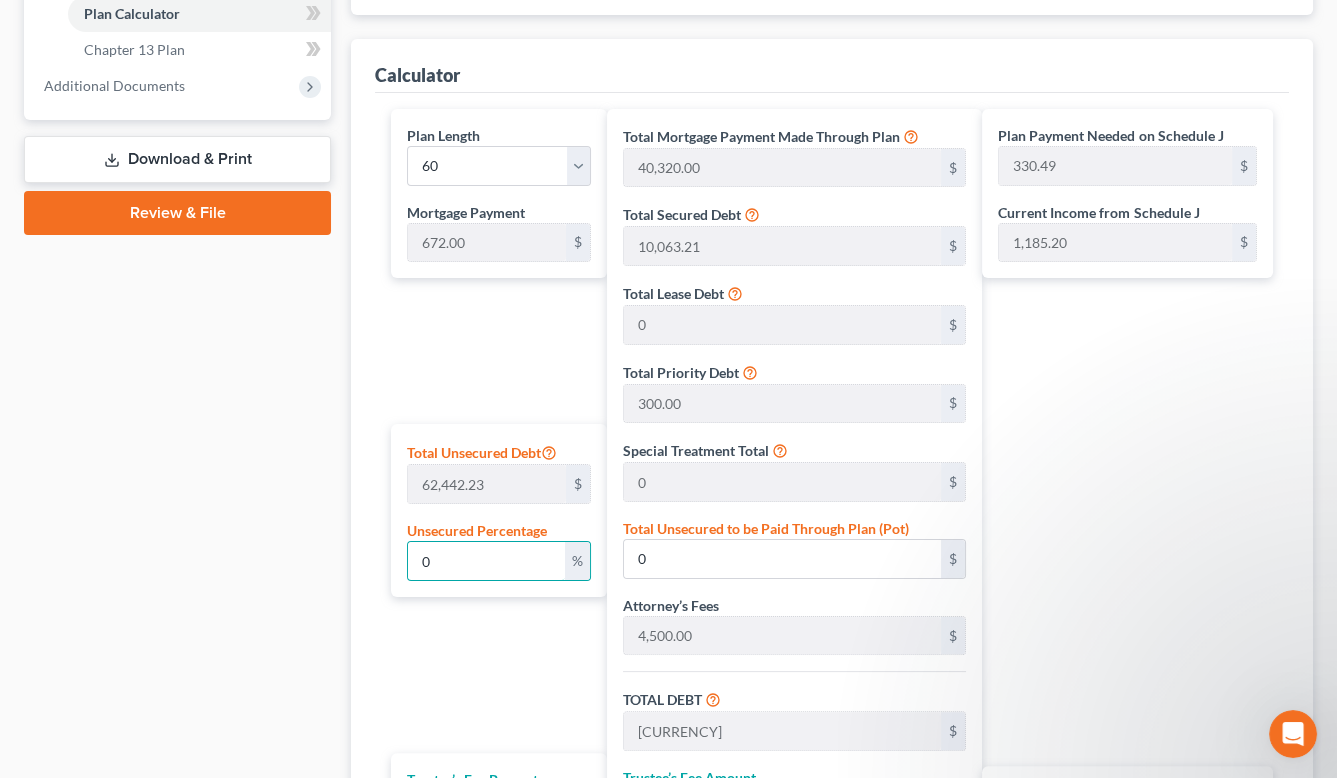 click on "Plan Length  1 2 3 4 5 6 7 8 9 10 11 12 13 14 15 16 17 18 19 20 21 22 23 24 25 26 27 28 29 30 31 32 33 34 35 36 37 38 39 40 41 42 43 44 45 46 47 48 49 50 51 52 53 54 55 56 57 58 59 60 61 62 63 64 Mortgage Payment [CURRENCY] $ Total Unsecured Debt  [CURRENCY] $ Unsecured Percentage 0 % Trustee’s Fee Percentage 9 % Total Mortgage Payment Made Through Plan   [CURRENCY] $ Total Secured Debt   [CURRENCY] $ Total Lease Debt   0 $ Total Priority Debt   [CURRENCY] $ Special Treatment Total   0 $ Total Unsecured to be Paid Through Plan (Pot) 0 $ Attorney’s Fees [CURRENCY] $ TOTAL DEBT   [CURRENCY] $ Trustee’s Fee Amount [CURRENCY] $ GRAND TOTAL   [CURRENCY] $ Download Chapter 13 Receipt Plan Payment Needed on Schedule J [CURRENCY] $ Current Income from Schedule J [CURRENCY] $ Plan Length  1 2 3 4 5 6 7 8 9 10 11 12 13 14 15 16 17 18 19 20 21 22 23 24 25 26 27 28 29 30 31 32 33 34 35 36 37 38 39 40 41 42 43 44 45 46 47 48 49 50 51 52 53 54 55 56 57 58 59 60 61 62 63 64" at bounding box center (832, 558) 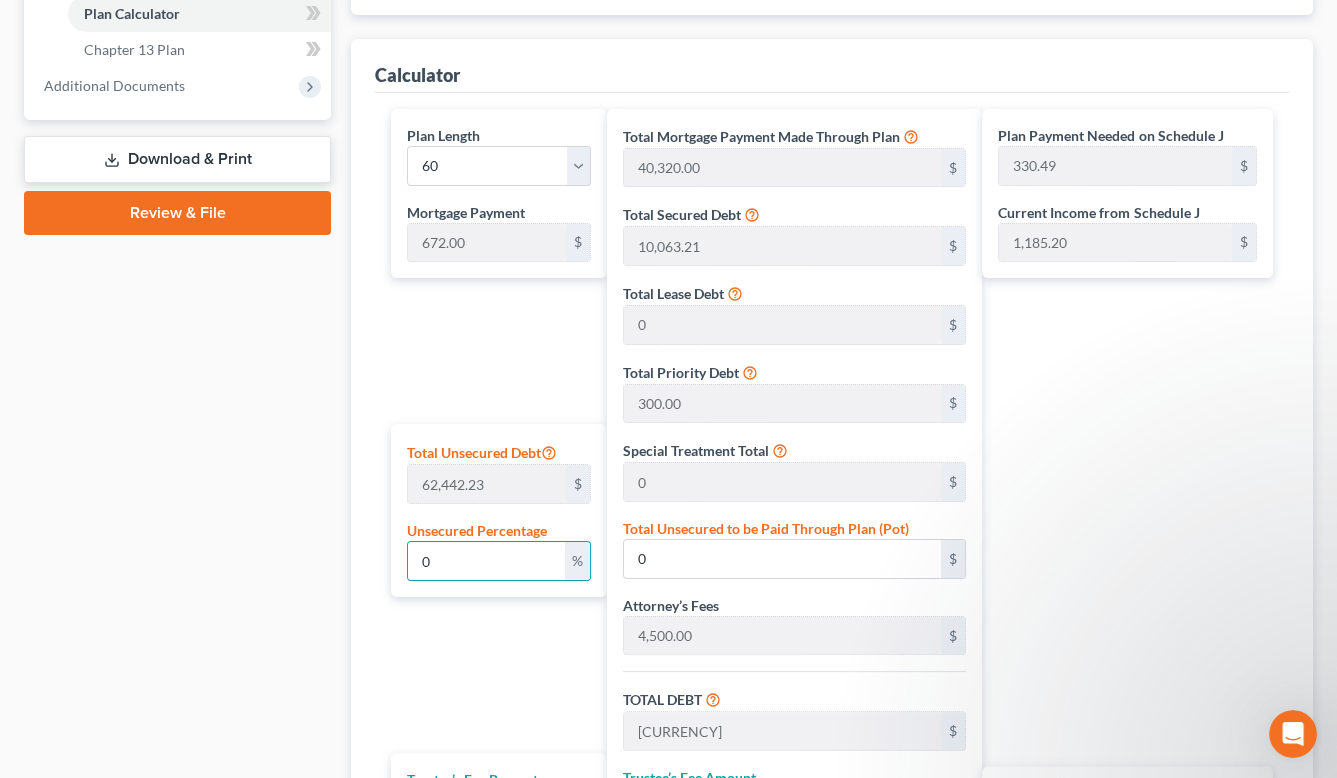 click on "Plan Payment Needed on Schedule J [CURRENCY] $ Current Income from Schedule J [CURRENCY] $ Plan Length  1 2 3 4 5 6 7 8 9 10 11 12 13 14 15 16 17 18 19 20 21 22 23 24 25 26 27 28 29 30 31 32 33 34 35 36 37 38 39 40 41 42 43 44 45 46 47 48 49 50 51 52 53 54 55 56 57 58 59 60 61 62 63 64 65 66 67 68 69 70 71 72 73 74 75 76 77 78 79 80 81 82 83 84 Total Plan Payment [CURRENCY] $ Add Step Payments" at bounding box center [1132, 554] 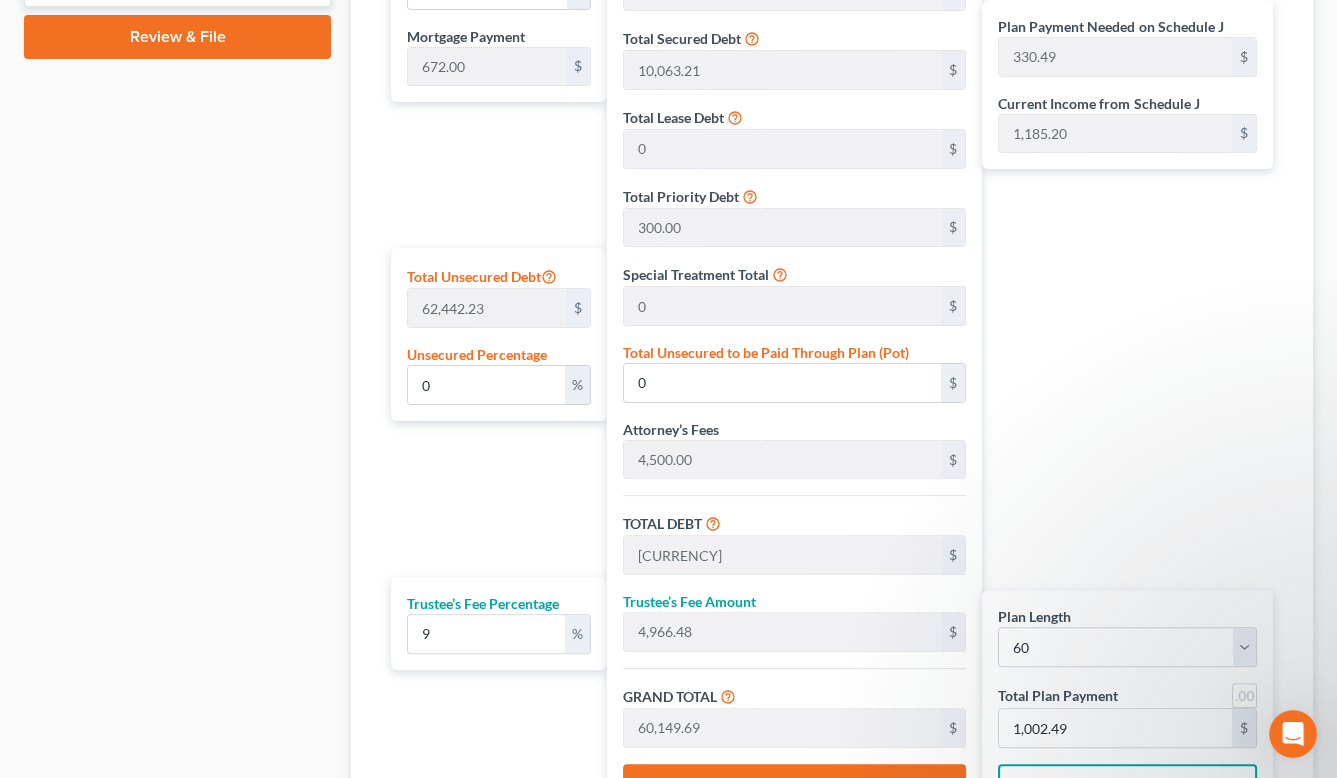 scroll, scrollTop: 1047, scrollLeft: 0, axis: vertical 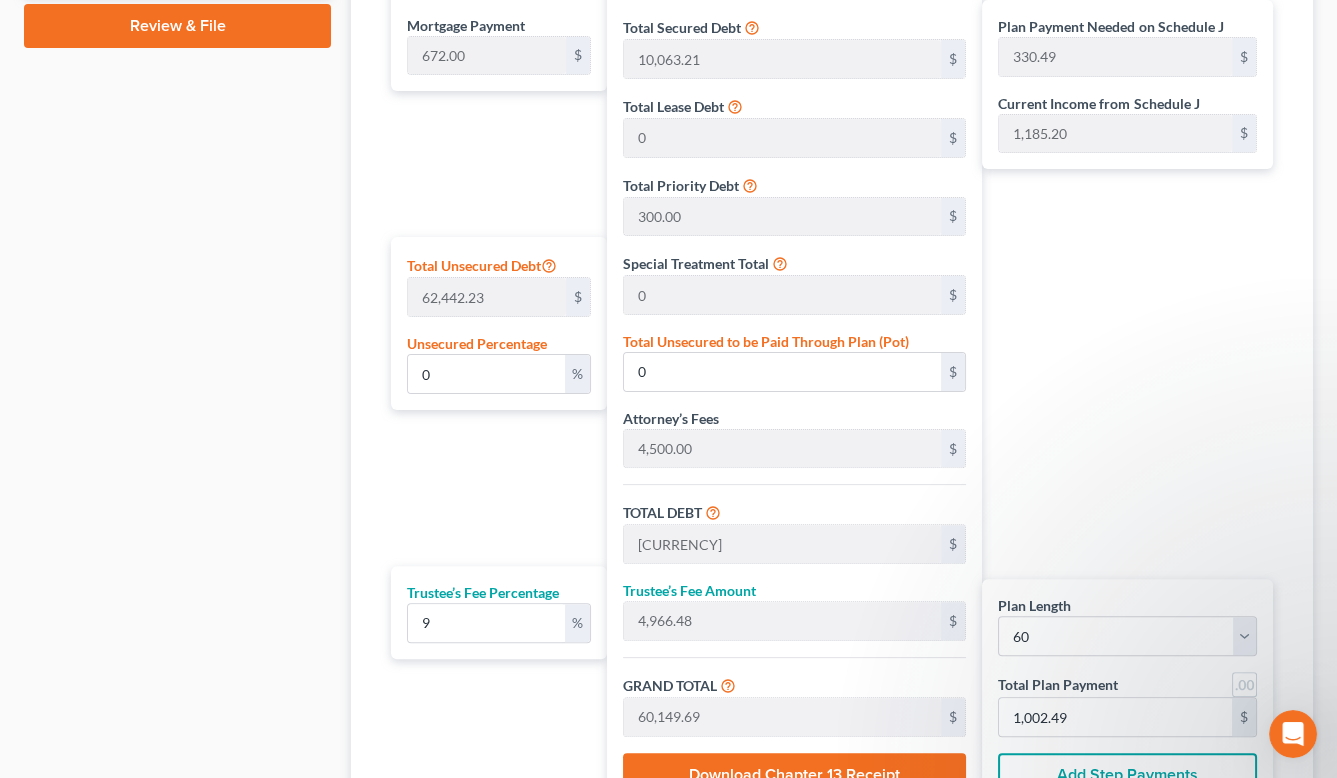 click at bounding box center (1244, 684) 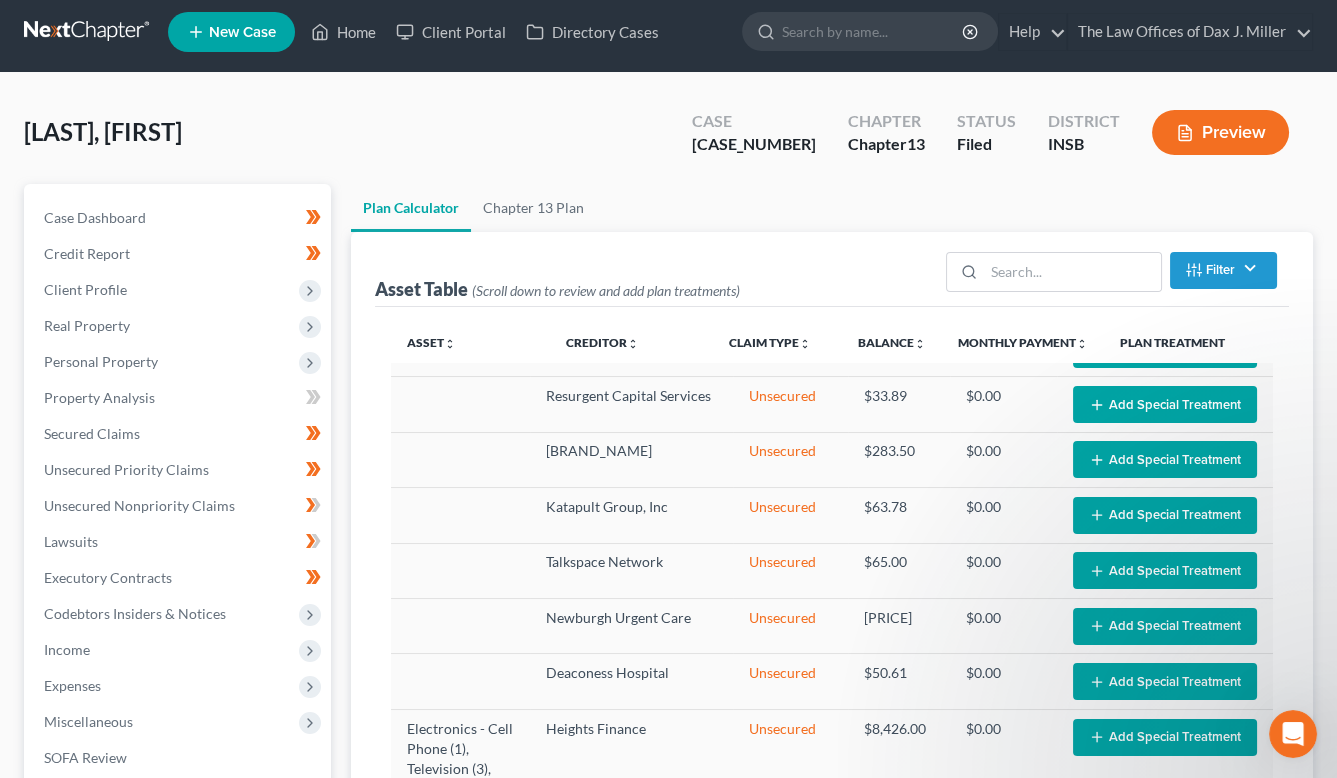 scroll, scrollTop: 0, scrollLeft: 0, axis: both 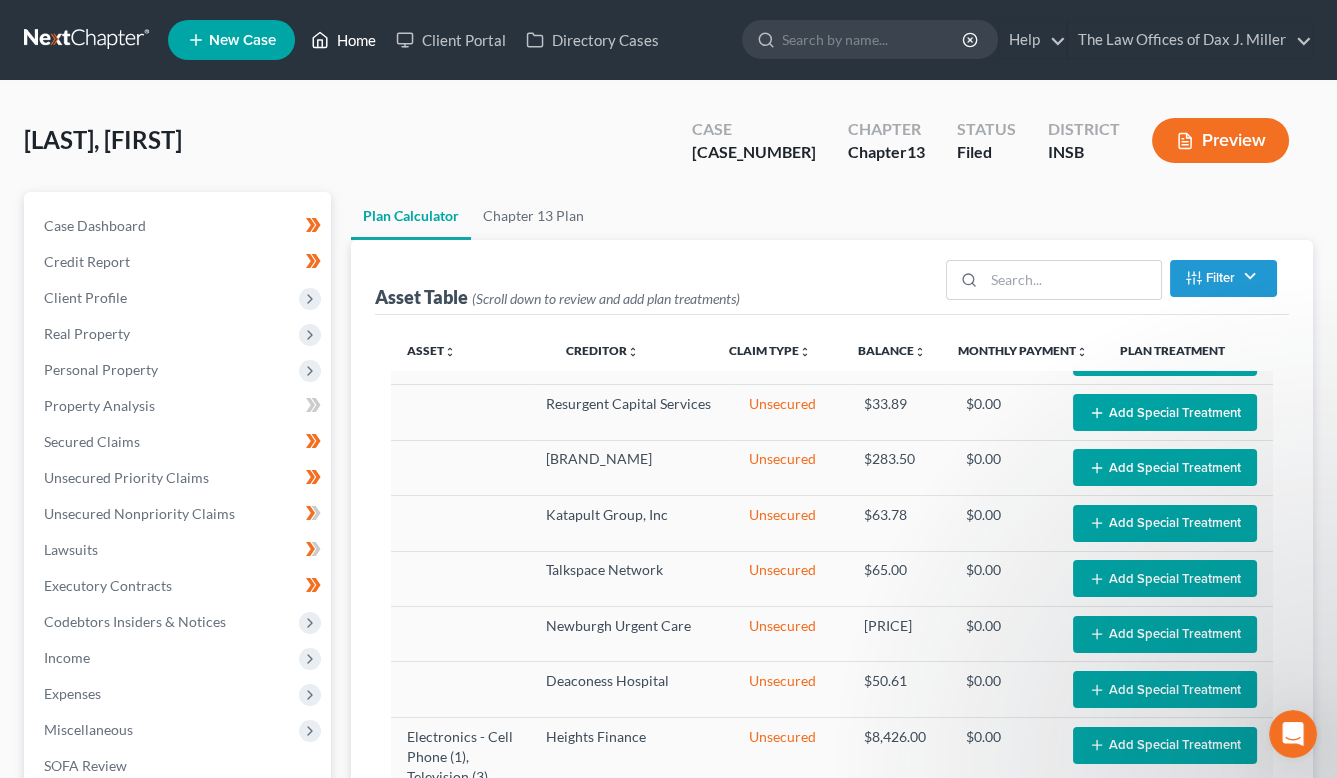 click on "Home" at bounding box center (343, 40) 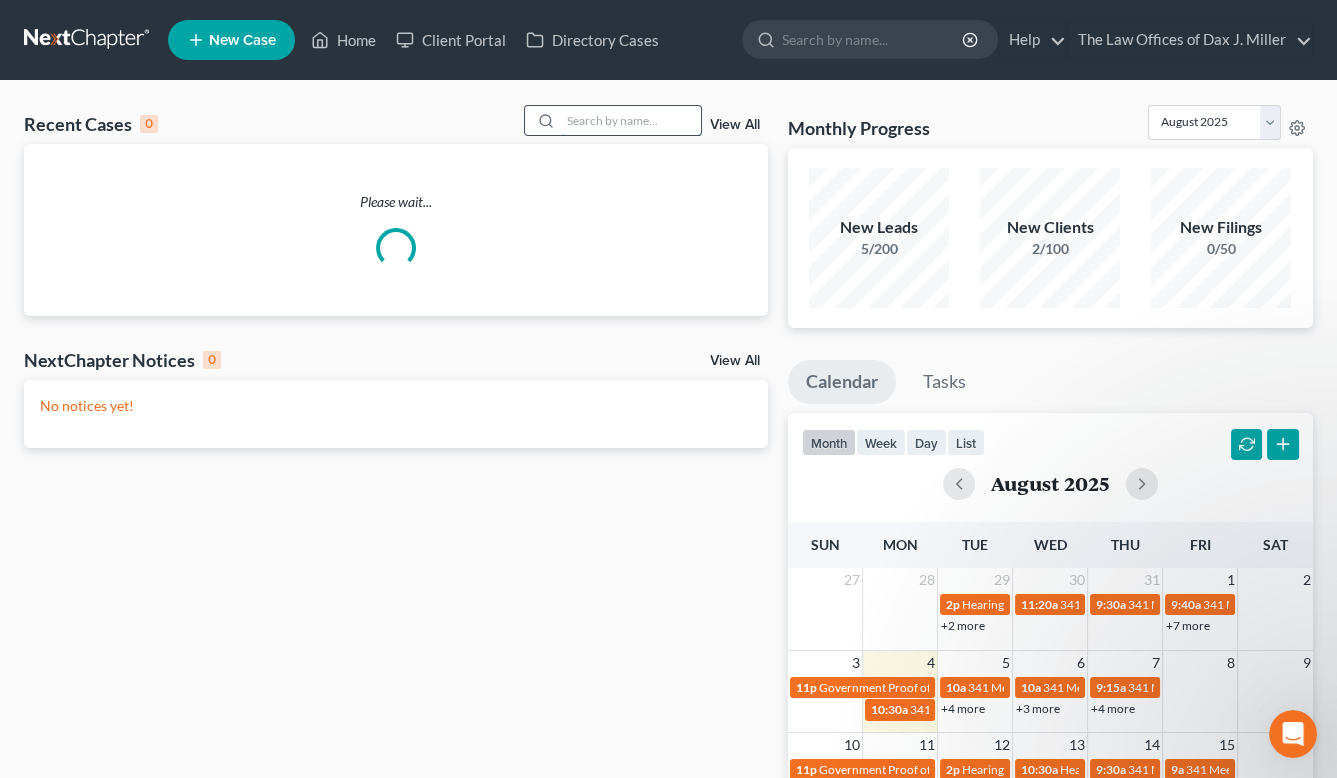click at bounding box center (631, 120) 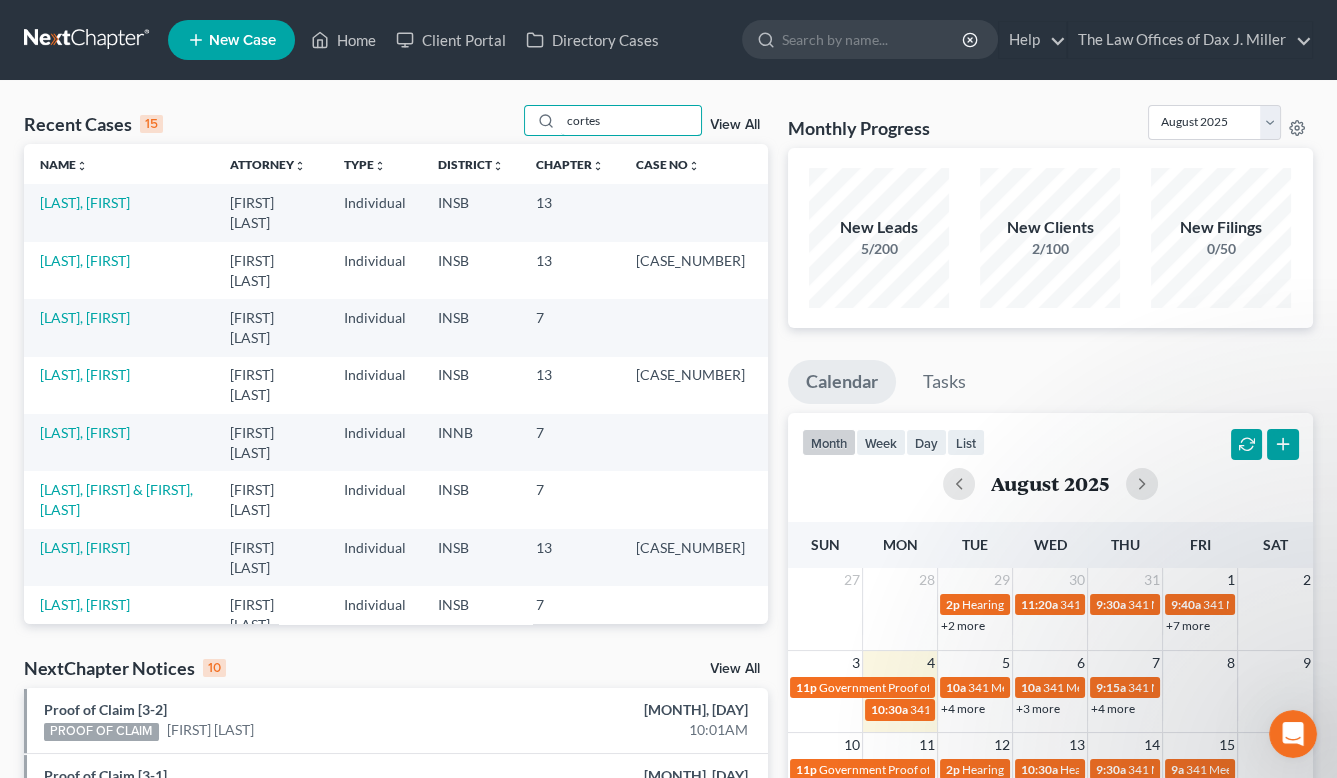 type on "cortes" 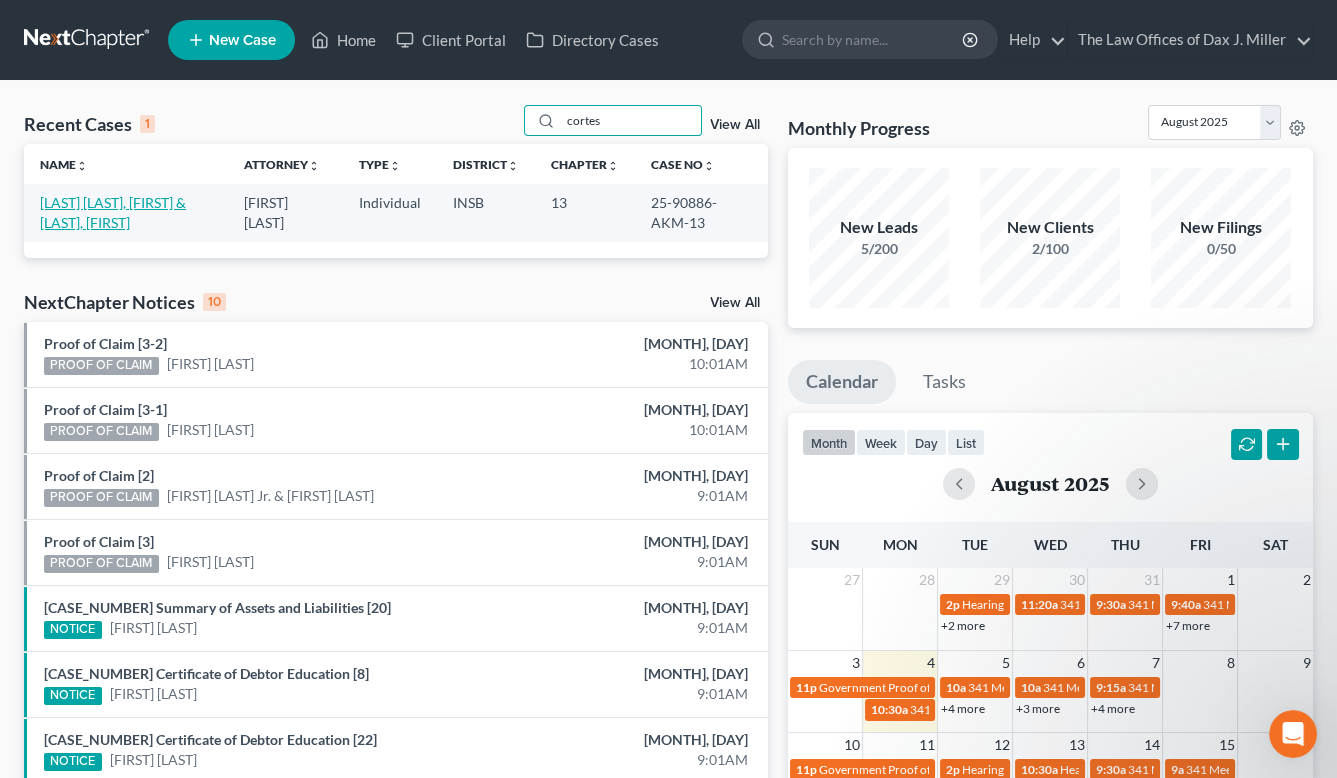 click on "[LAST] [LAST], [FIRST] & [LAST], [FIRST]" at bounding box center [113, 212] 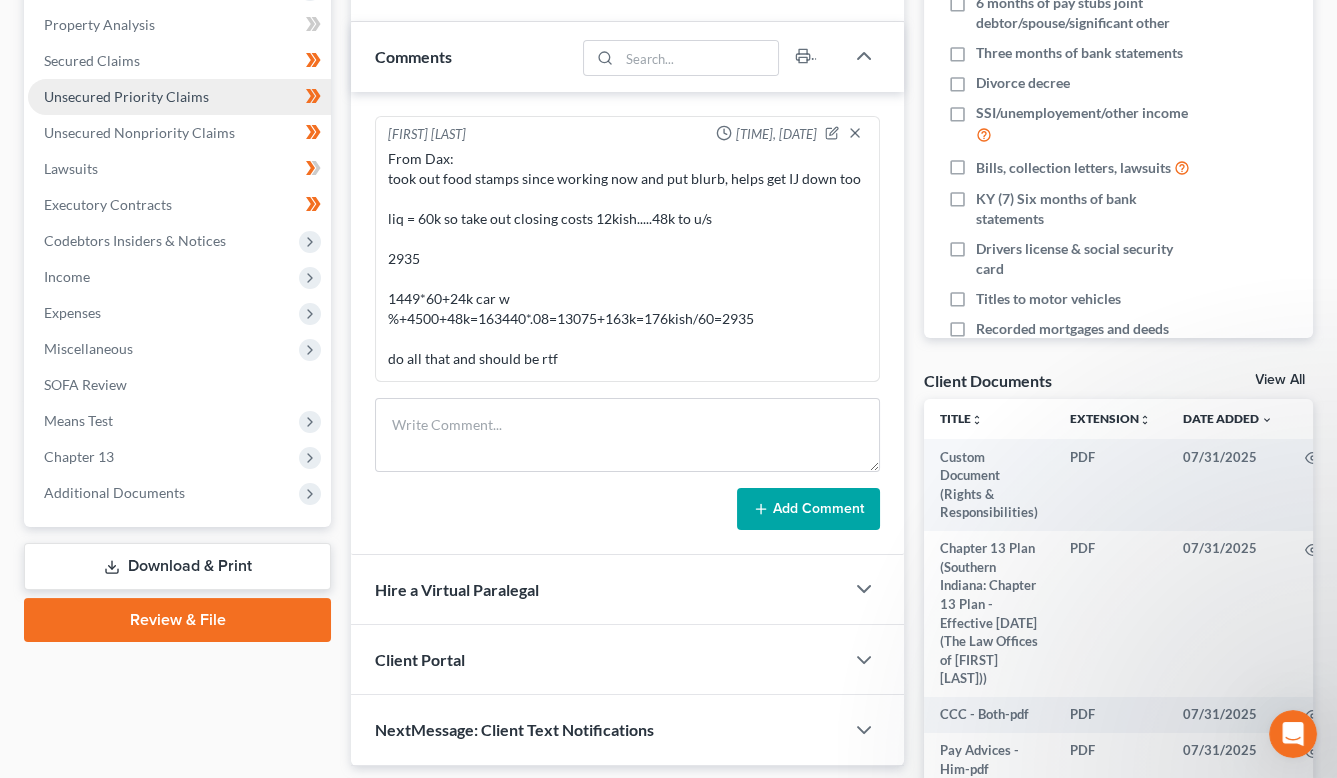 scroll, scrollTop: 509, scrollLeft: 0, axis: vertical 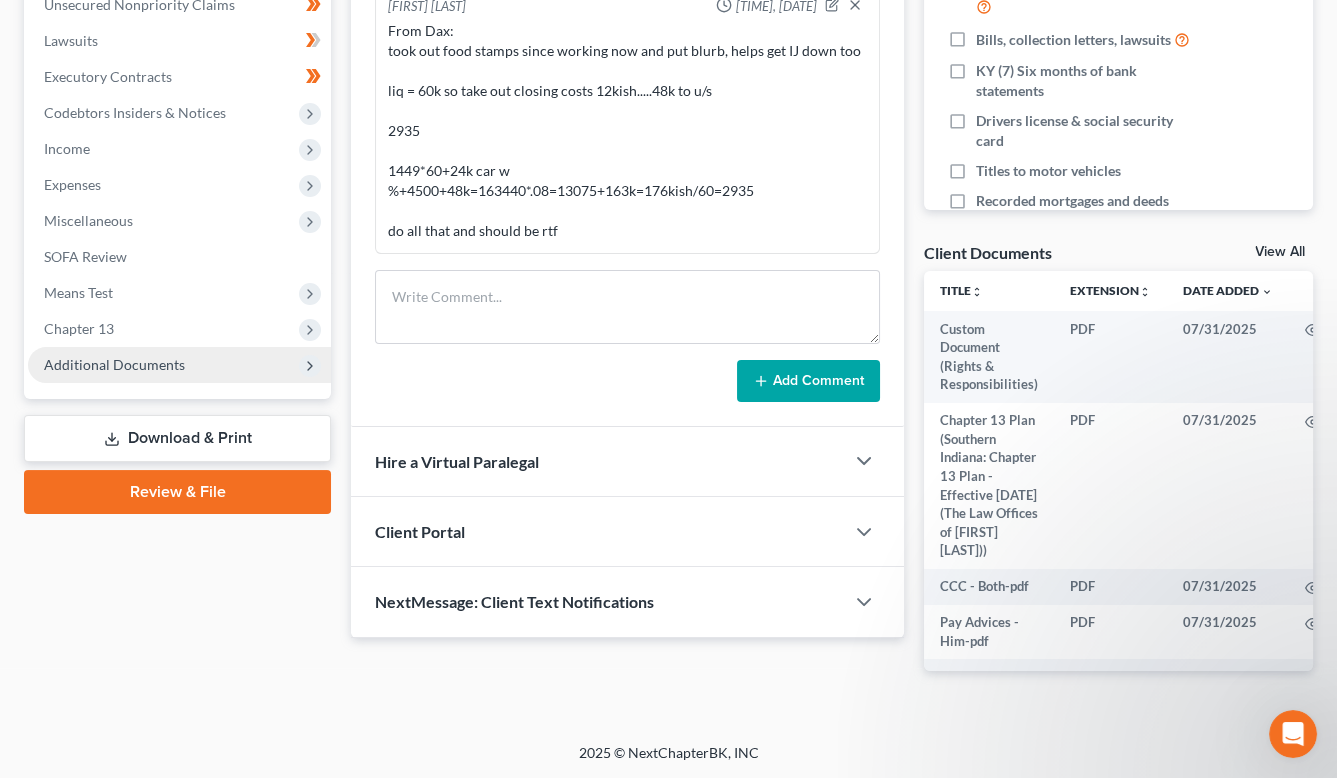 click on "Additional Documents" at bounding box center (114, 364) 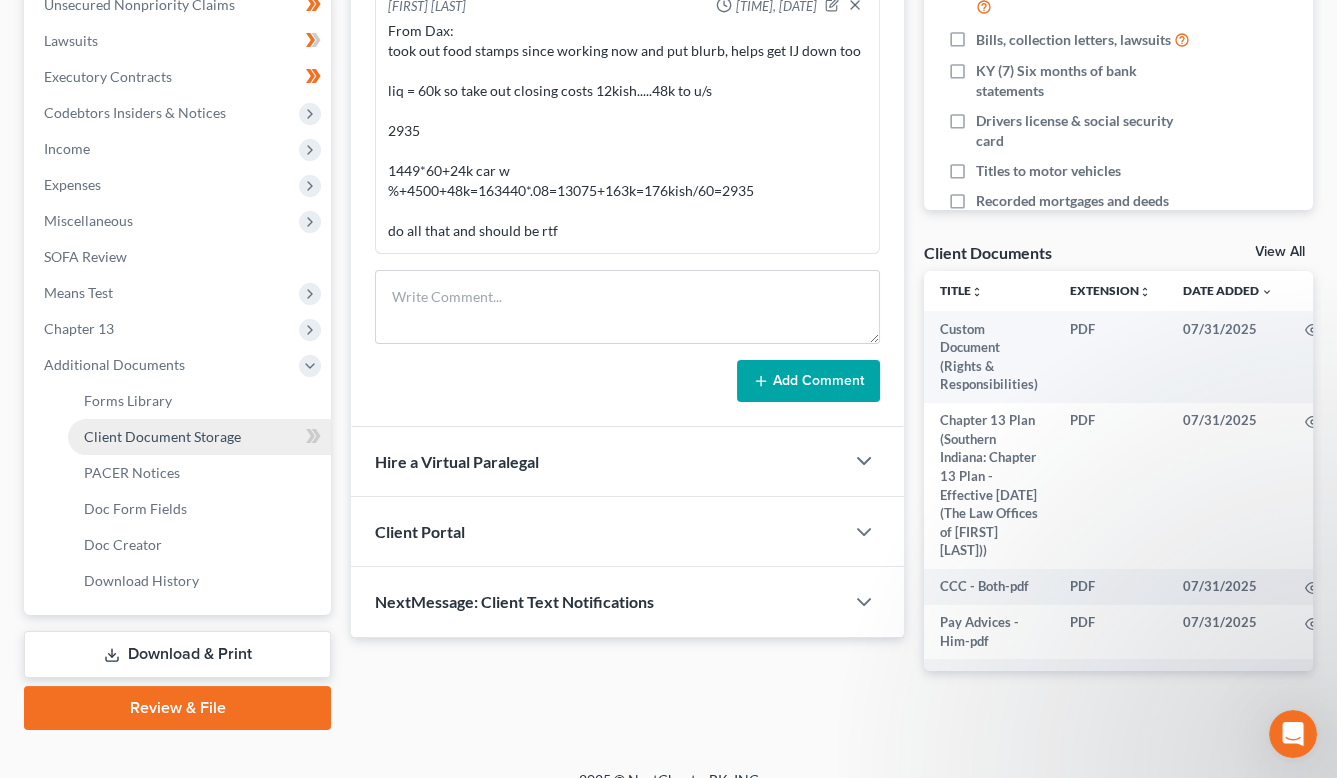 click on "Client Document Storage" at bounding box center (199, 437) 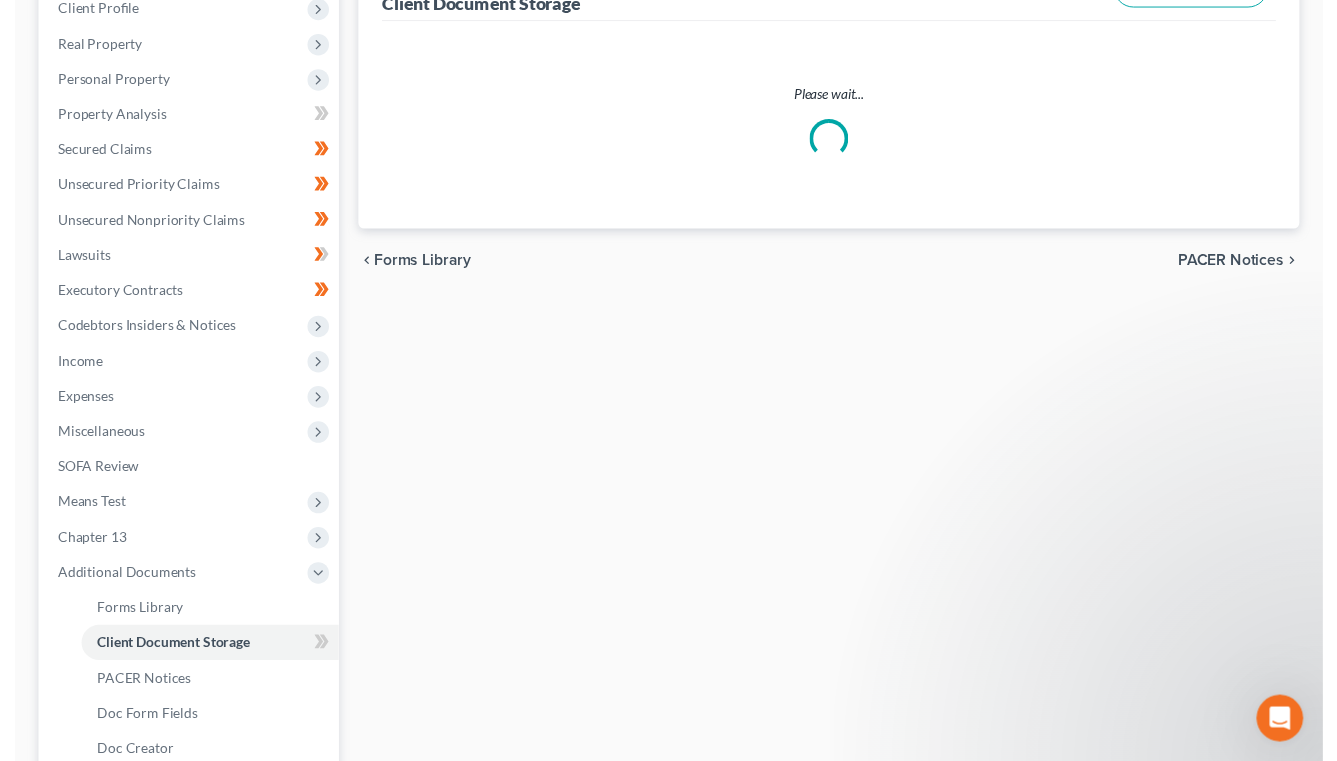 scroll, scrollTop: 1, scrollLeft: 0, axis: vertical 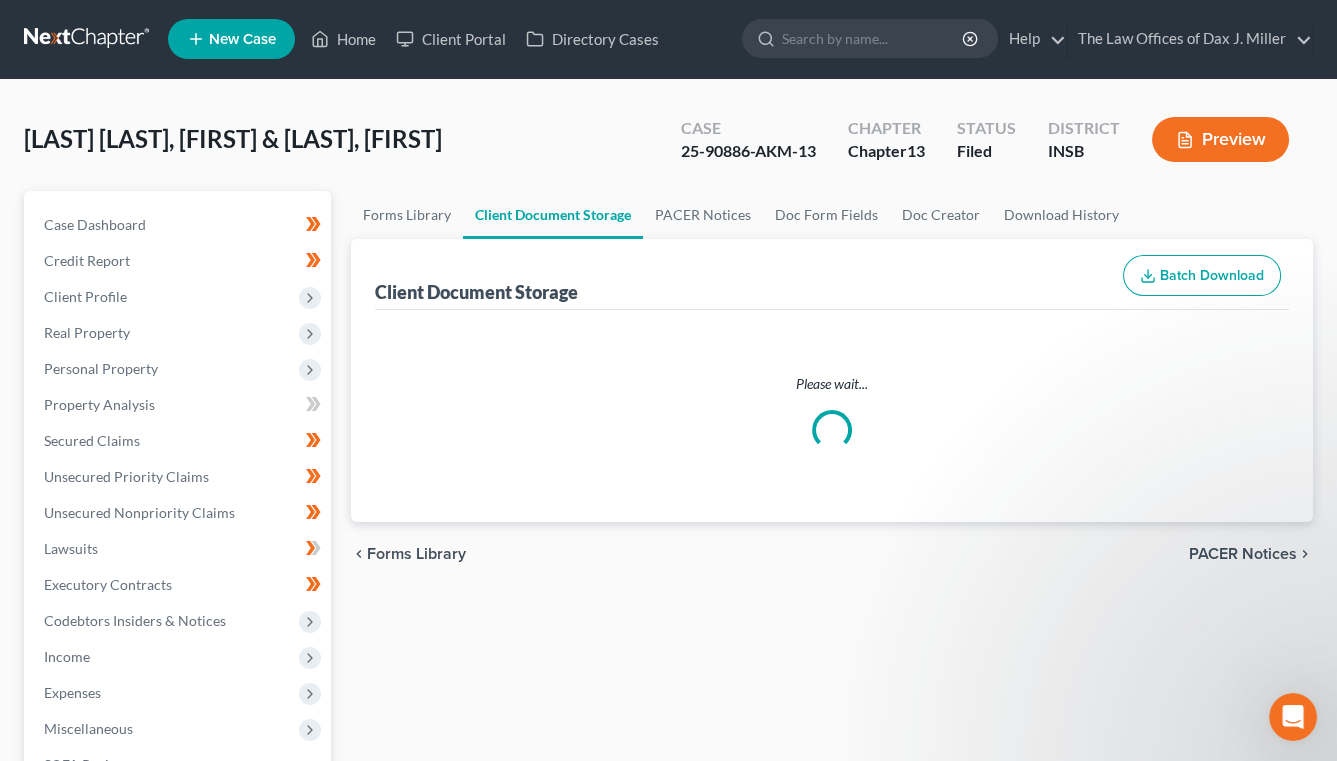 select on "15" 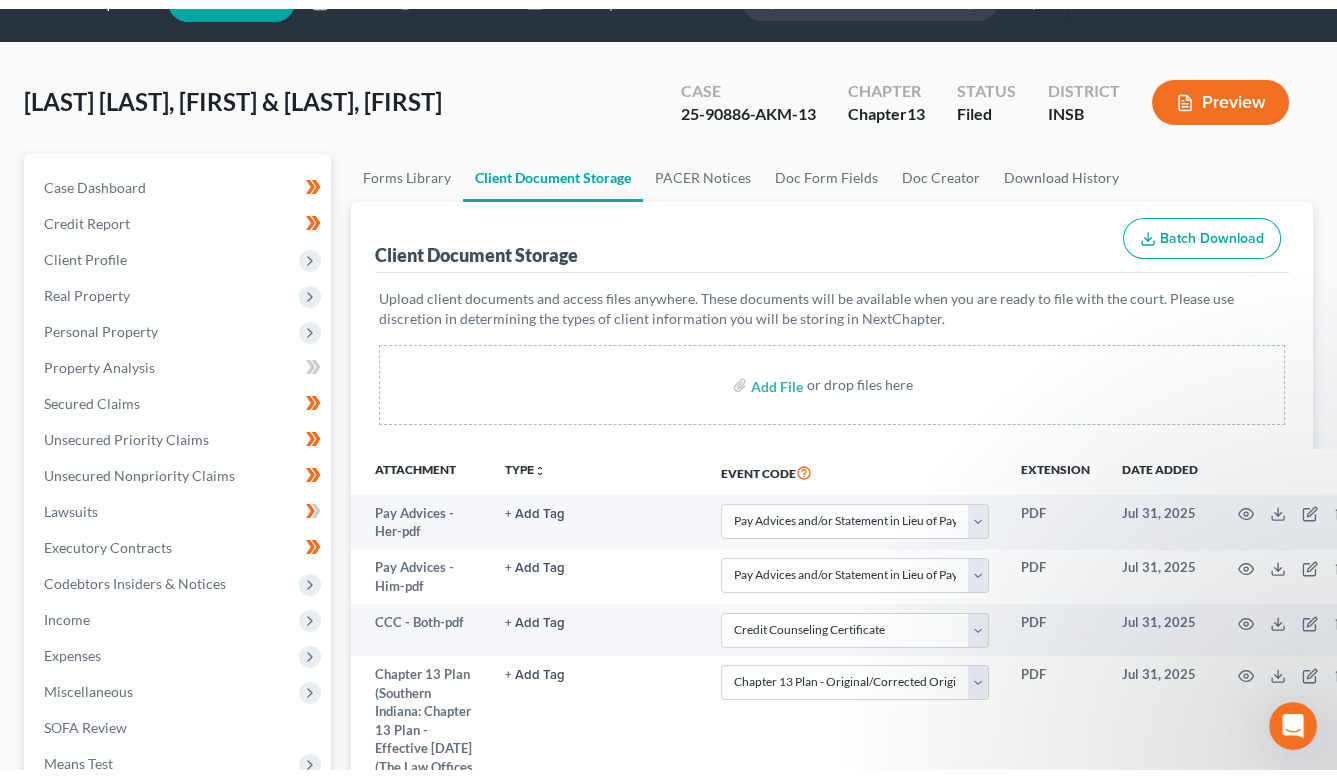 scroll, scrollTop: 3, scrollLeft: 0, axis: vertical 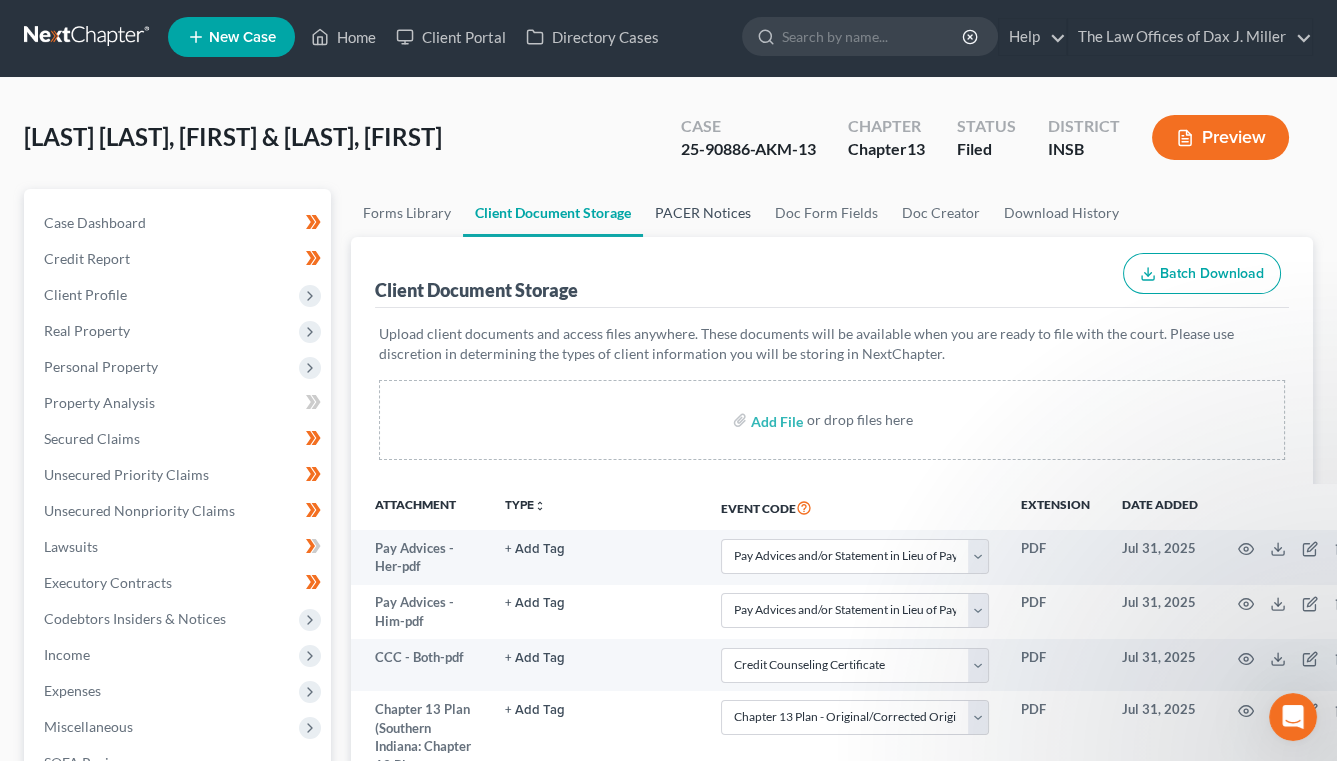 click on "PACER Notices" at bounding box center (703, 213) 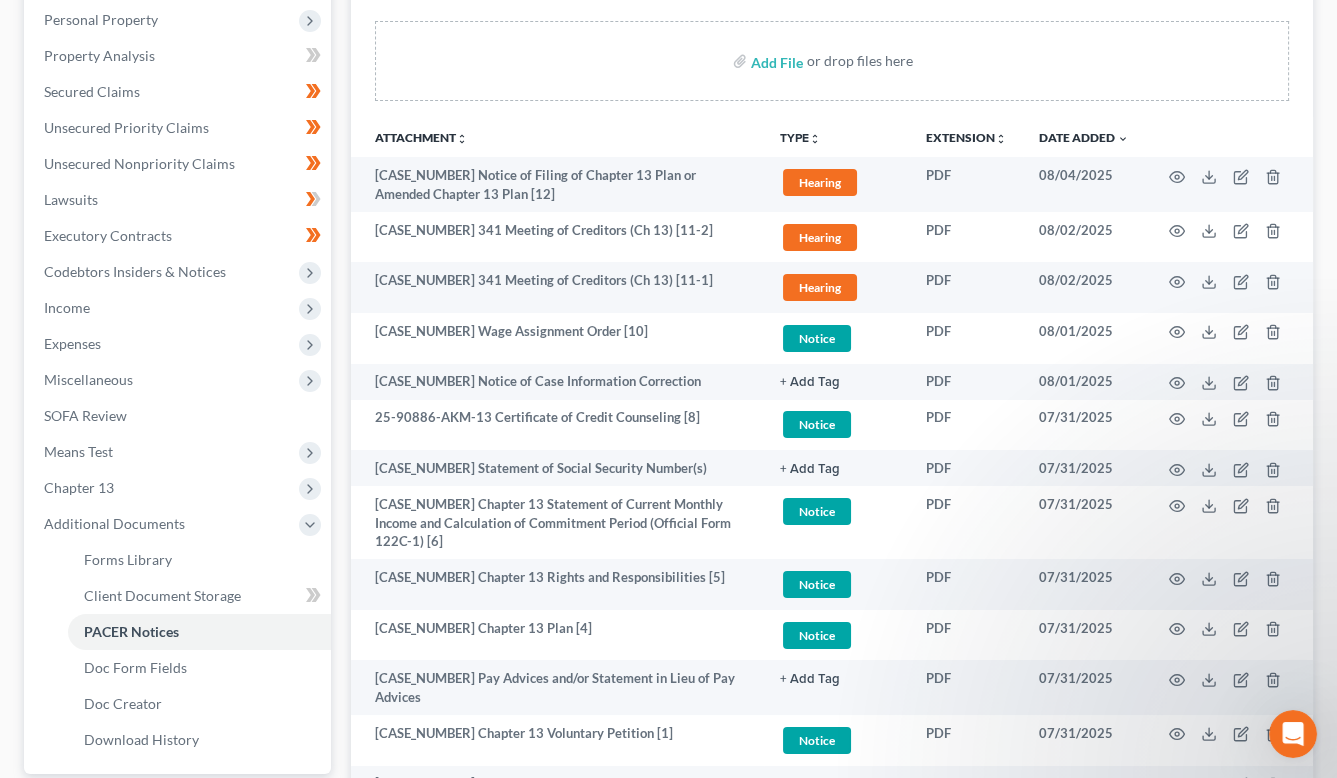scroll, scrollTop: 152, scrollLeft: 0, axis: vertical 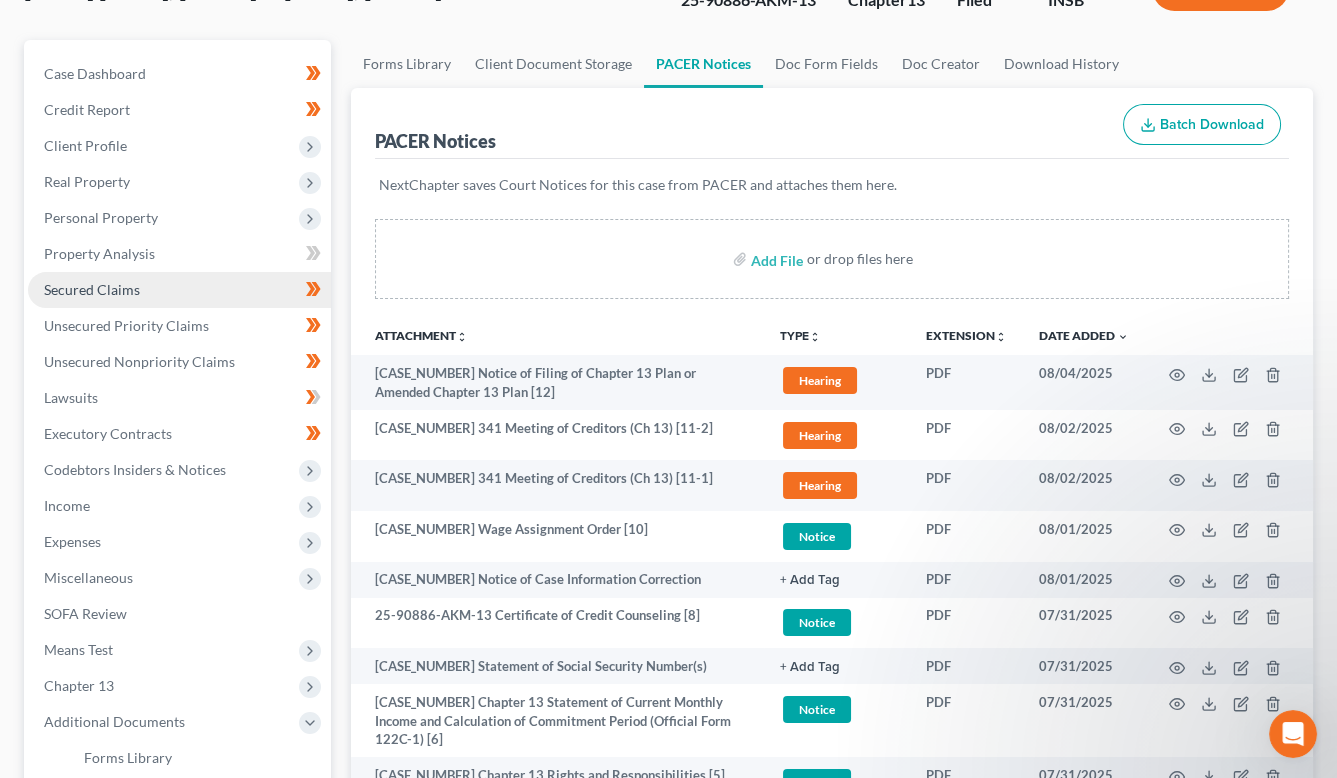 click on "Secured Claims" at bounding box center [179, 290] 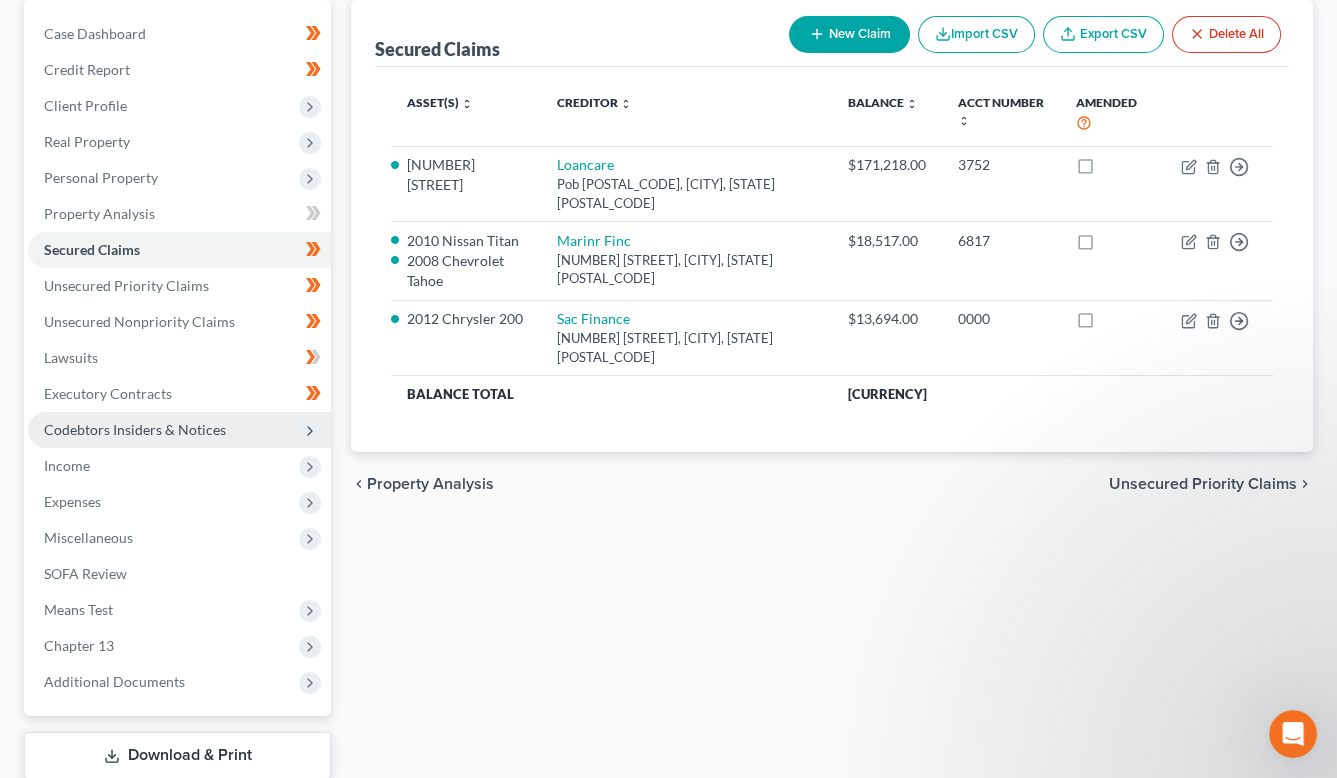 scroll, scrollTop: 193, scrollLeft: 0, axis: vertical 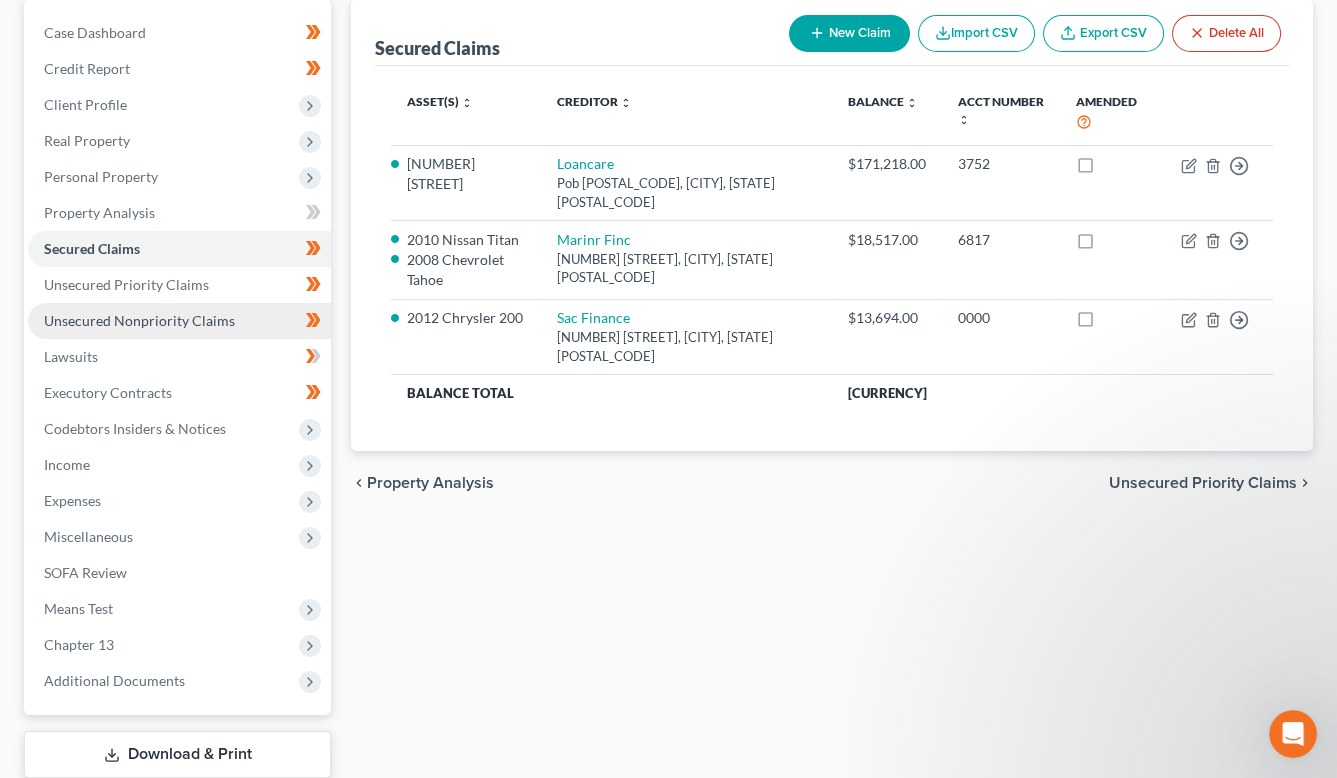 click on "Unsecured Nonpriority Claims" at bounding box center (139, 320) 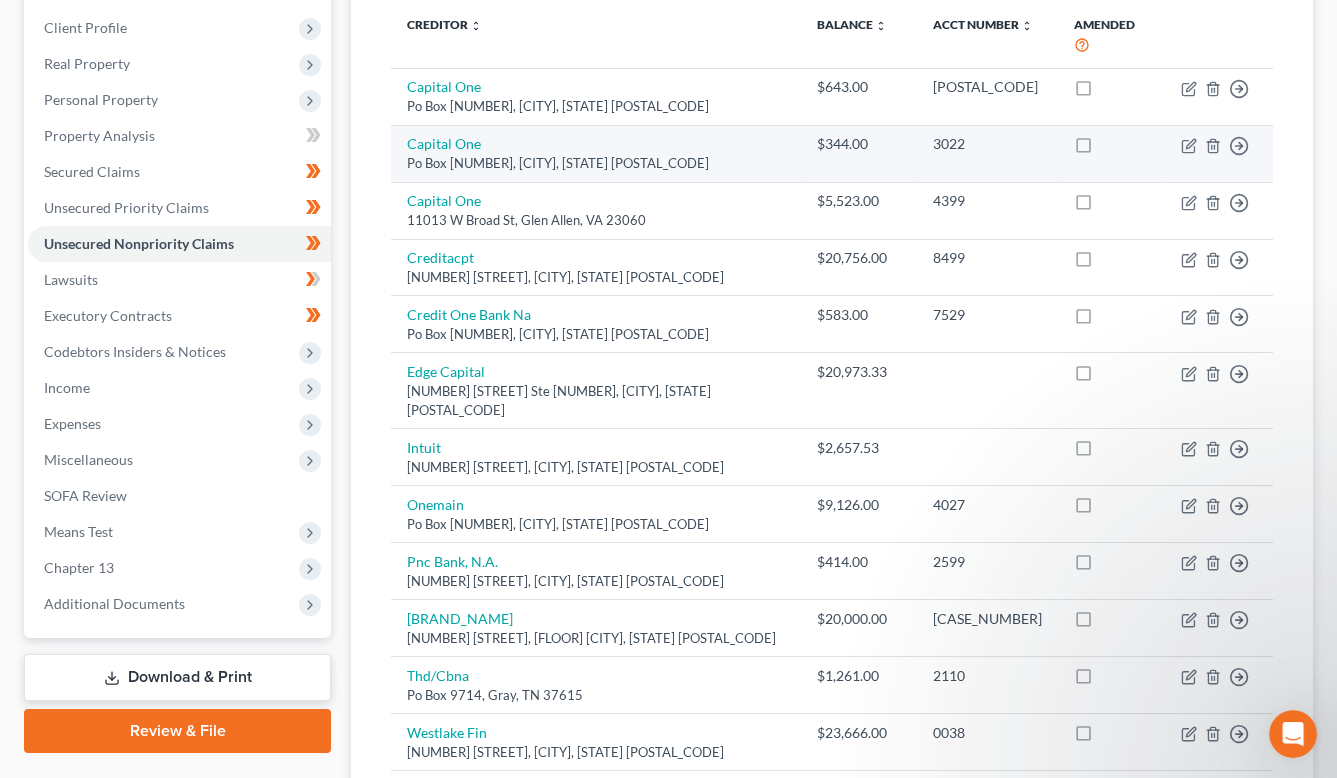 scroll, scrollTop: 289, scrollLeft: 0, axis: vertical 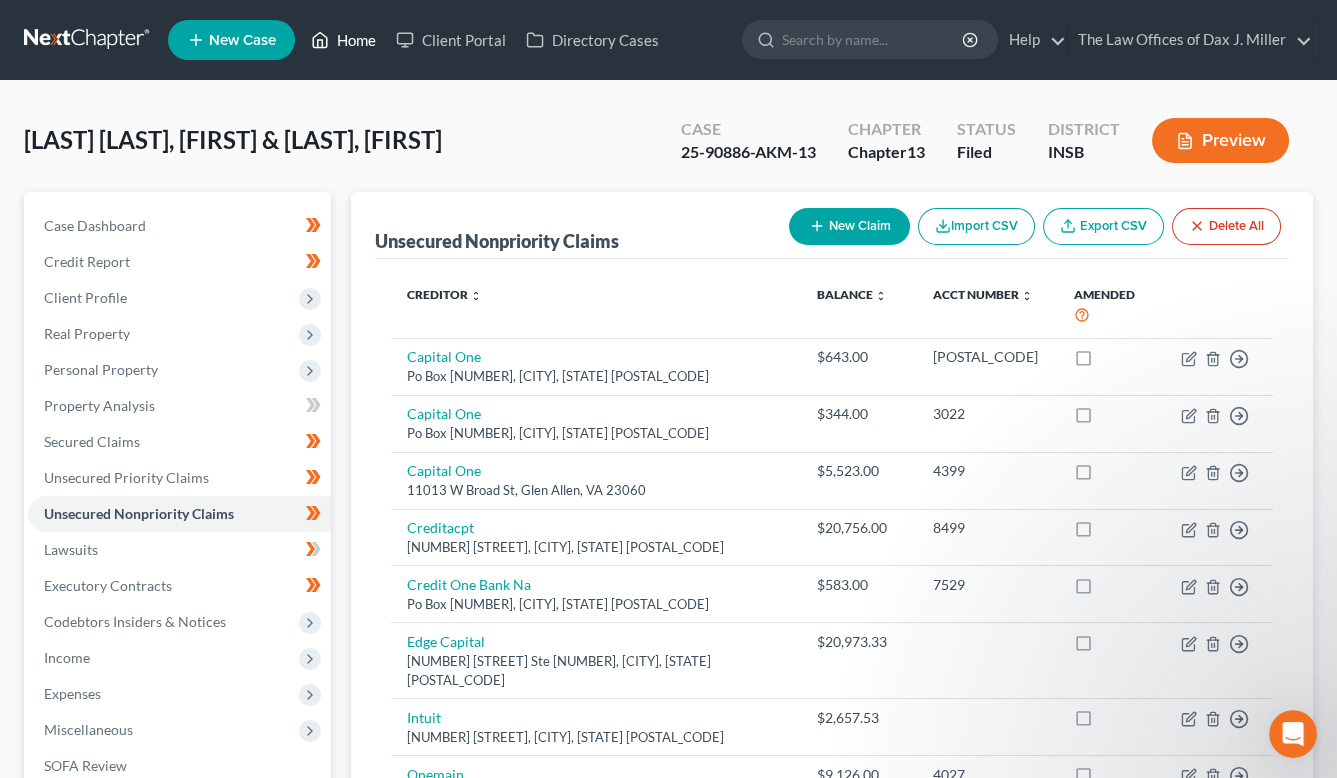drag, startPoint x: 348, startPoint y: 40, endPoint x: 365, endPoint y: 20, distance: 26.24881 